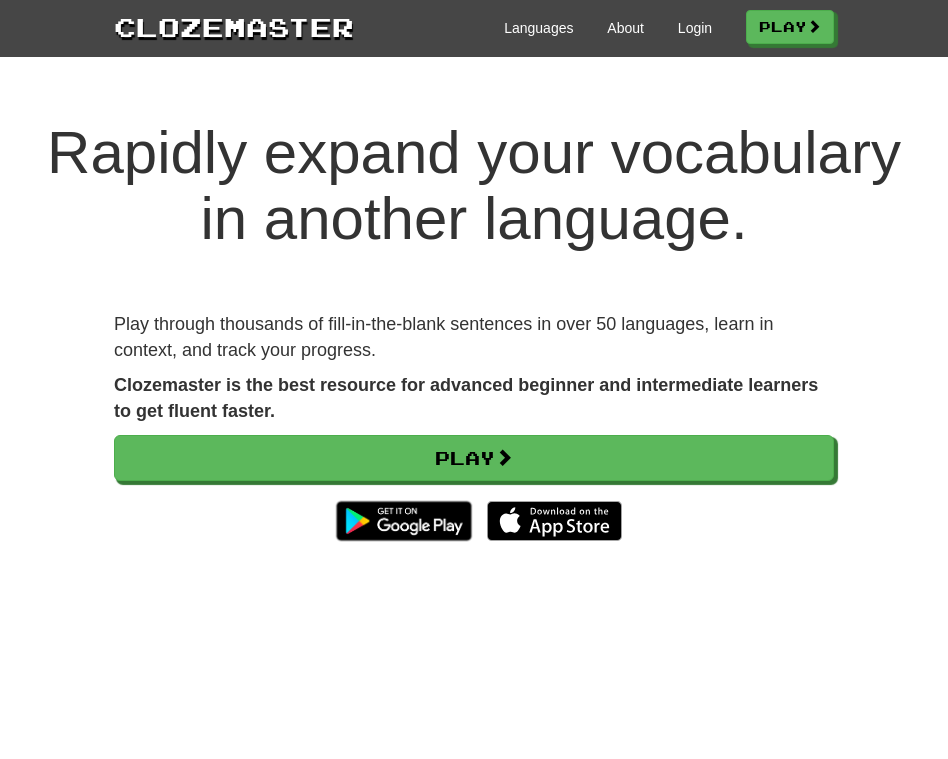 scroll, scrollTop: 0, scrollLeft: 0, axis: both 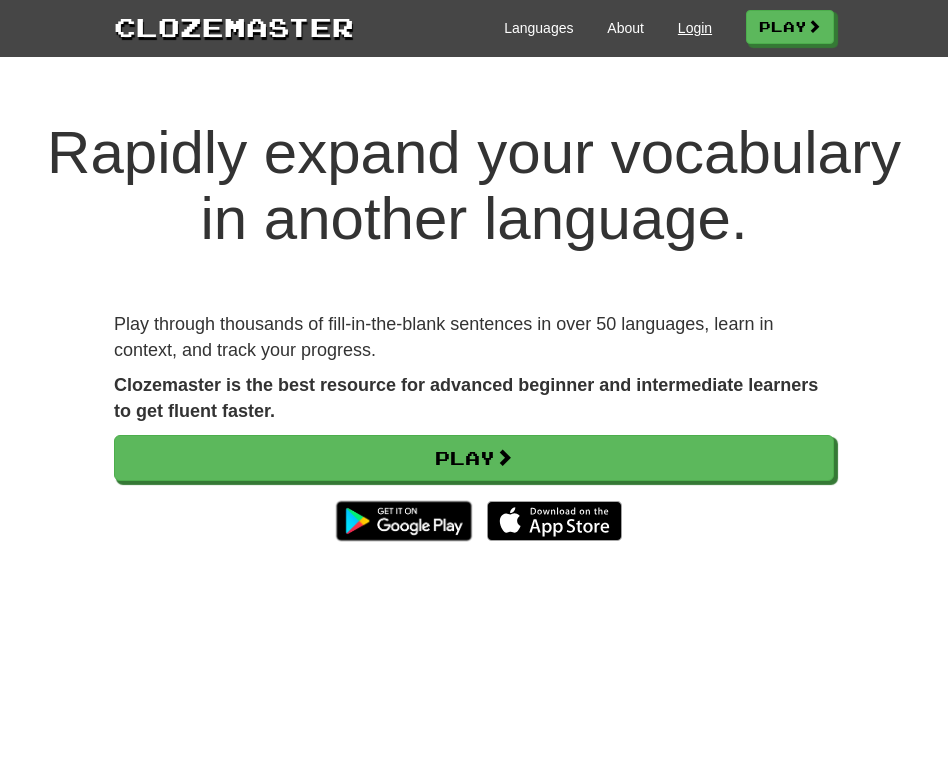 click on "Login" at bounding box center (695, 28) 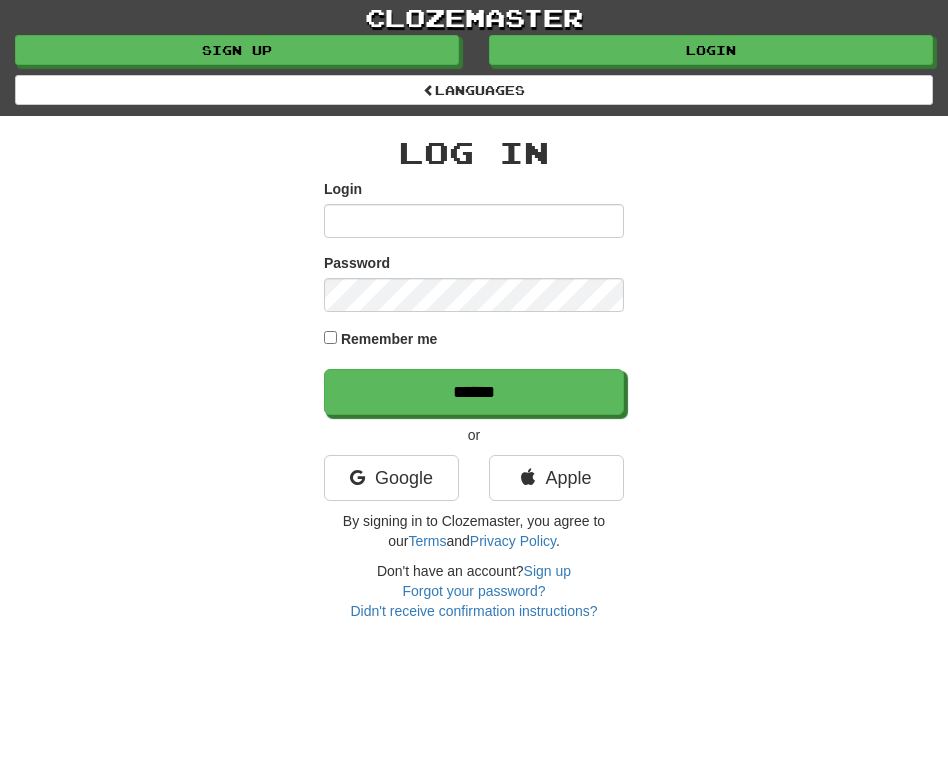 scroll, scrollTop: 0, scrollLeft: 0, axis: both 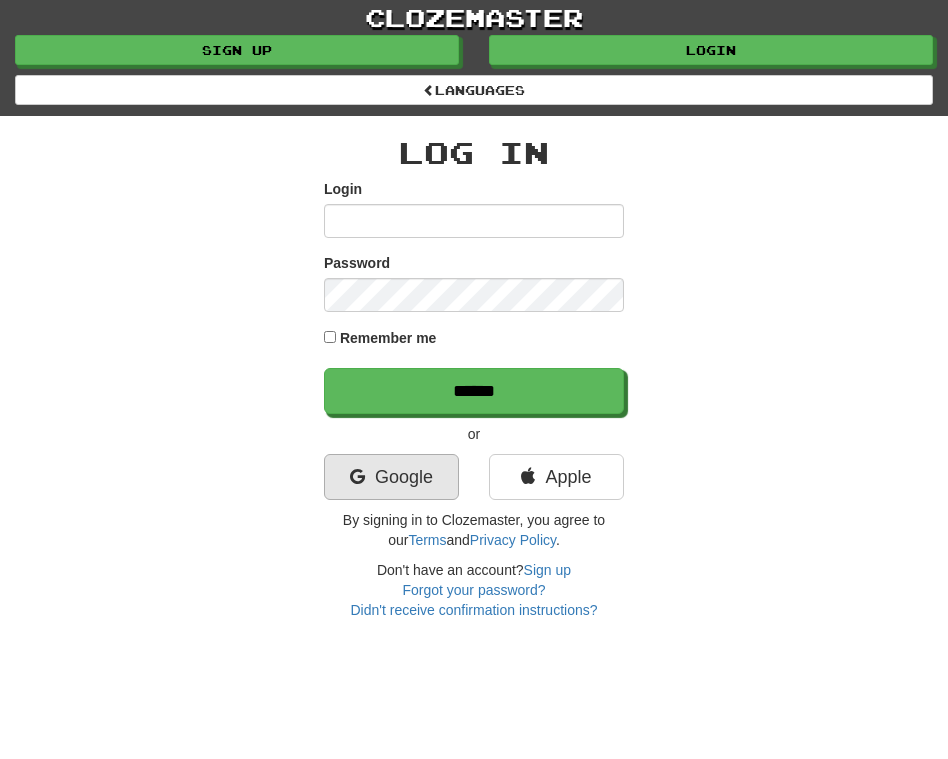 click on "Google" at bounding box center (391, 477) 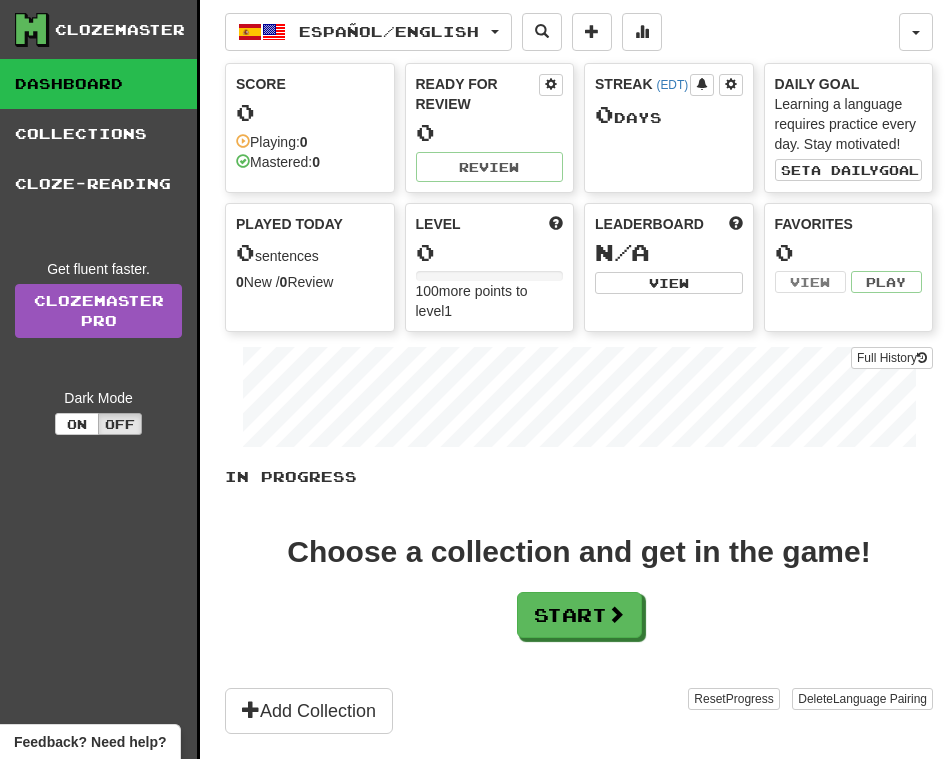 scroll, scrollTop: 0, scrollLeft: 0, axis: both 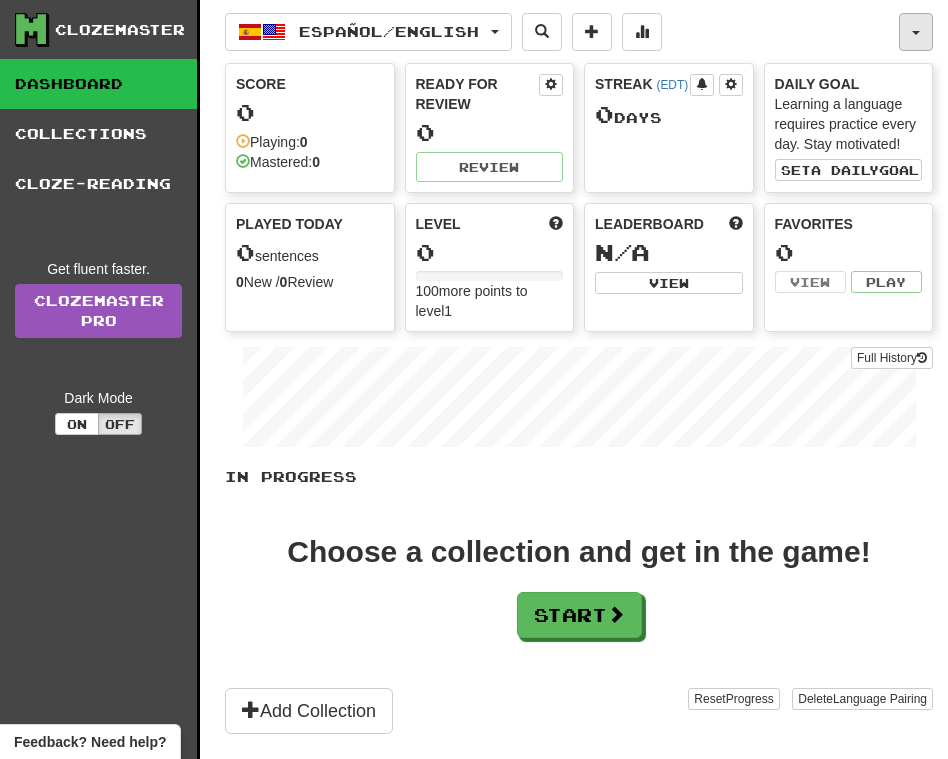 click at bounding box center [916, 32] 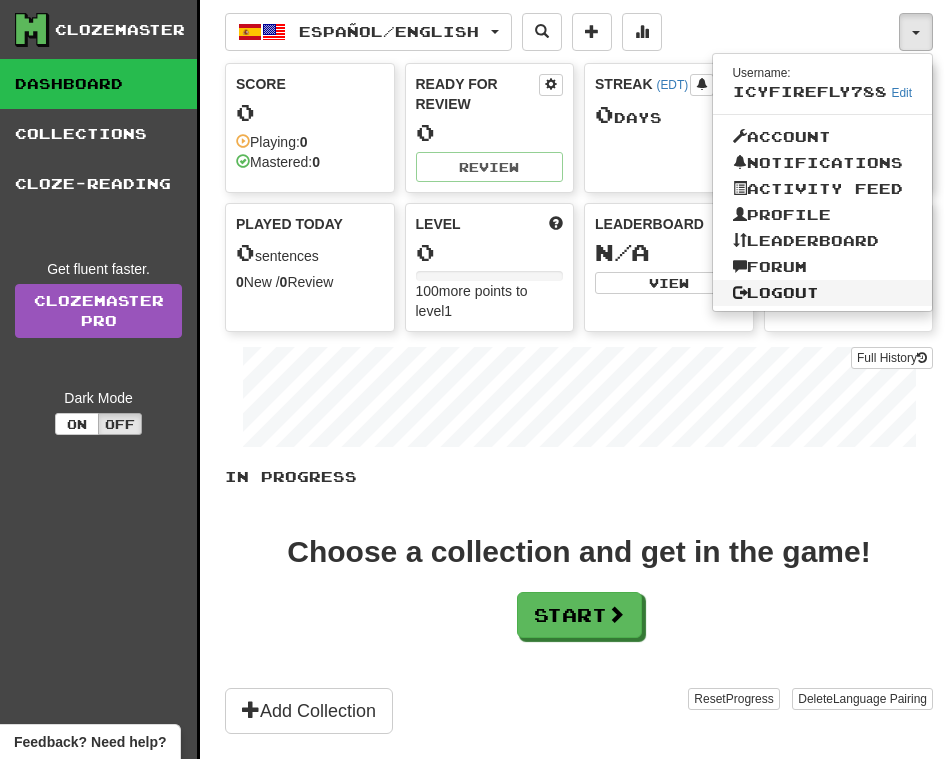 click on "Logout" at bounding box center (823, 293) 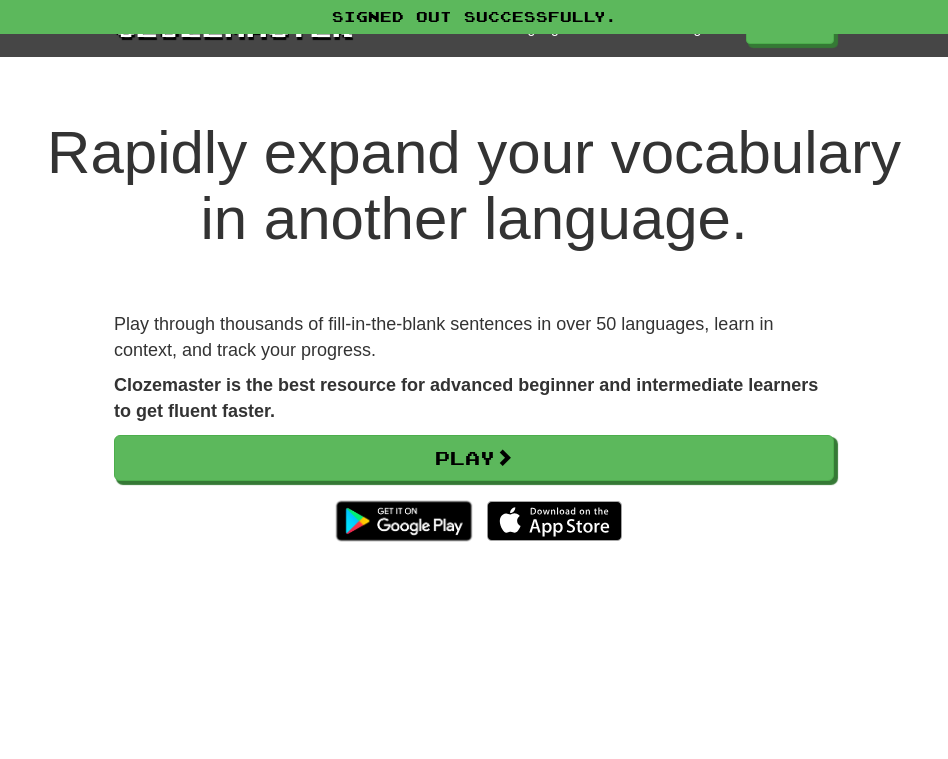 scroll, scrollTop: 0, scrollLeft: 0, axis: both 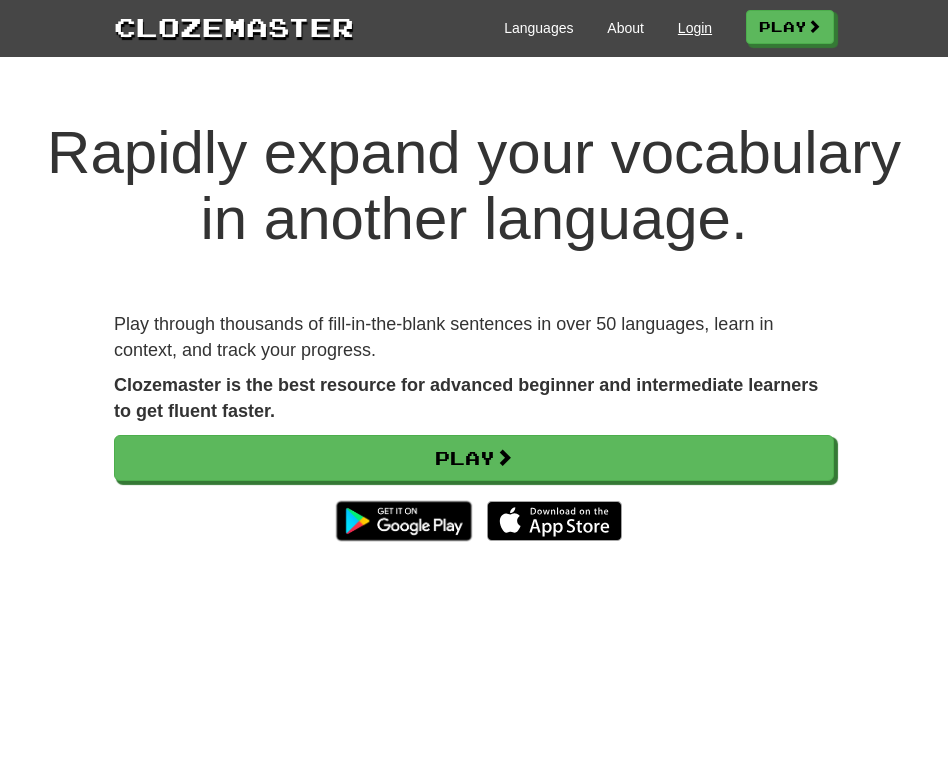 click on "Login" at bounding box center [695, 28] 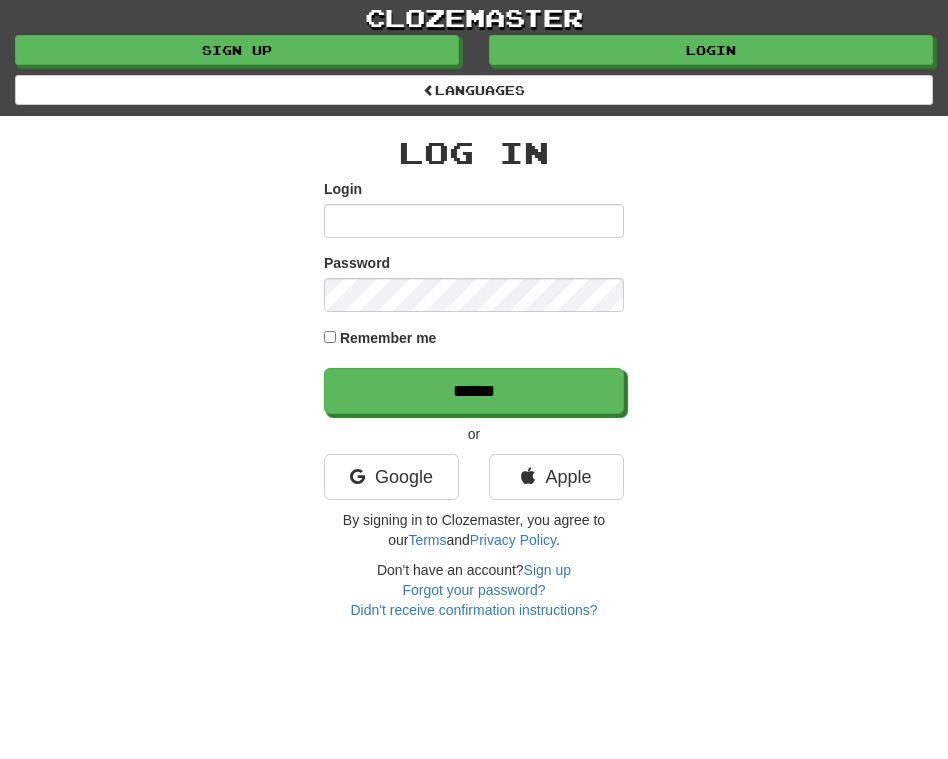 scroll, scrollTop: 0, scrollLeft: 0, axis: both 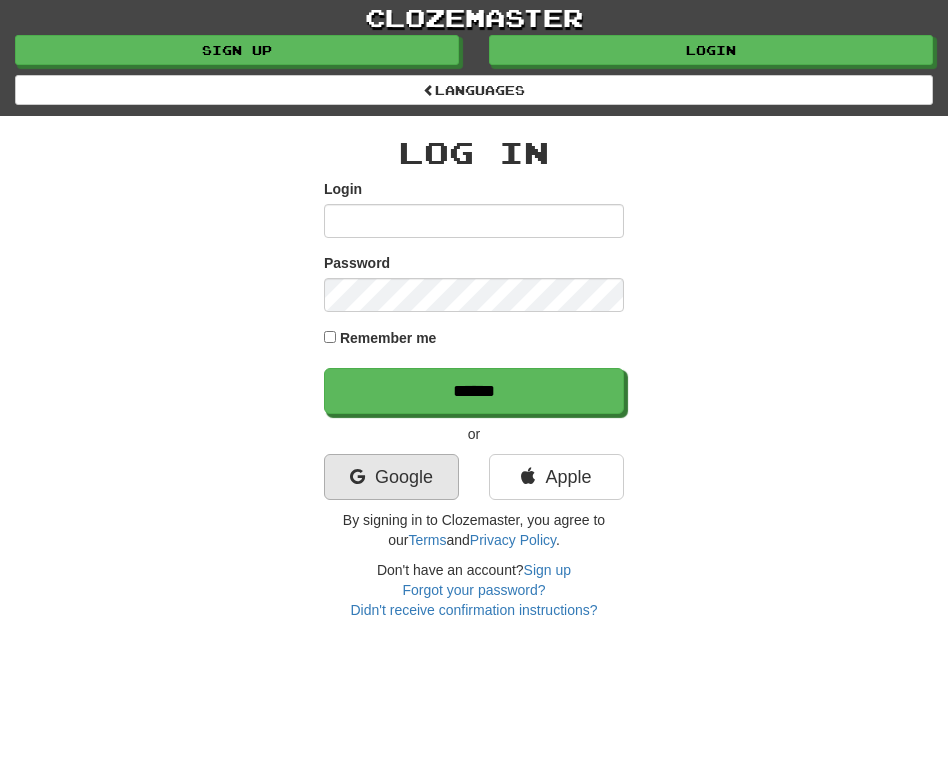 click on "Google" at bounding box center [391, 477] 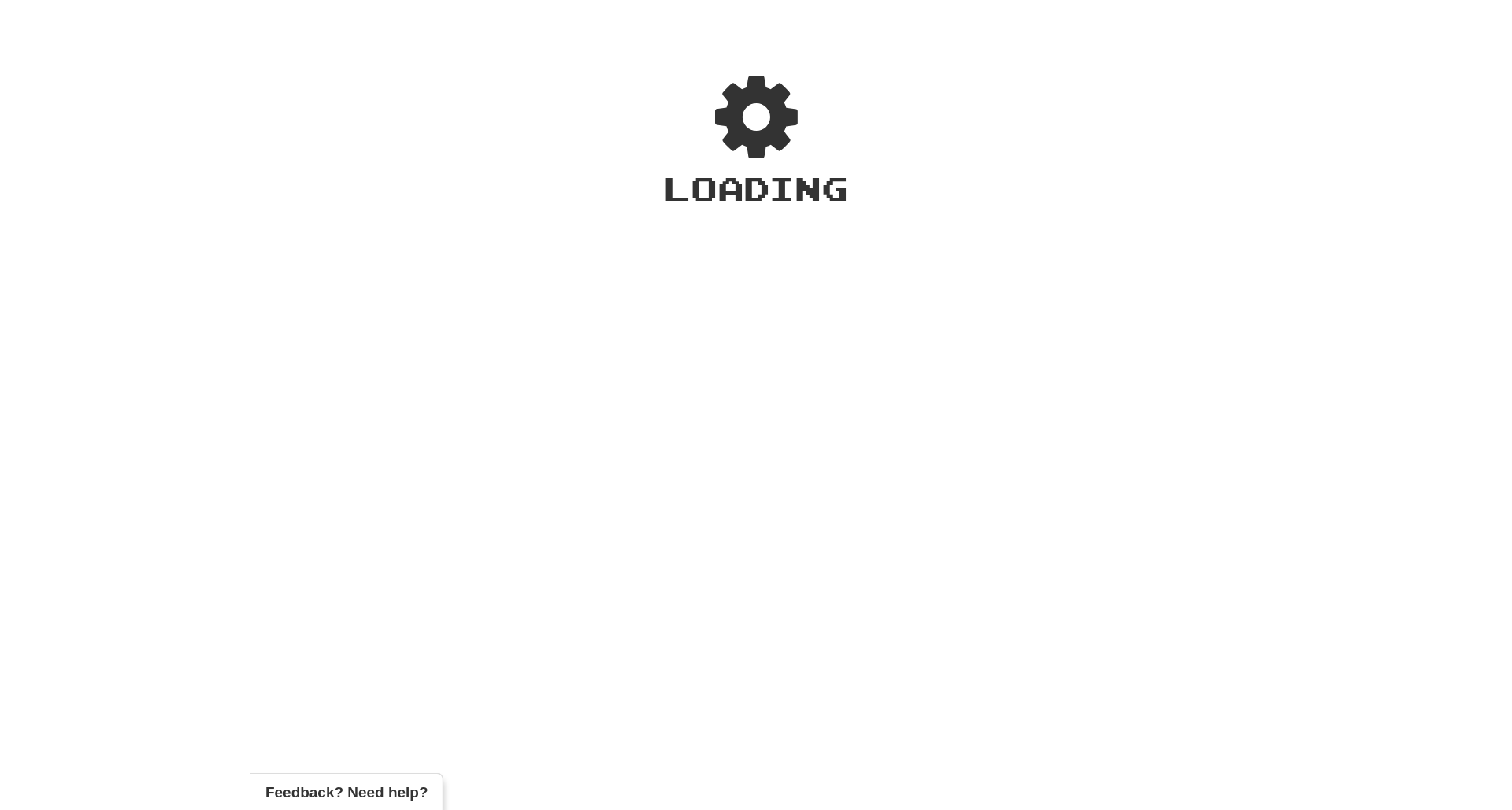 scroll, scrollTop: 0, scrollLeft: 0, axis: both 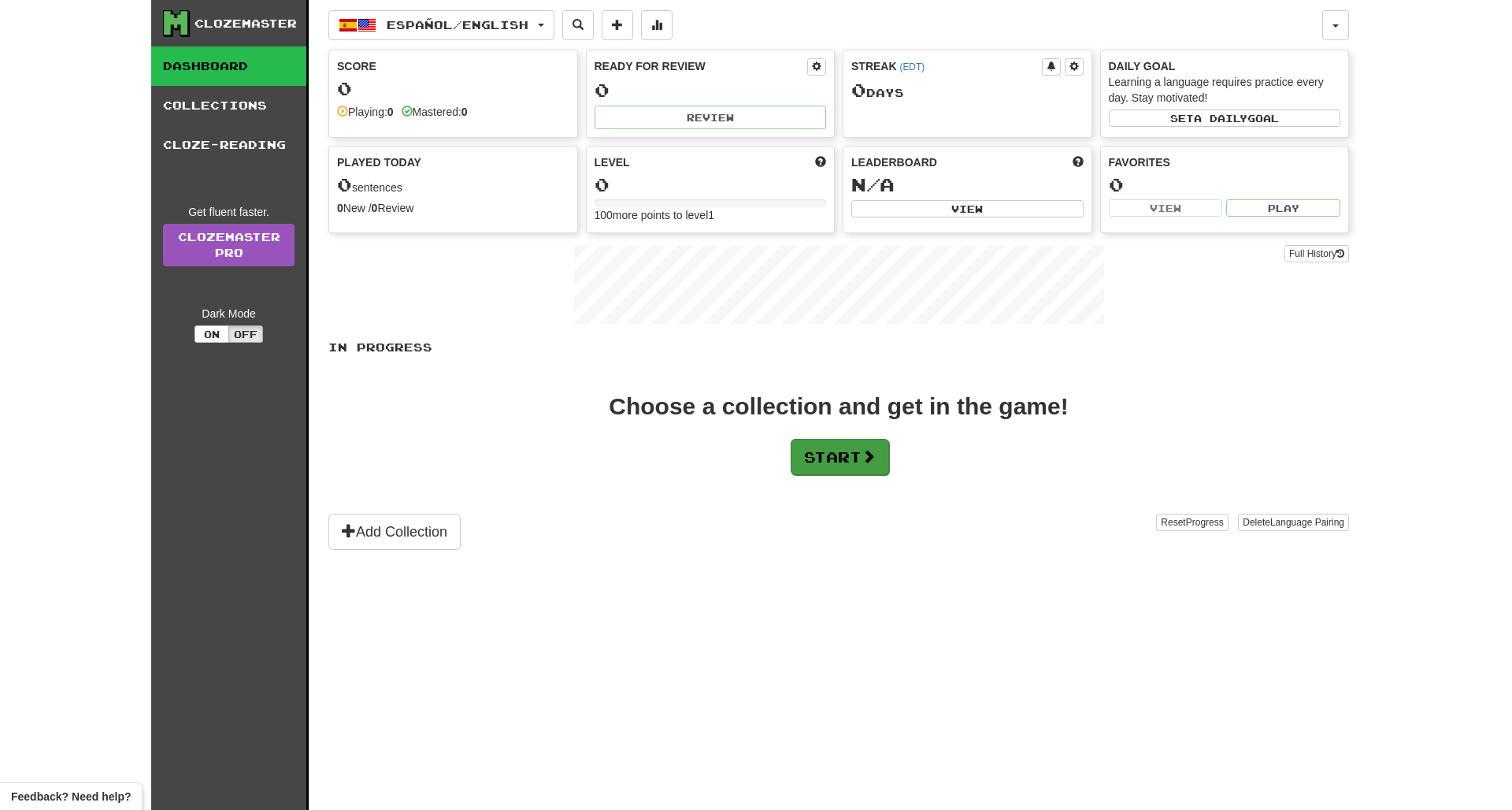 click on "Start" at bounding box center [839, 457] 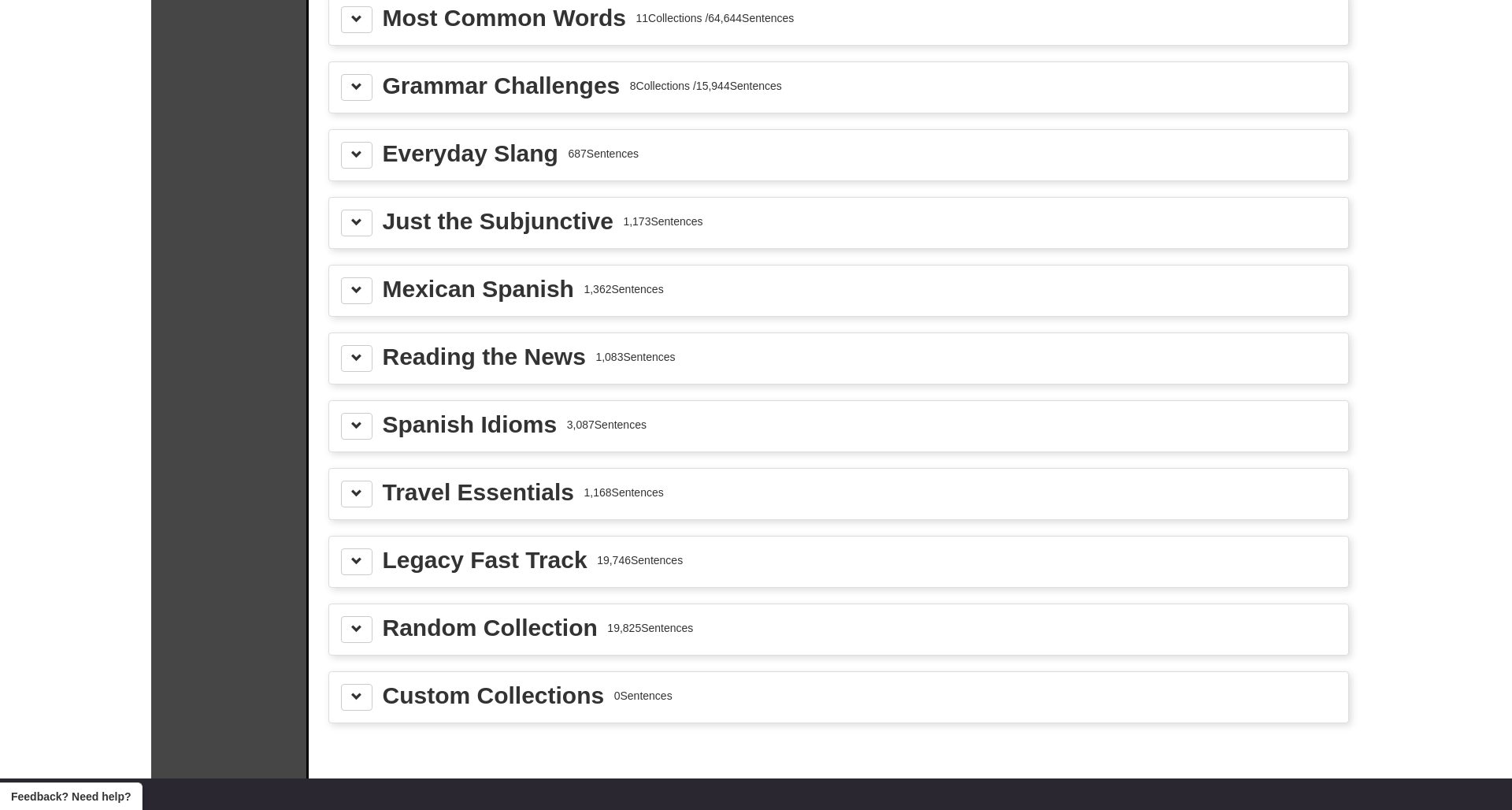 scroll, scrollTop: 364, scrollLeft: 0, axis: vertical 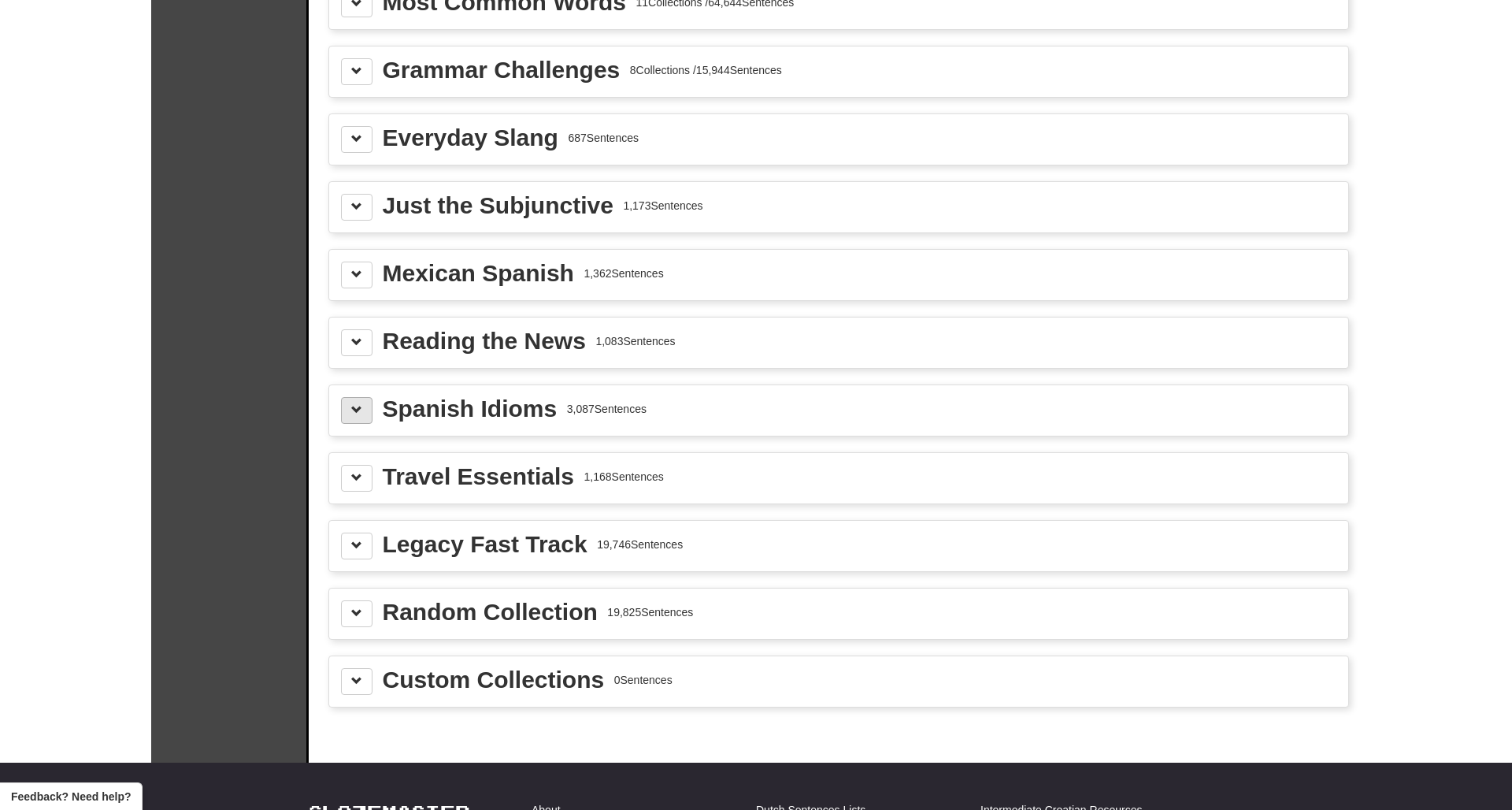 click at bounding box center [357, 410] 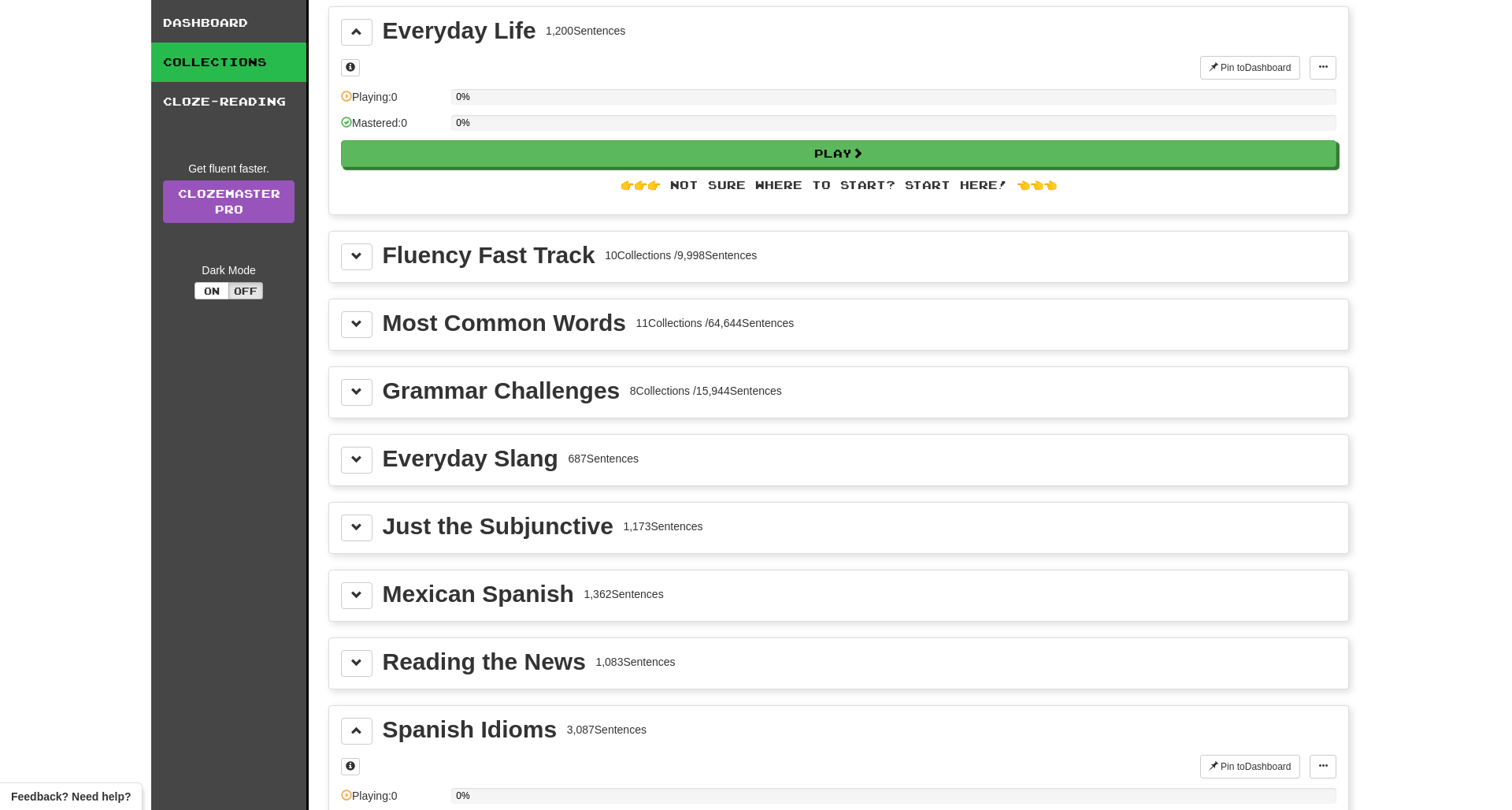 scroll, scrollTop: 42, scrollLeft: 0, axis: vertical 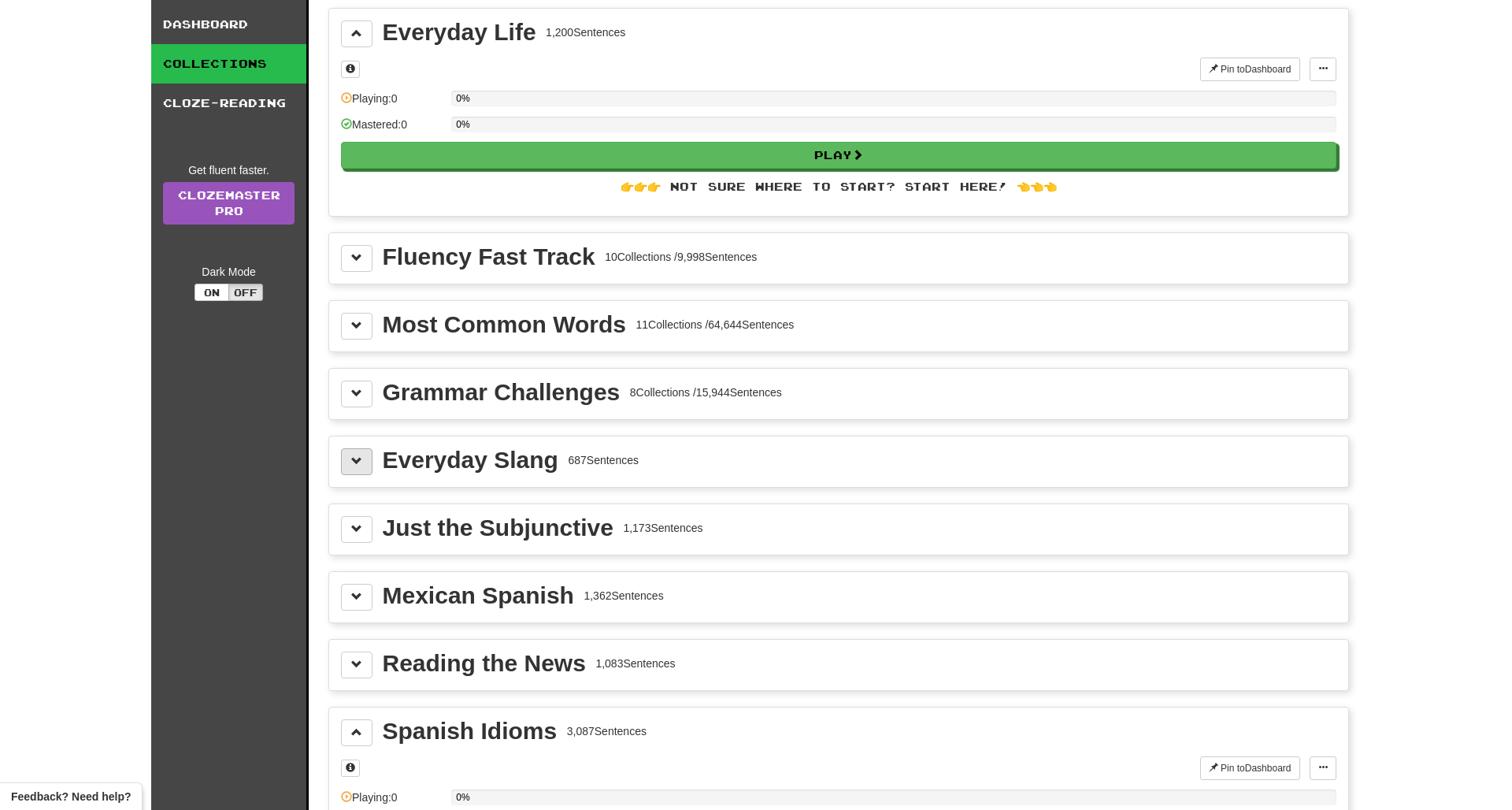 click at bounding box center [357, 462] 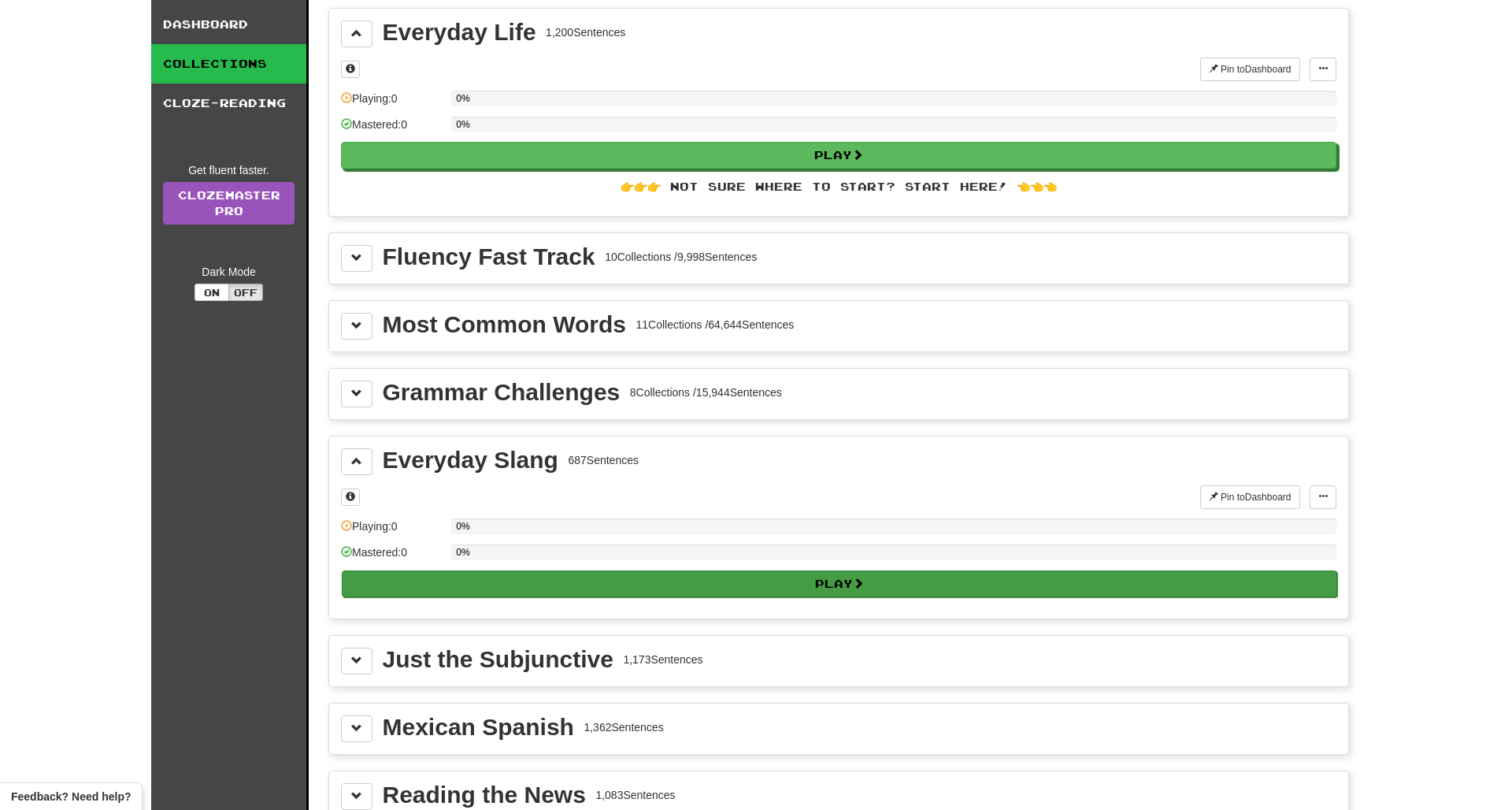 click on "Play" at bounding box center [839, 584] 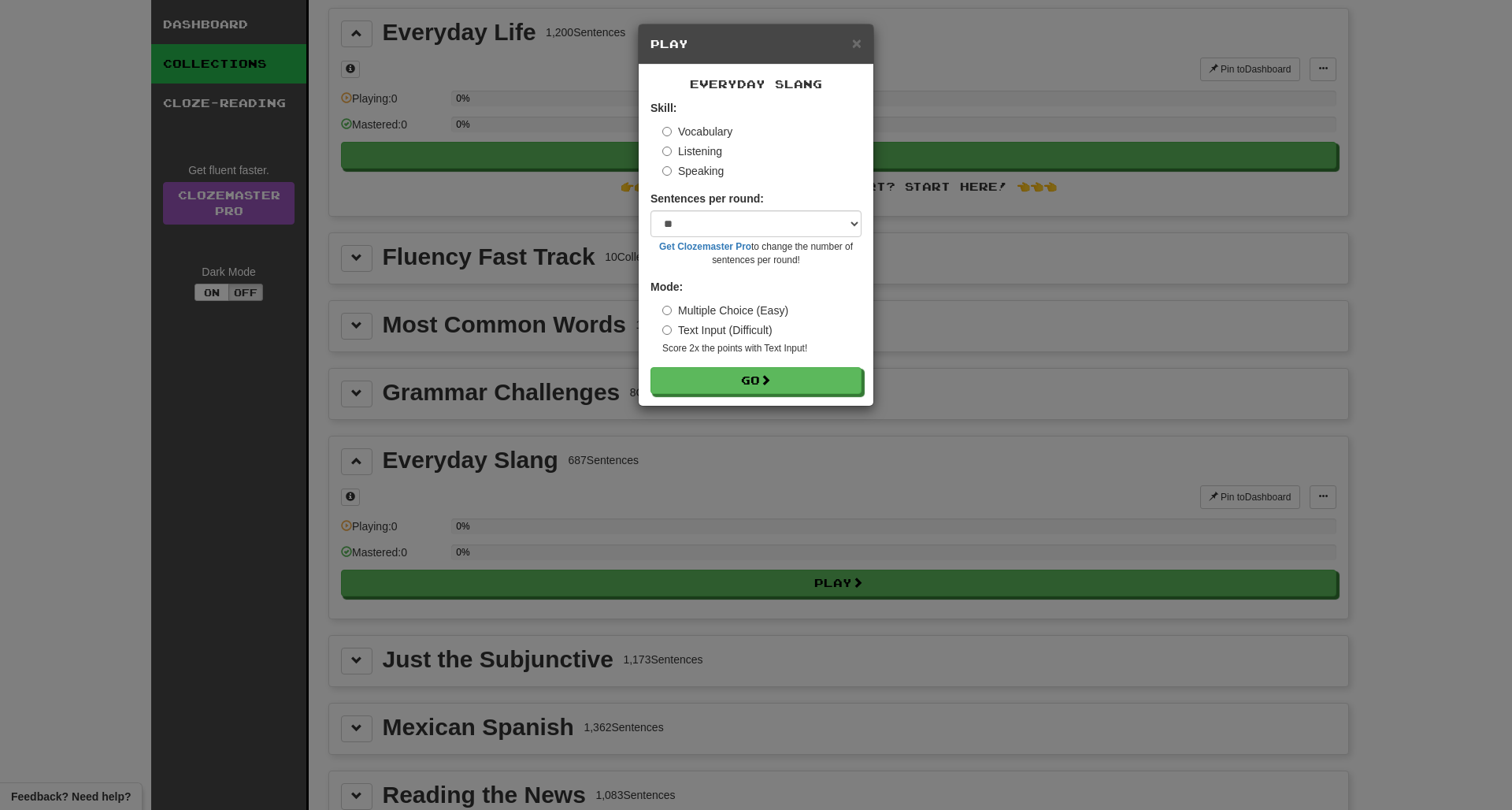 click on "Text Input (Difficult)" at bounding box center (717, 330) 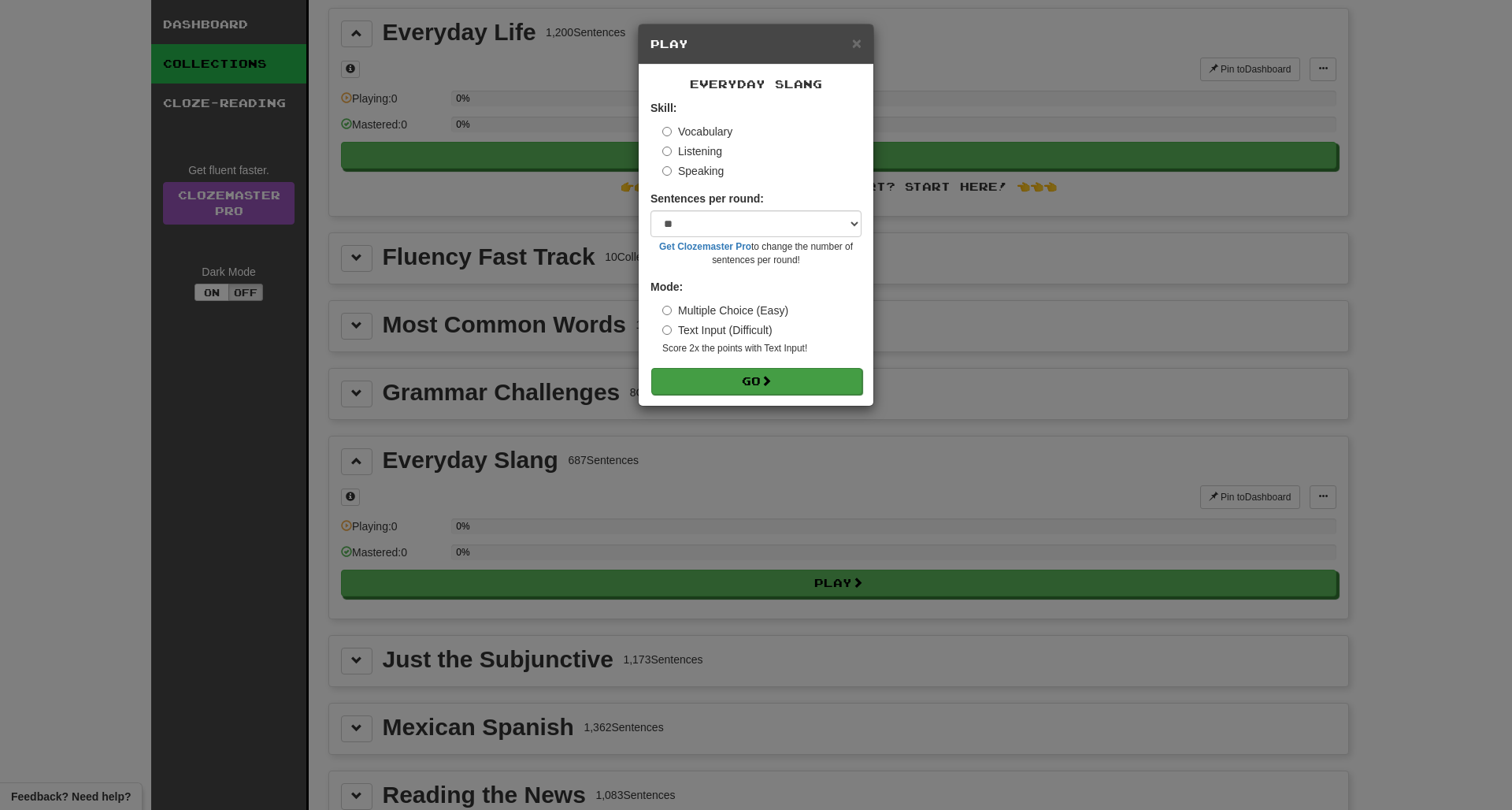 click on "Go" at bounding box center [757, 381] 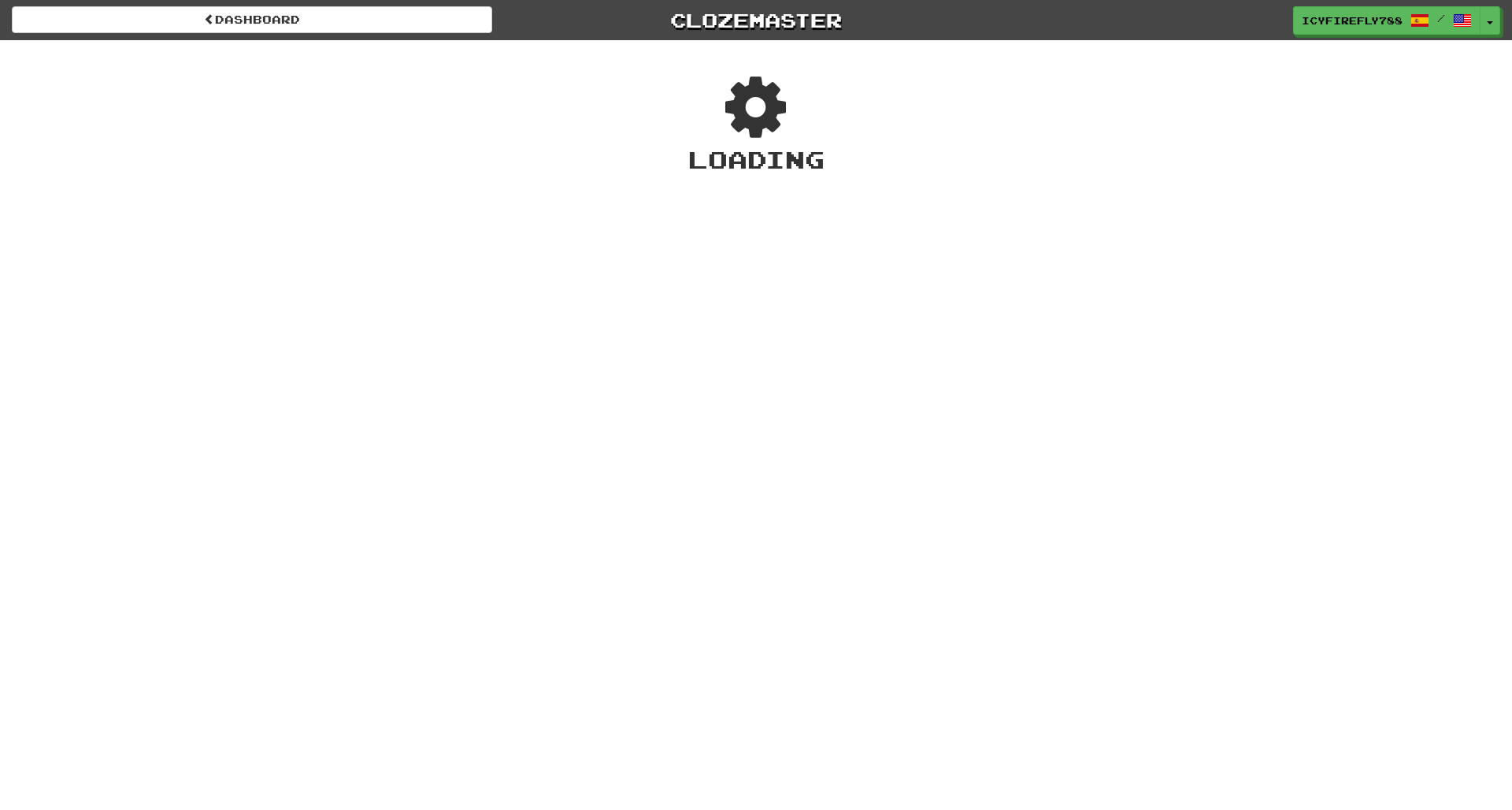 scroll, scrollTop: 0, scrollLeft: 0, axis: both 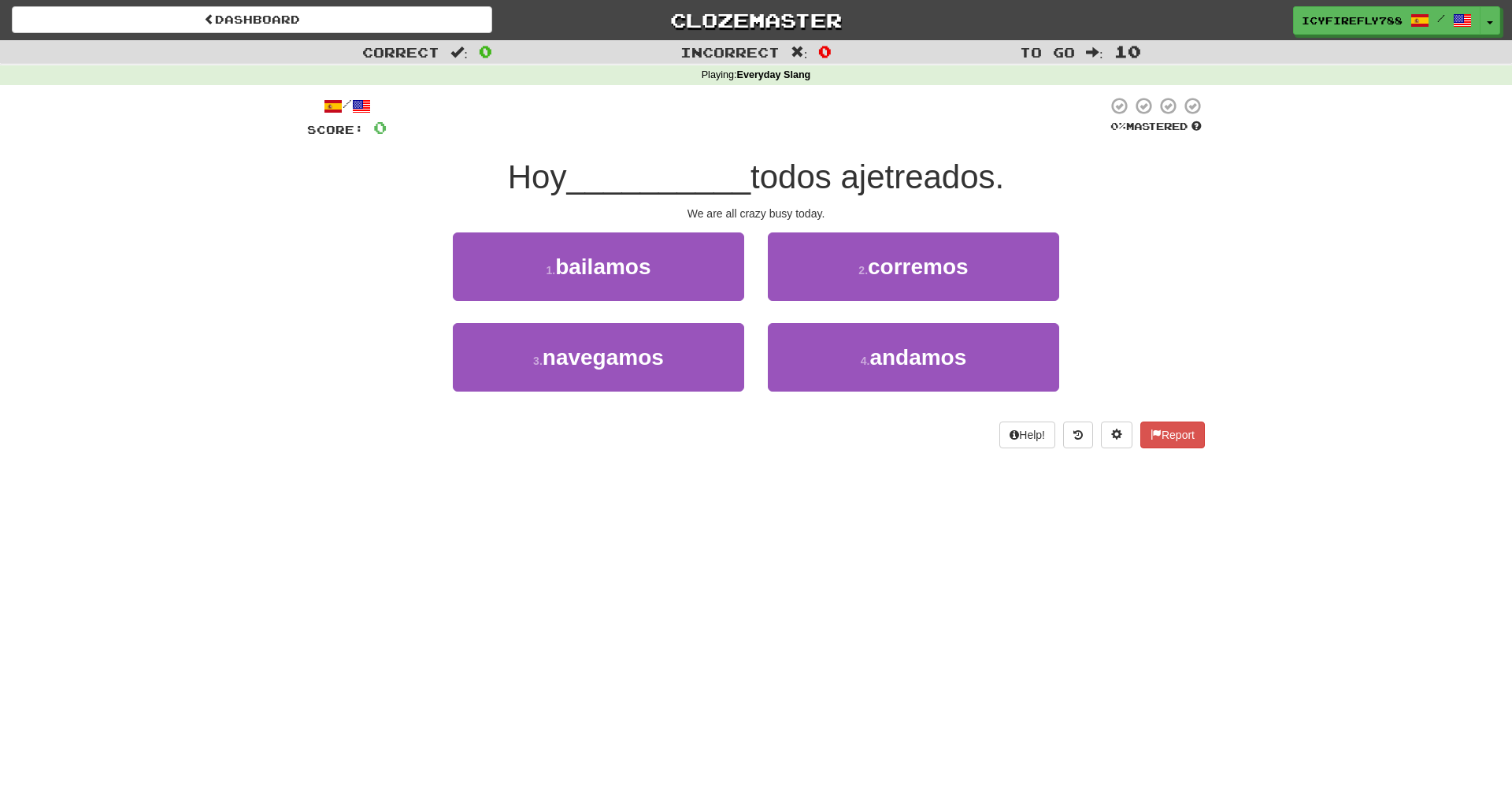 click on "1 .  bailamos 2 .  corremos" at bounding box center (756, 277) 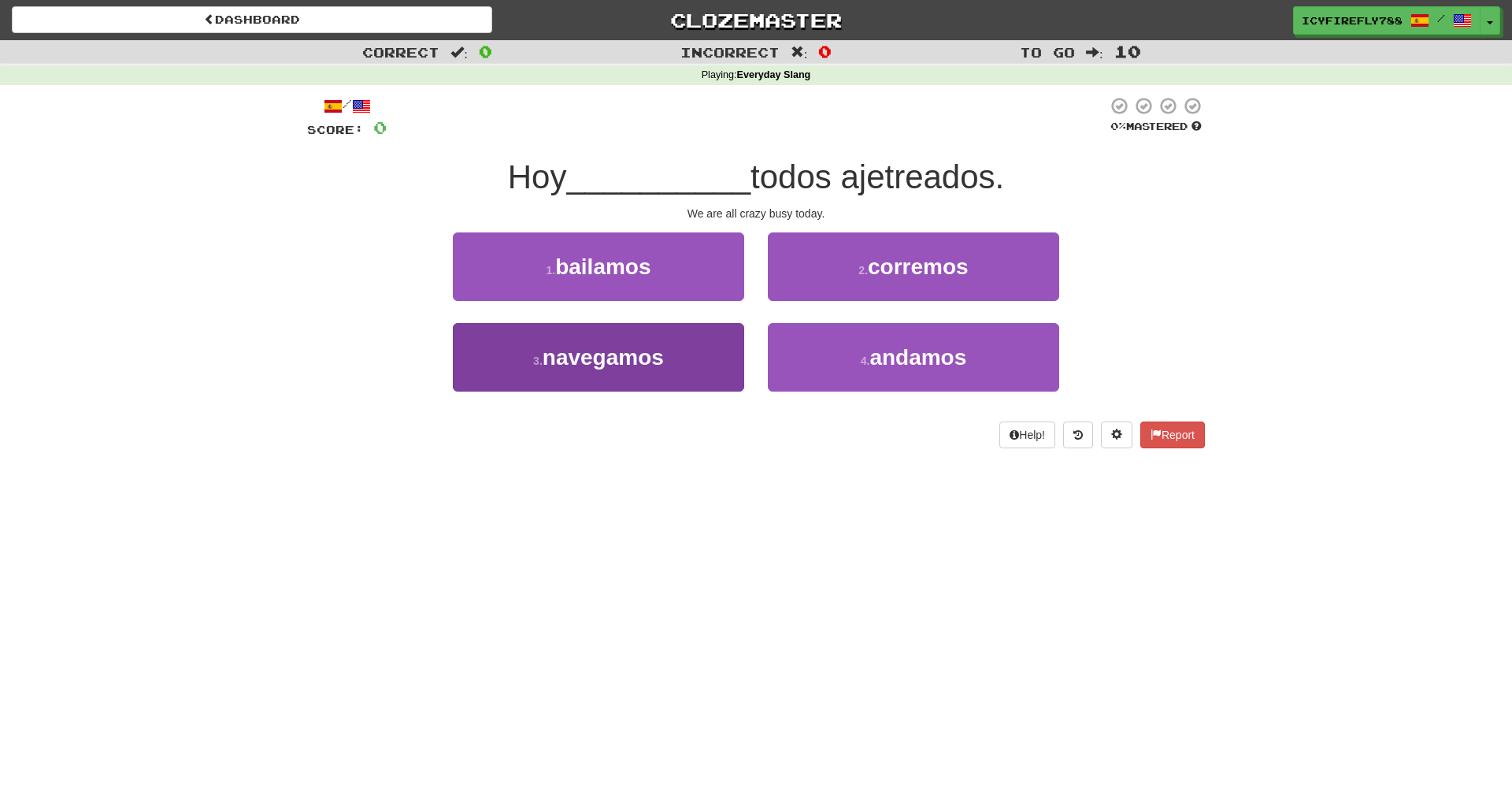 scroll, scrollTop: 0, scrollLeft: 1, axis: horizontal 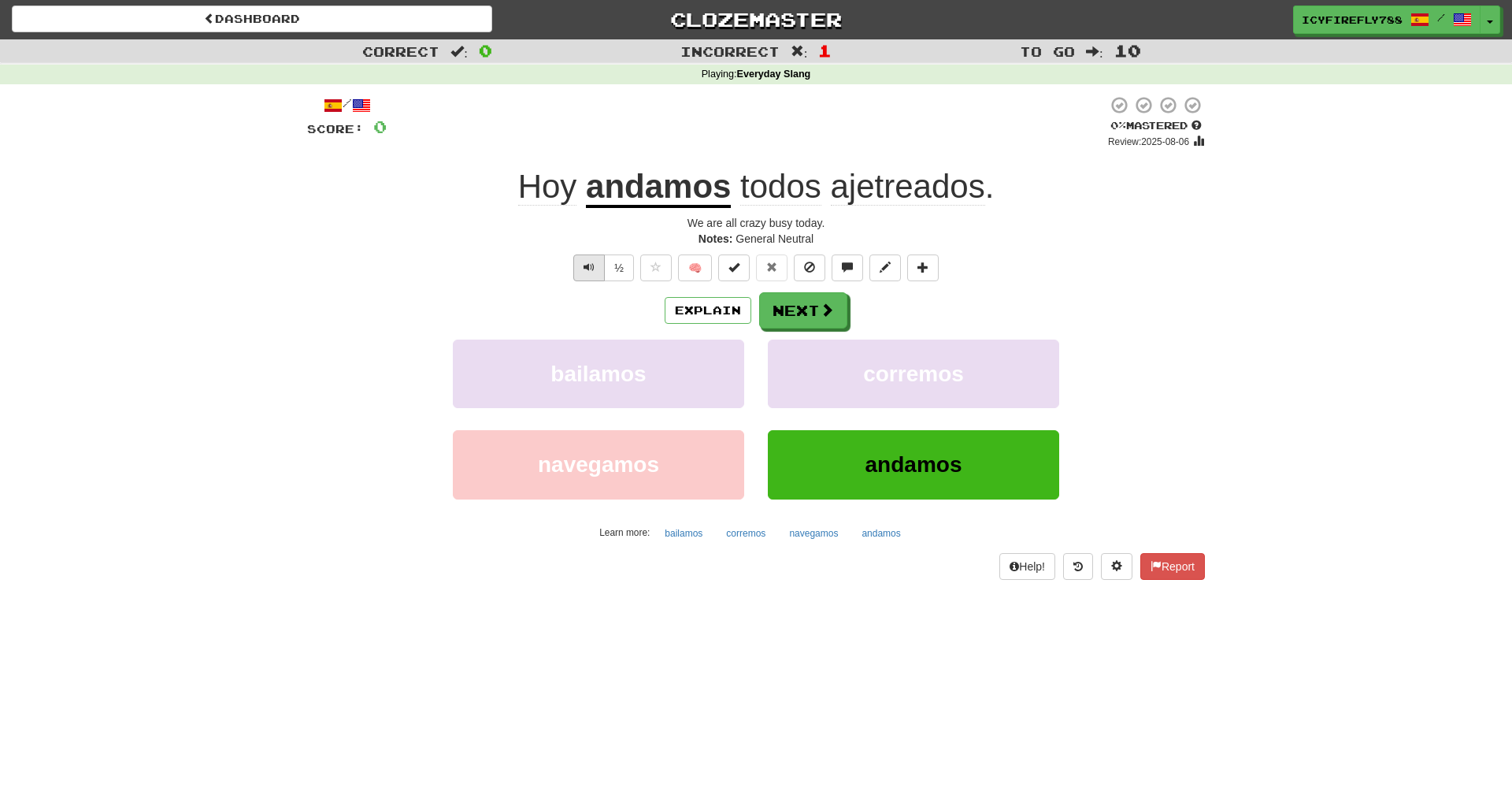click at bounding box center (589, 268) 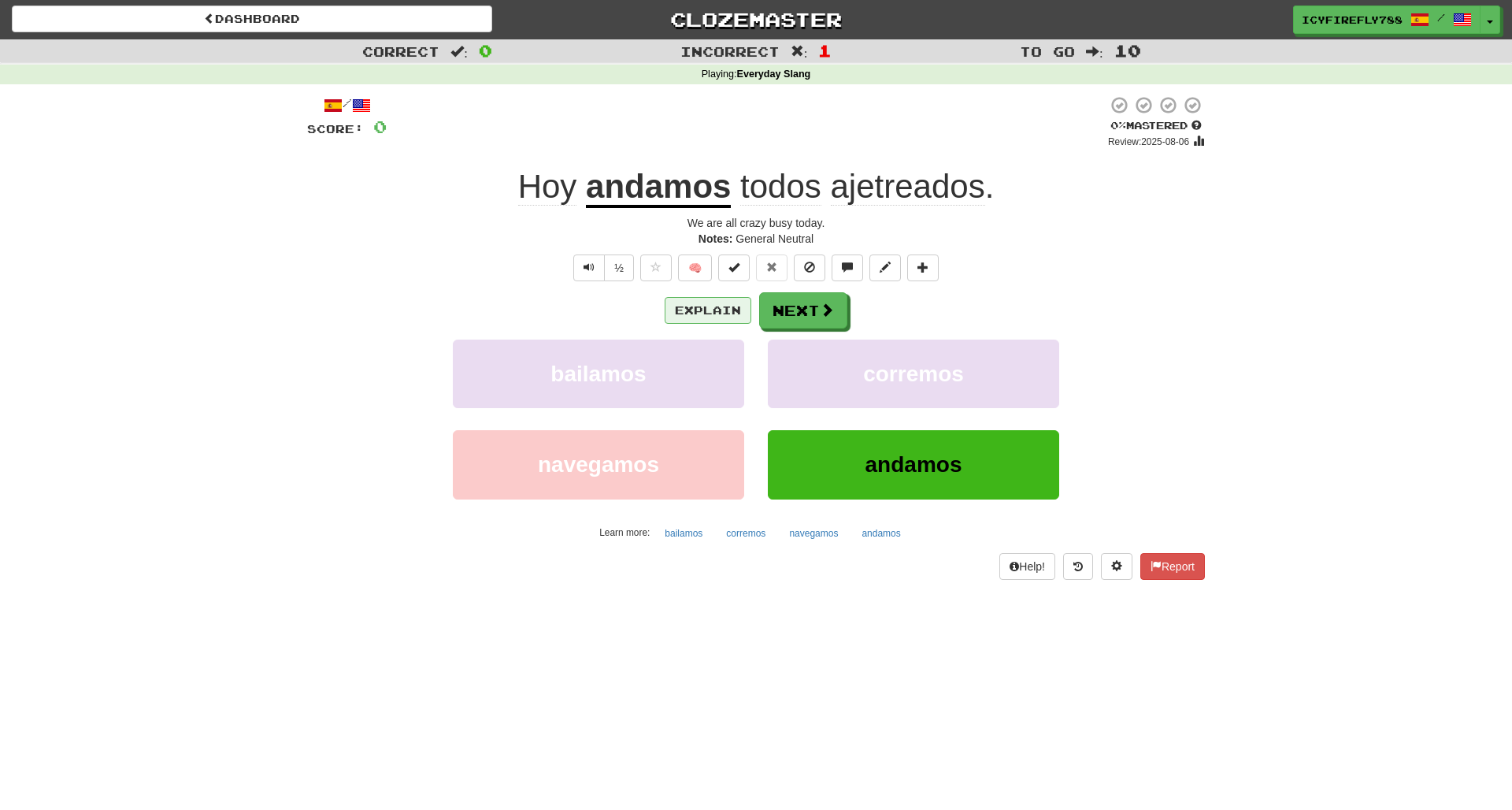 click on "Explain" at bounding box center [708, 310] 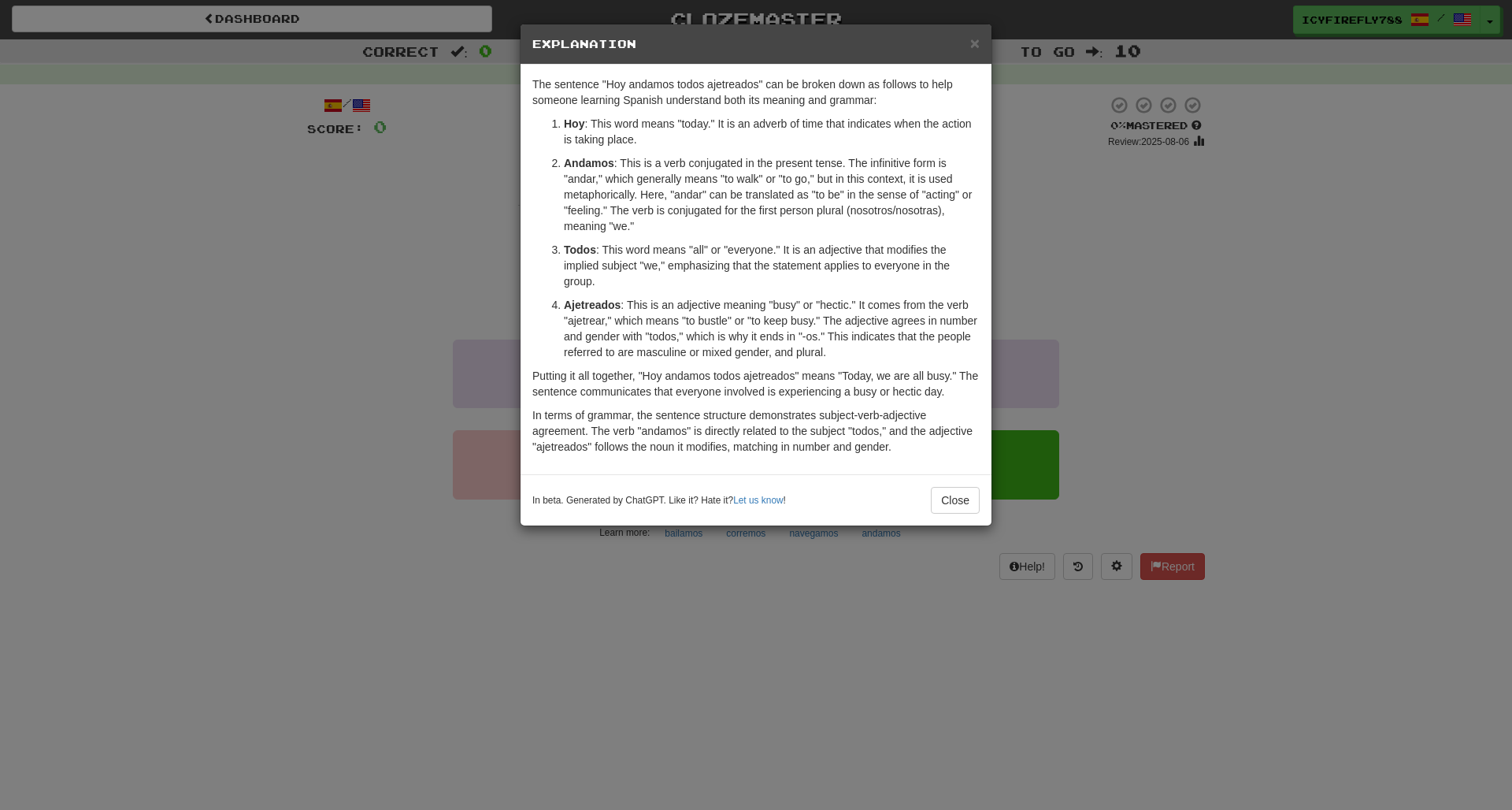 click on "× Explanation" at bounding box center [756, 44] 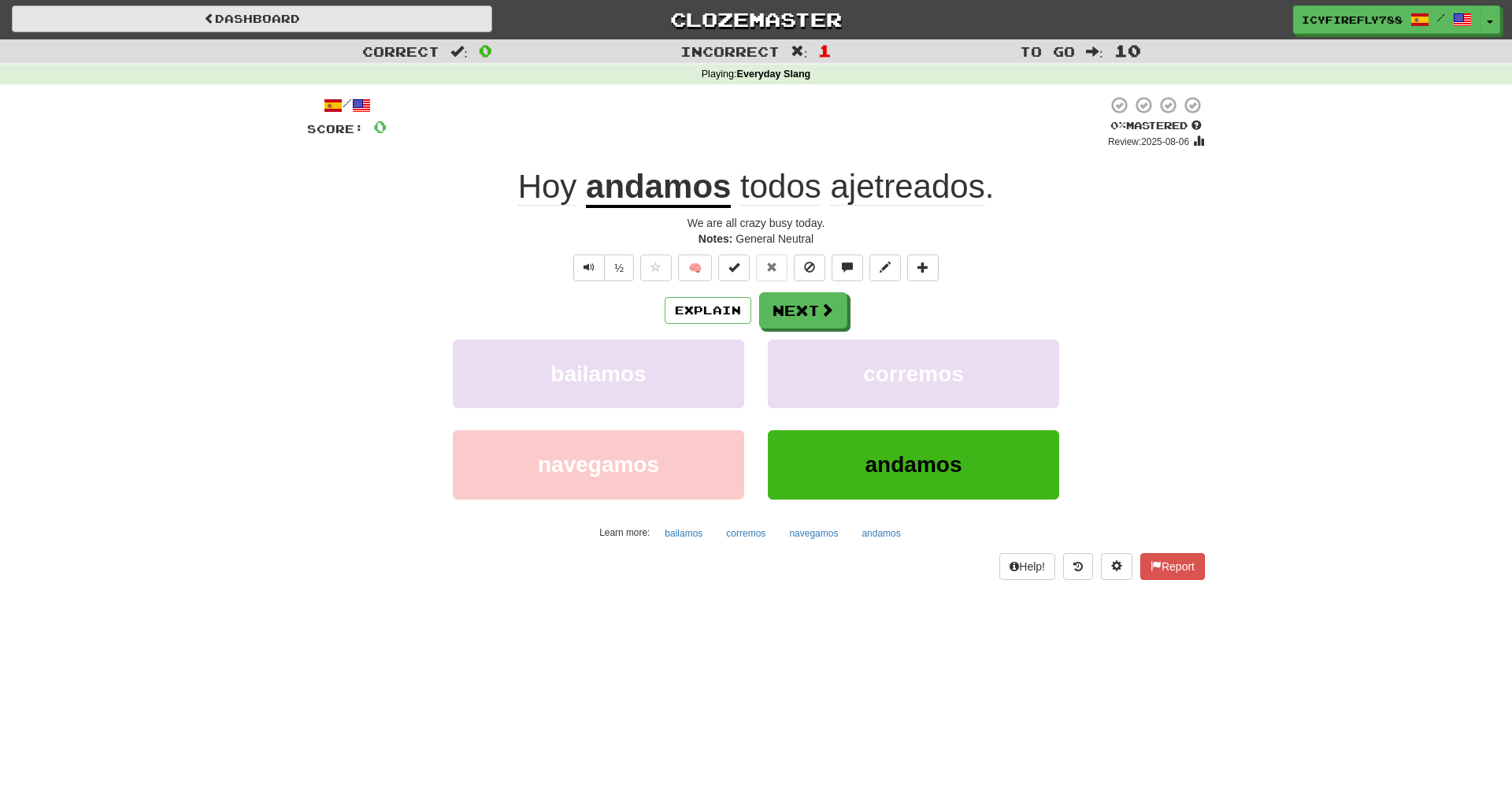 click on "Dashboard" at bounding box center (252, 19) 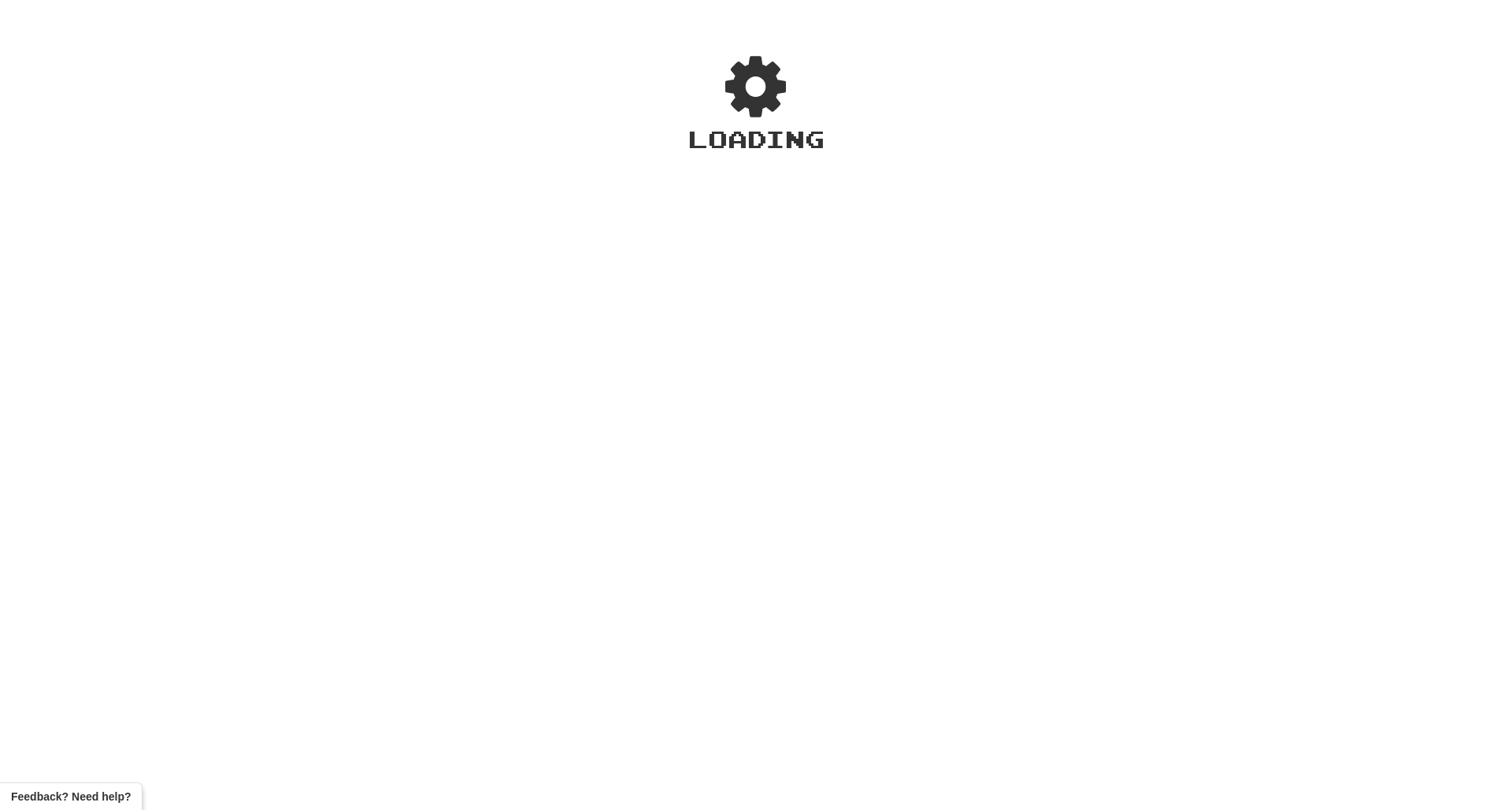 scroll, scrollTop: 0, scrollLeft: 0, axis: both 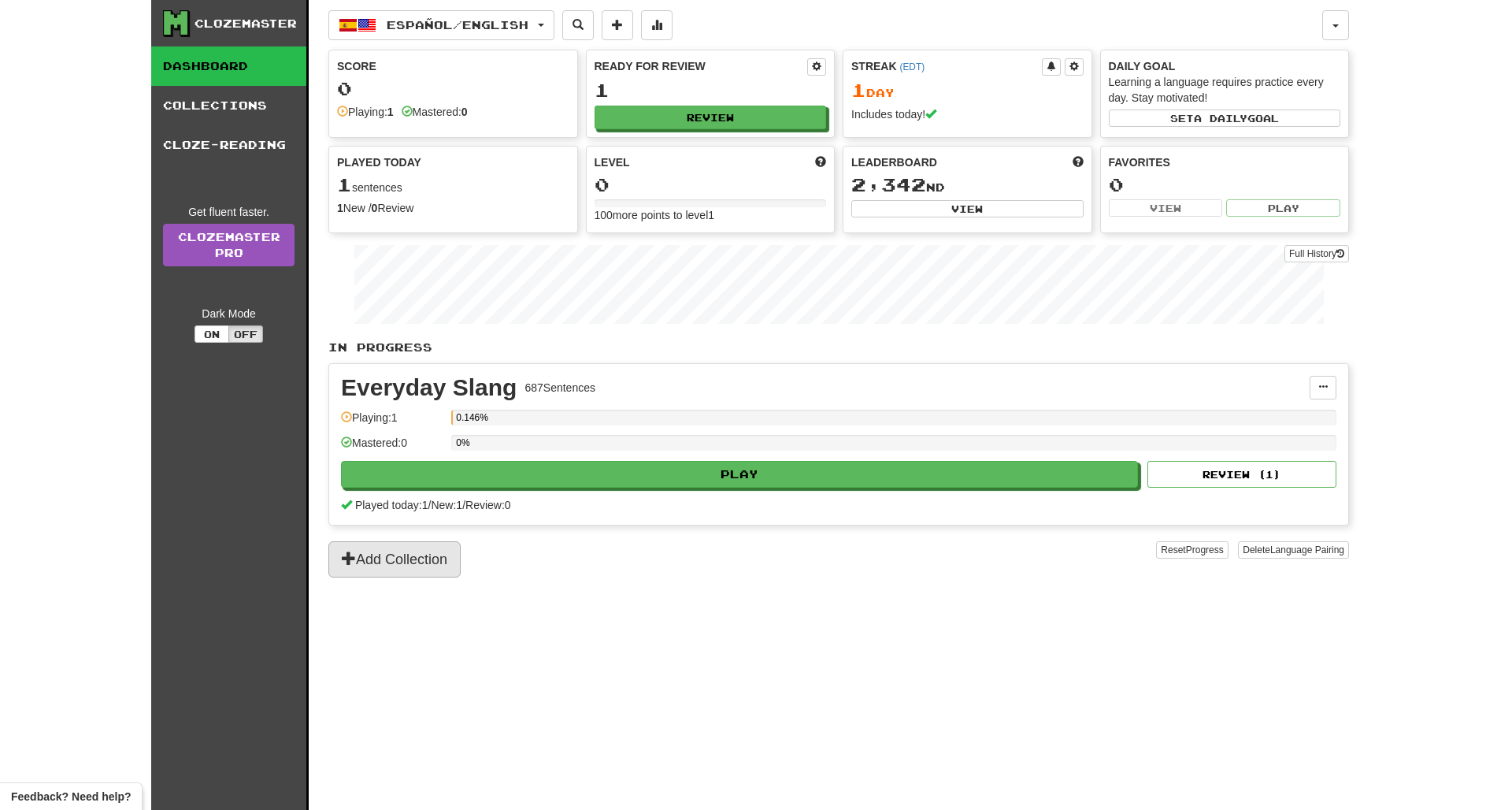 click on "Add Collection" at bounding box center [395, 559] 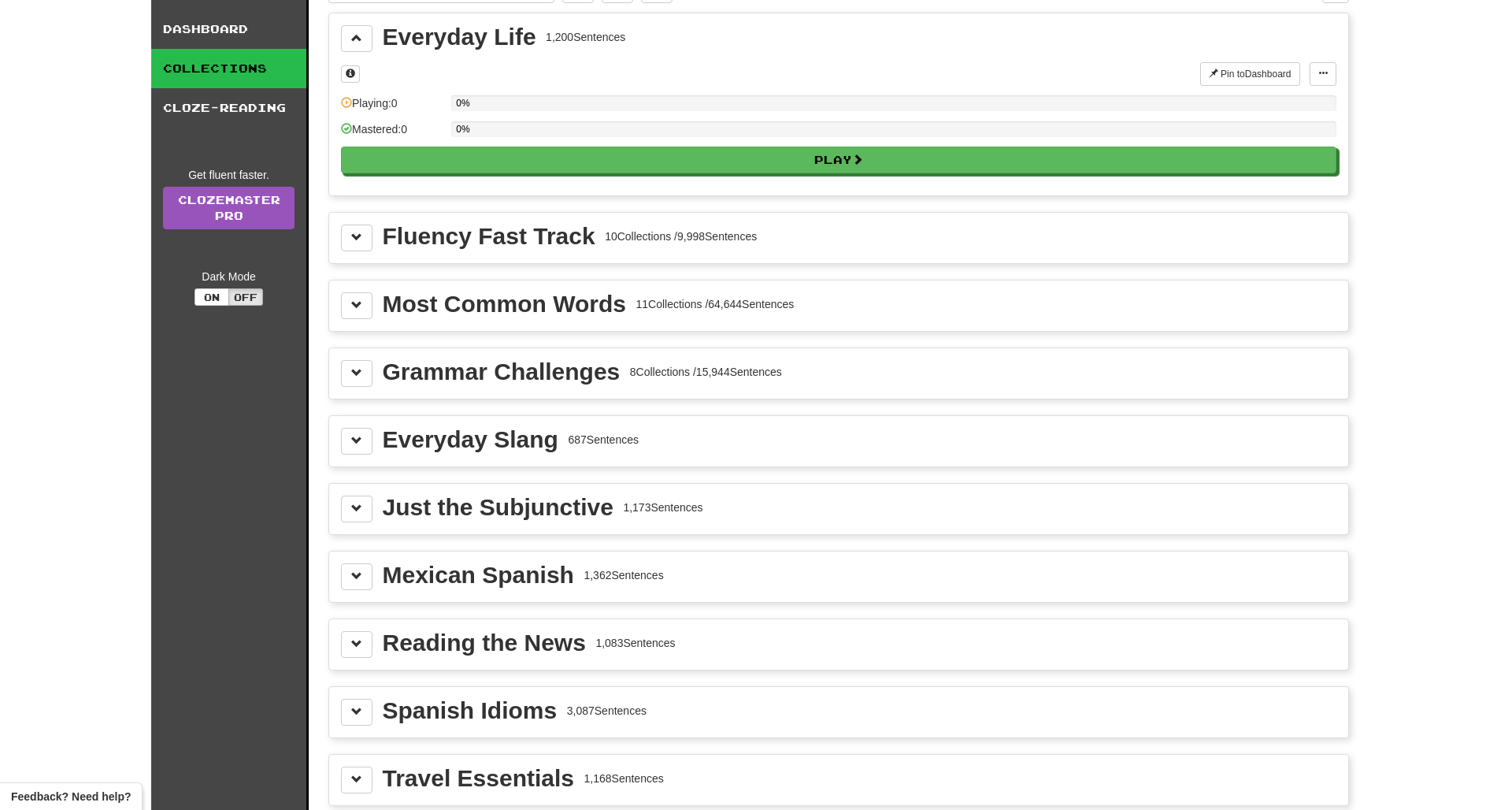 scroll, scrollTop: 34, scrollLeft: 0, axis: vertical 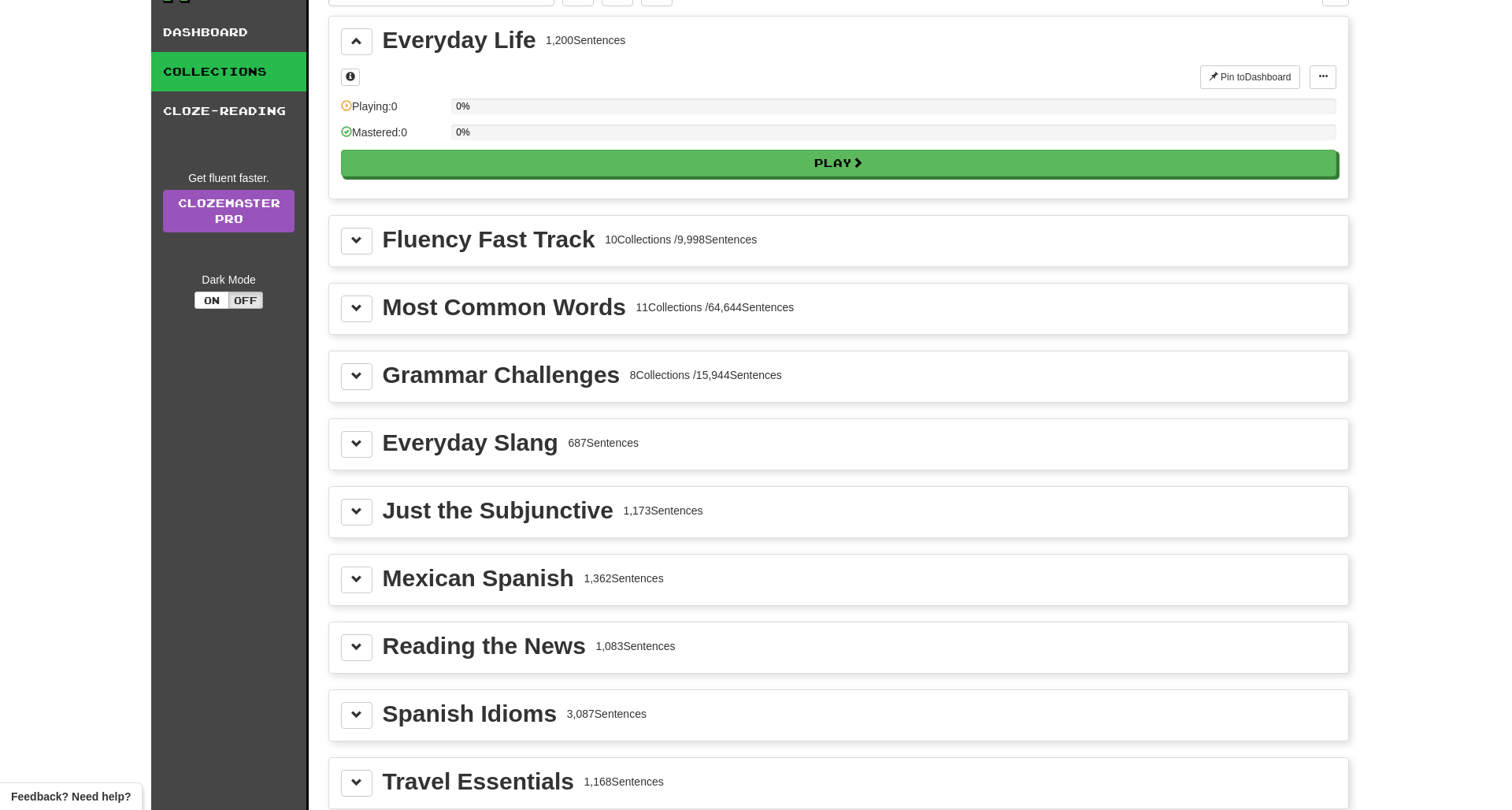 click on "Most Common Words" at bounding box center [504, 307] 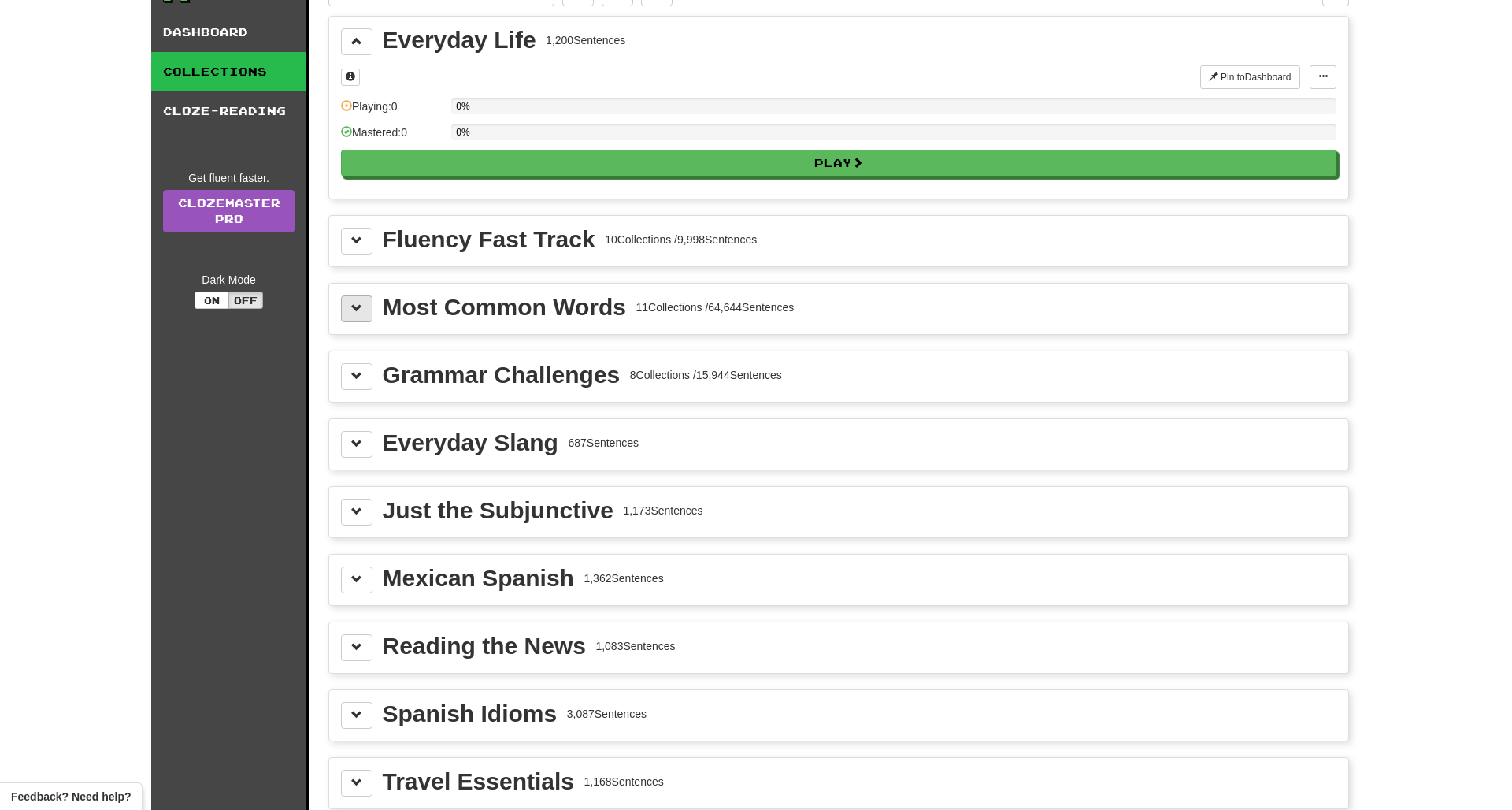 click at bounding box center [357, 309] 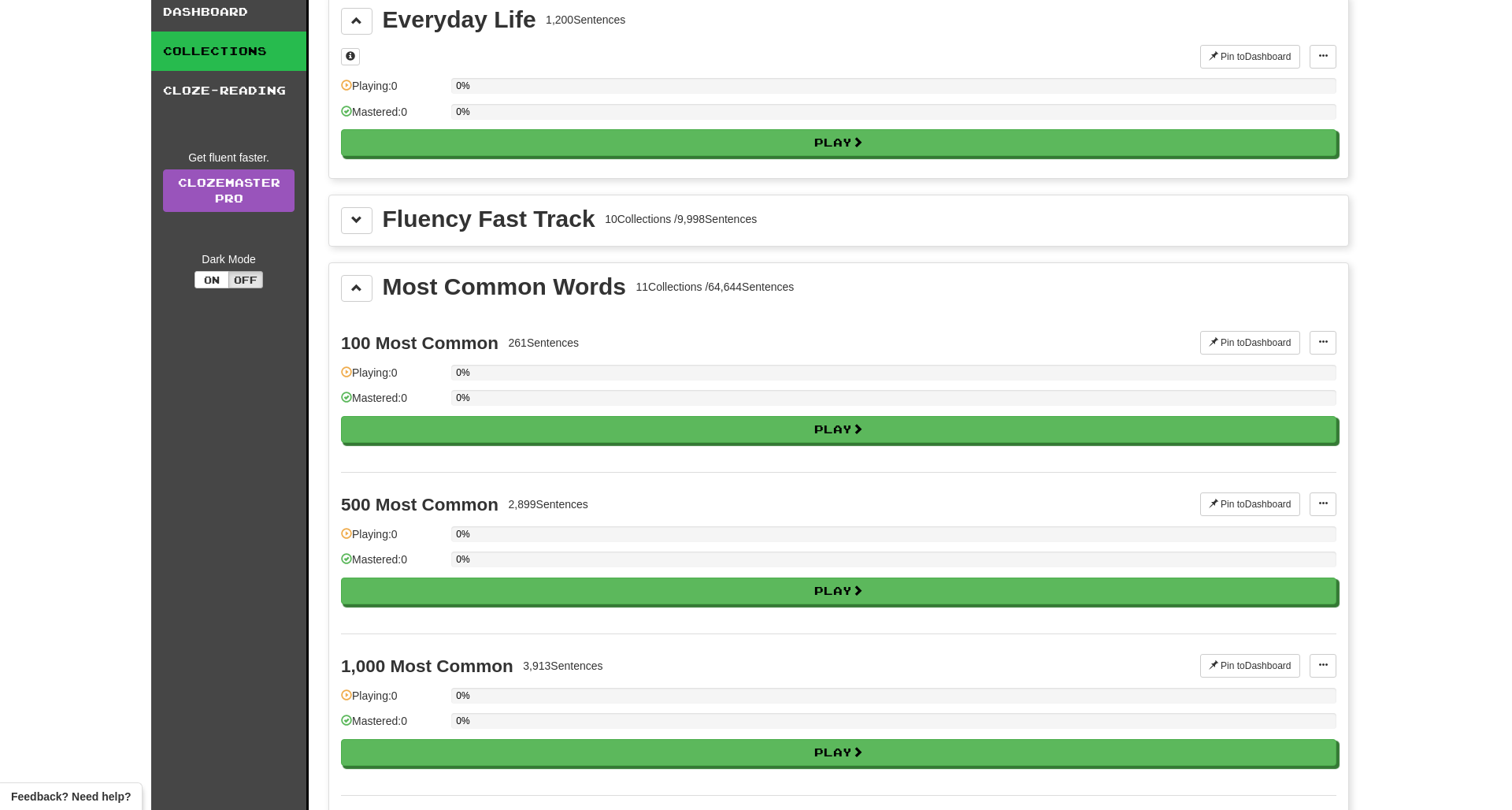 scroll, scrollTop: 62, scrollLeft: 0, axis: vertical 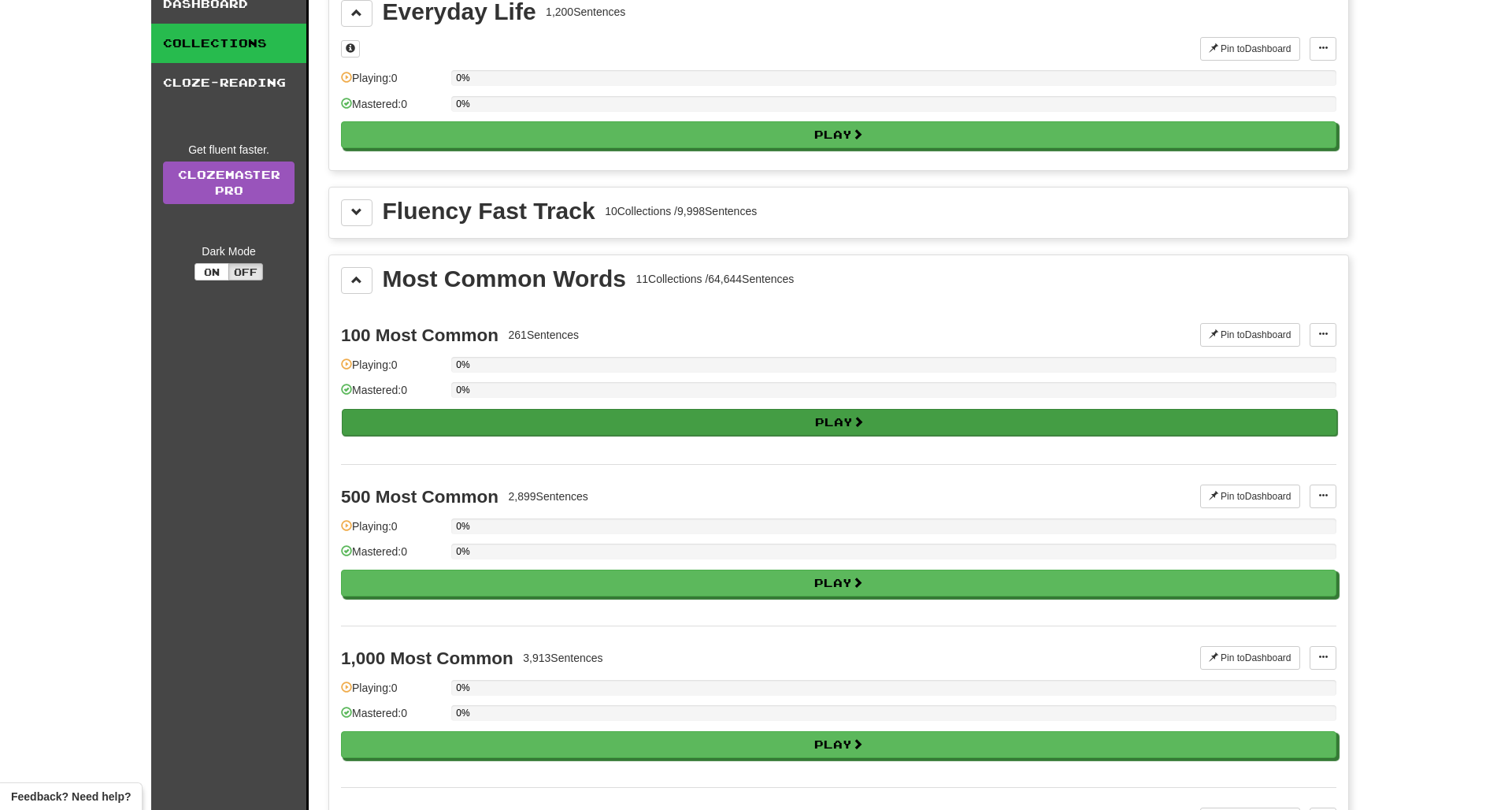 click on "Play" at bounding box center (839, 422) 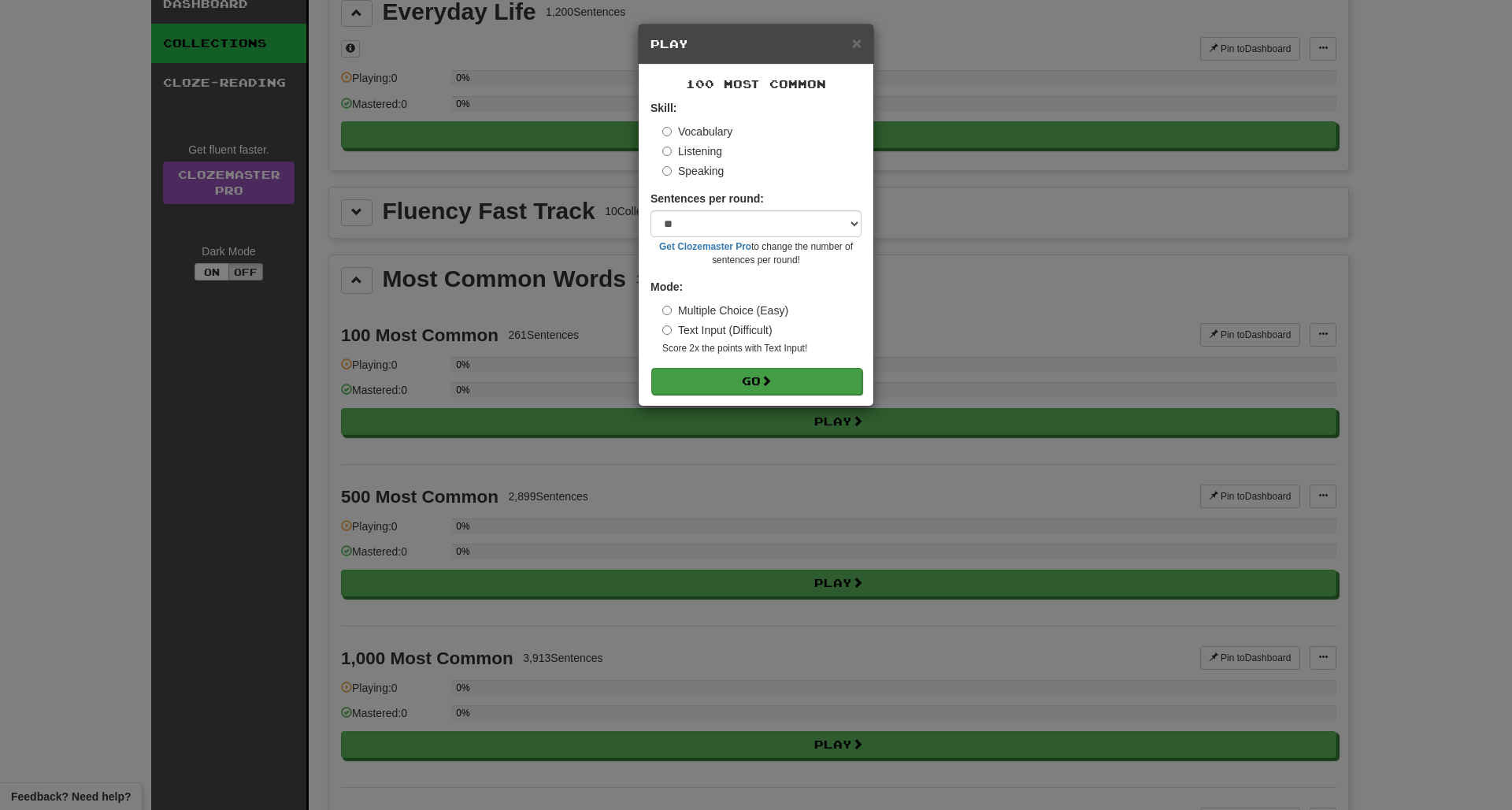 click on "Go" at bounding box center [757, 381] 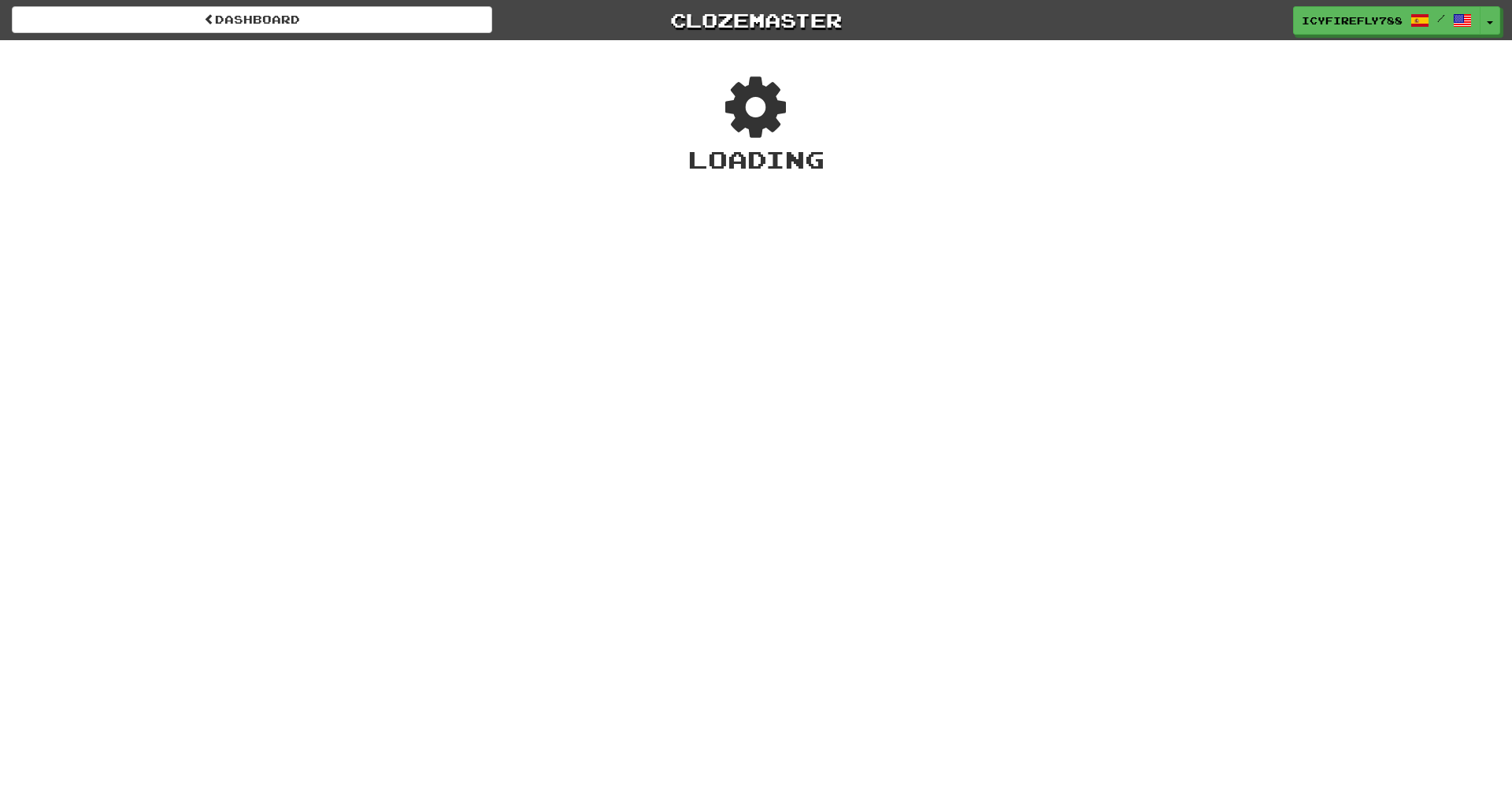 scroll, scrollTop: 0, scrollLeft: 0, axis: both 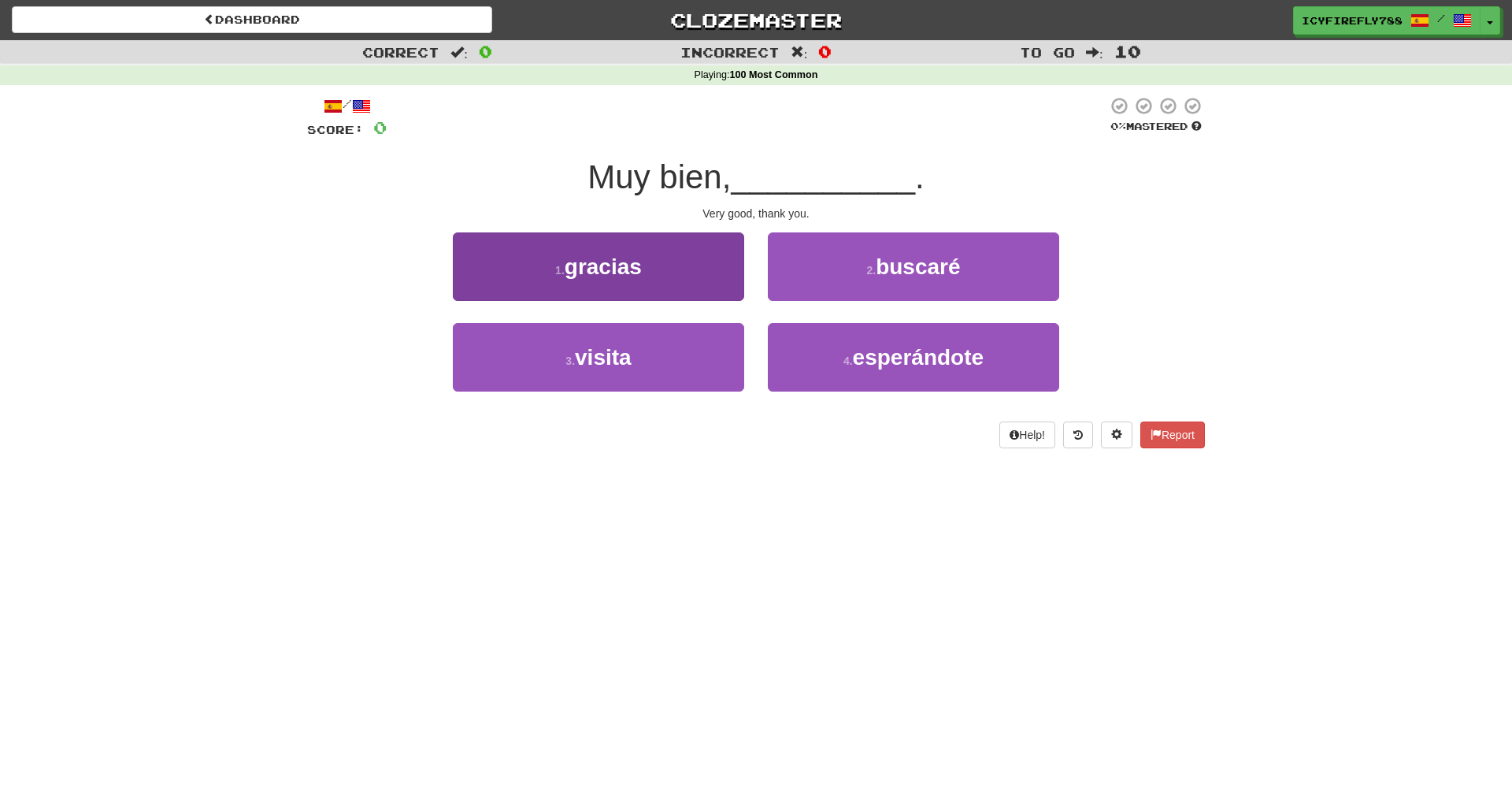 click on "1 .  gracias" at bounding box center [598, 266] 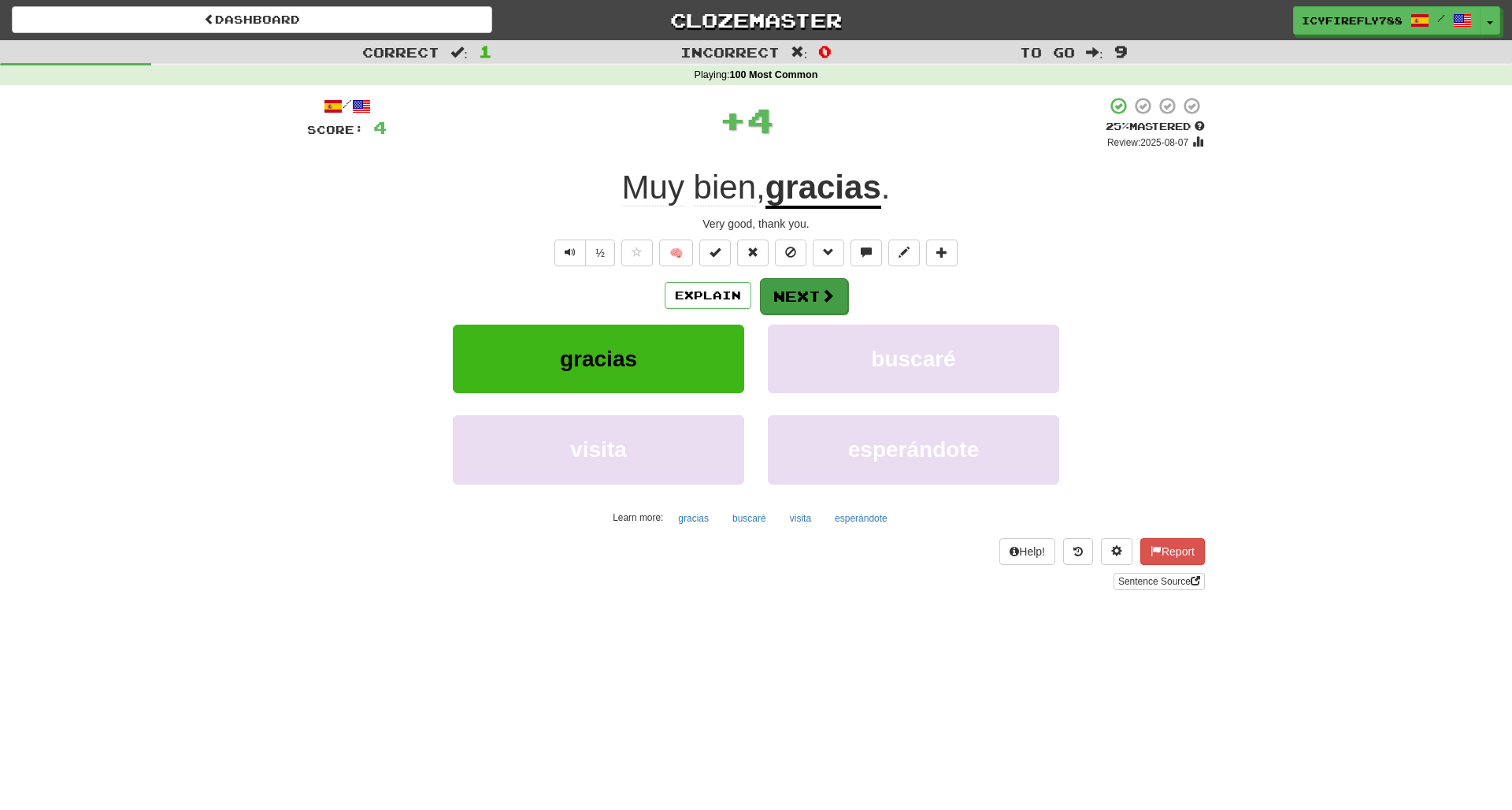 click on "Next" at bounding box center [804, 296] 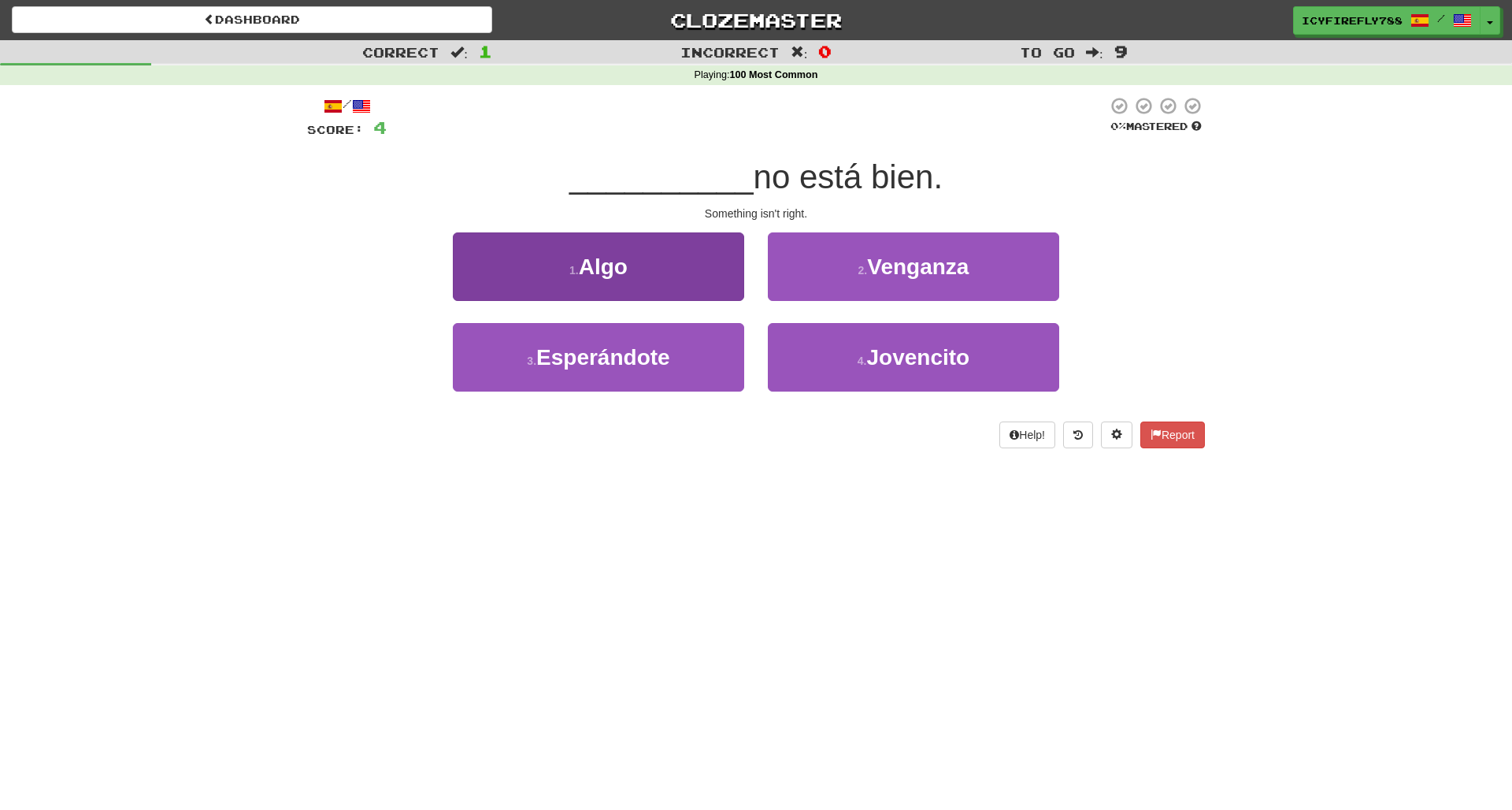click on "1 .  Algo" at bounding box center [598, 266] 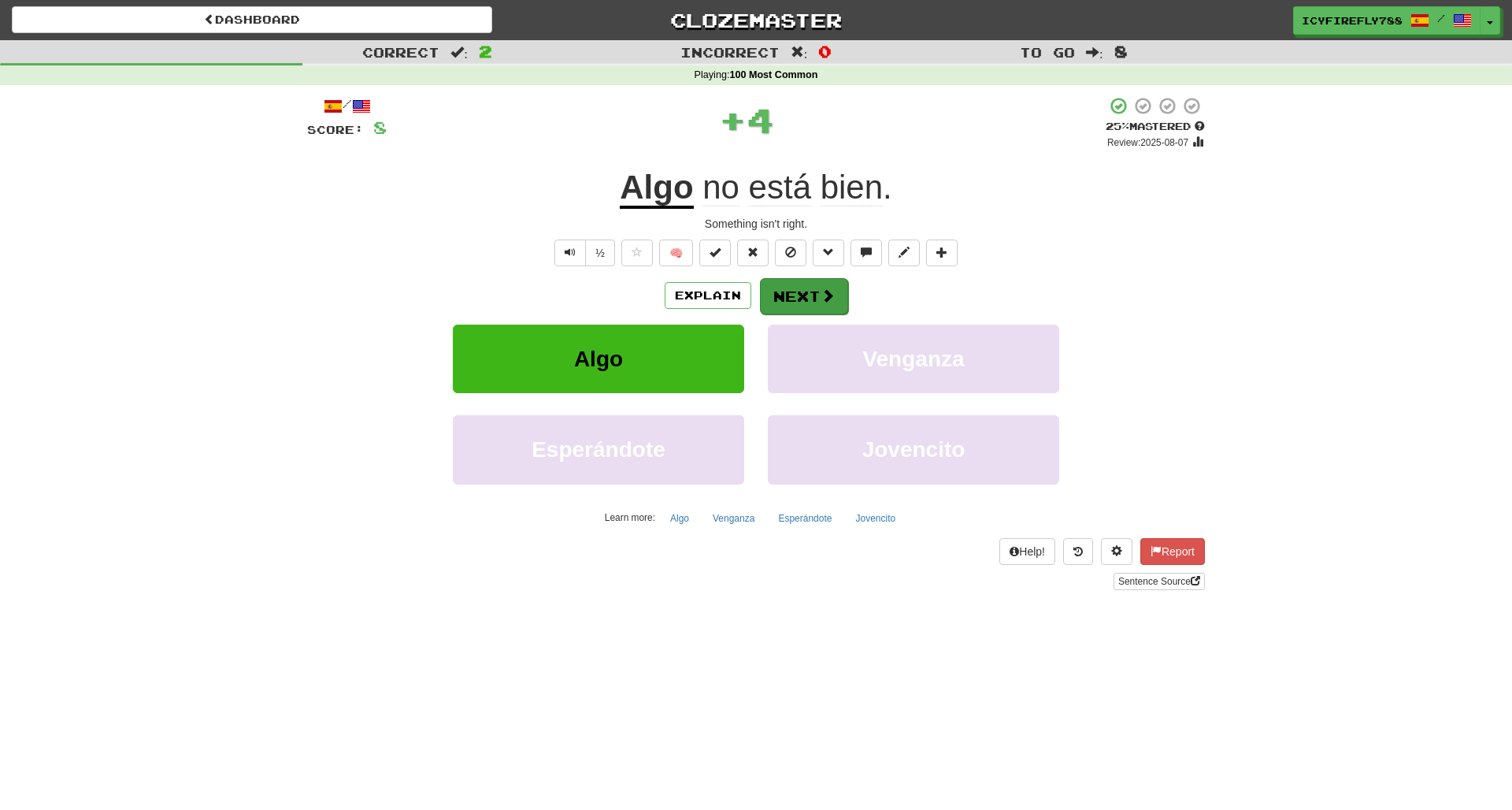 click on "Next" at bounding box center (804, 296) 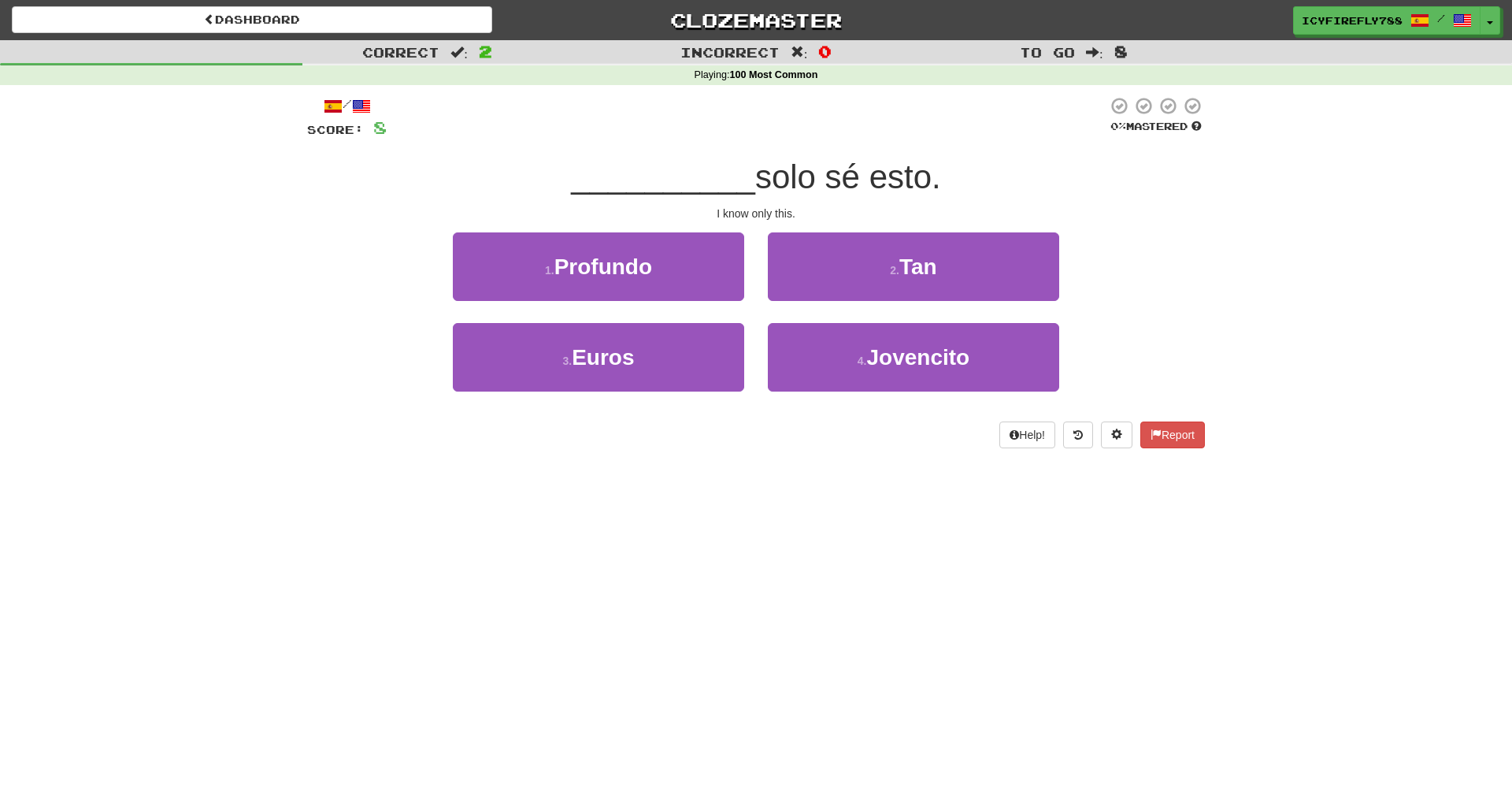 click on "1 .  Profundo" at bounding box center [598, 266] 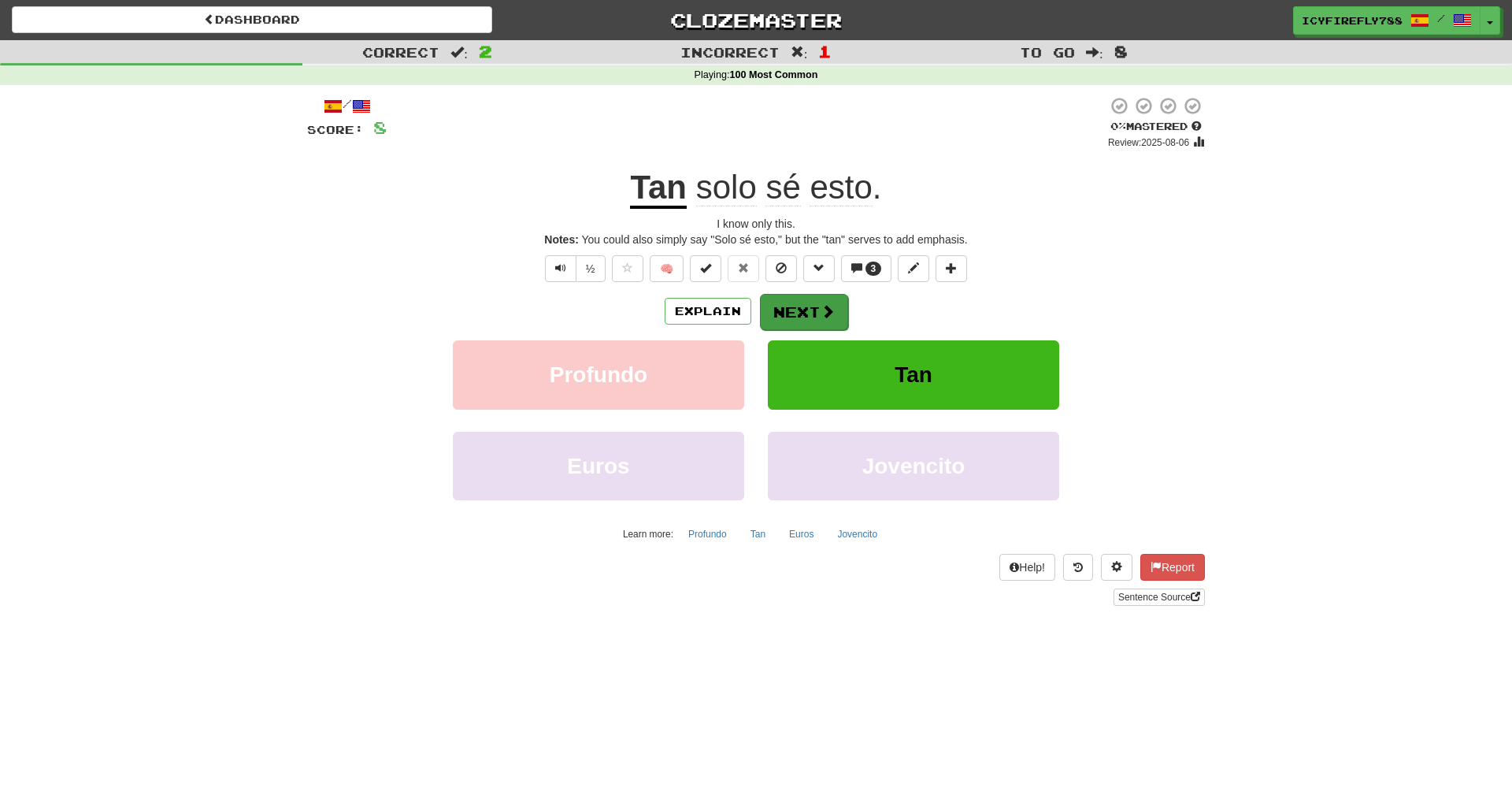 click on "Next" at bounding box center (804, 312) 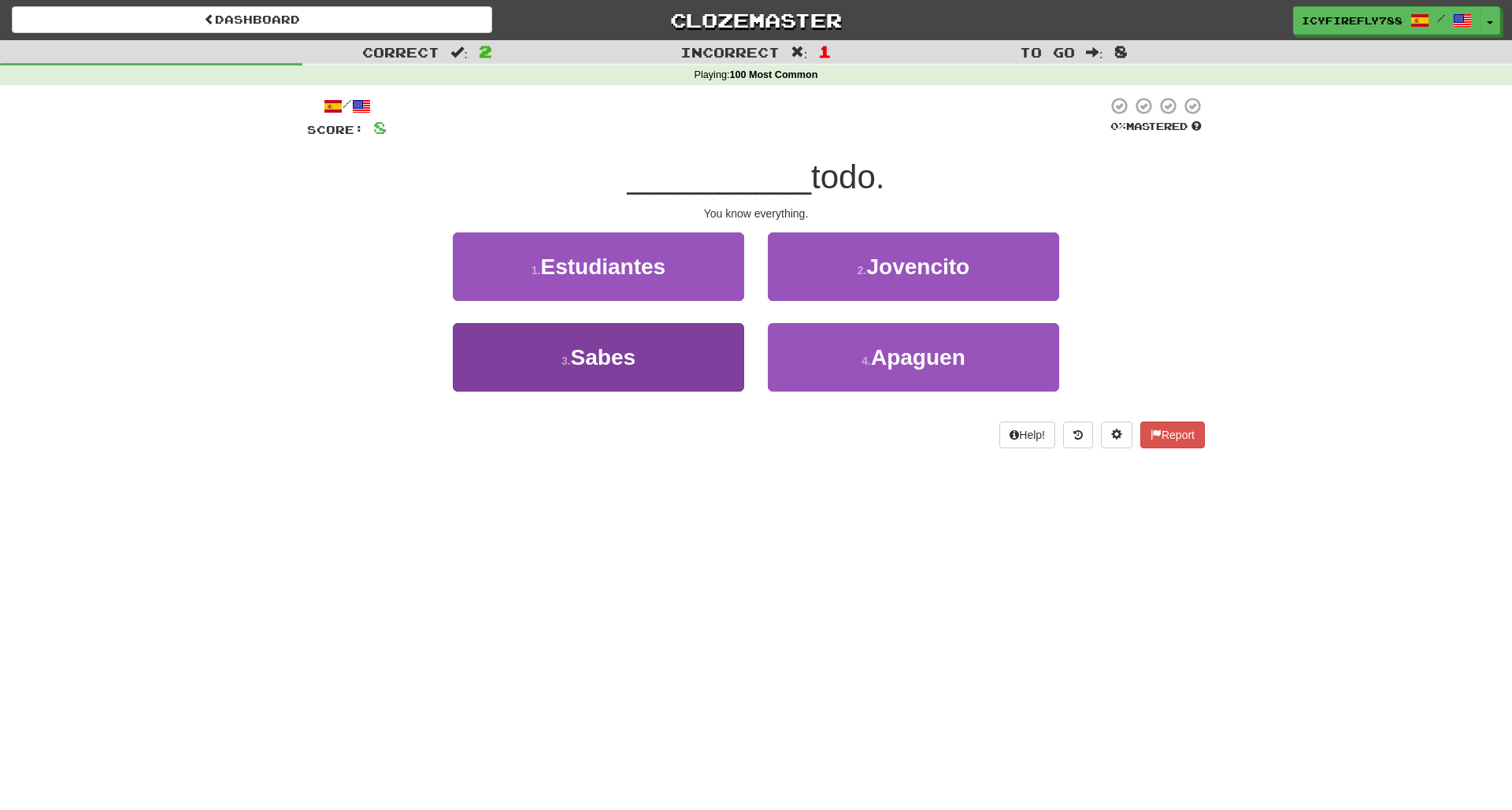 click on "3 .  Sabes" at bounding box center [598, 357] 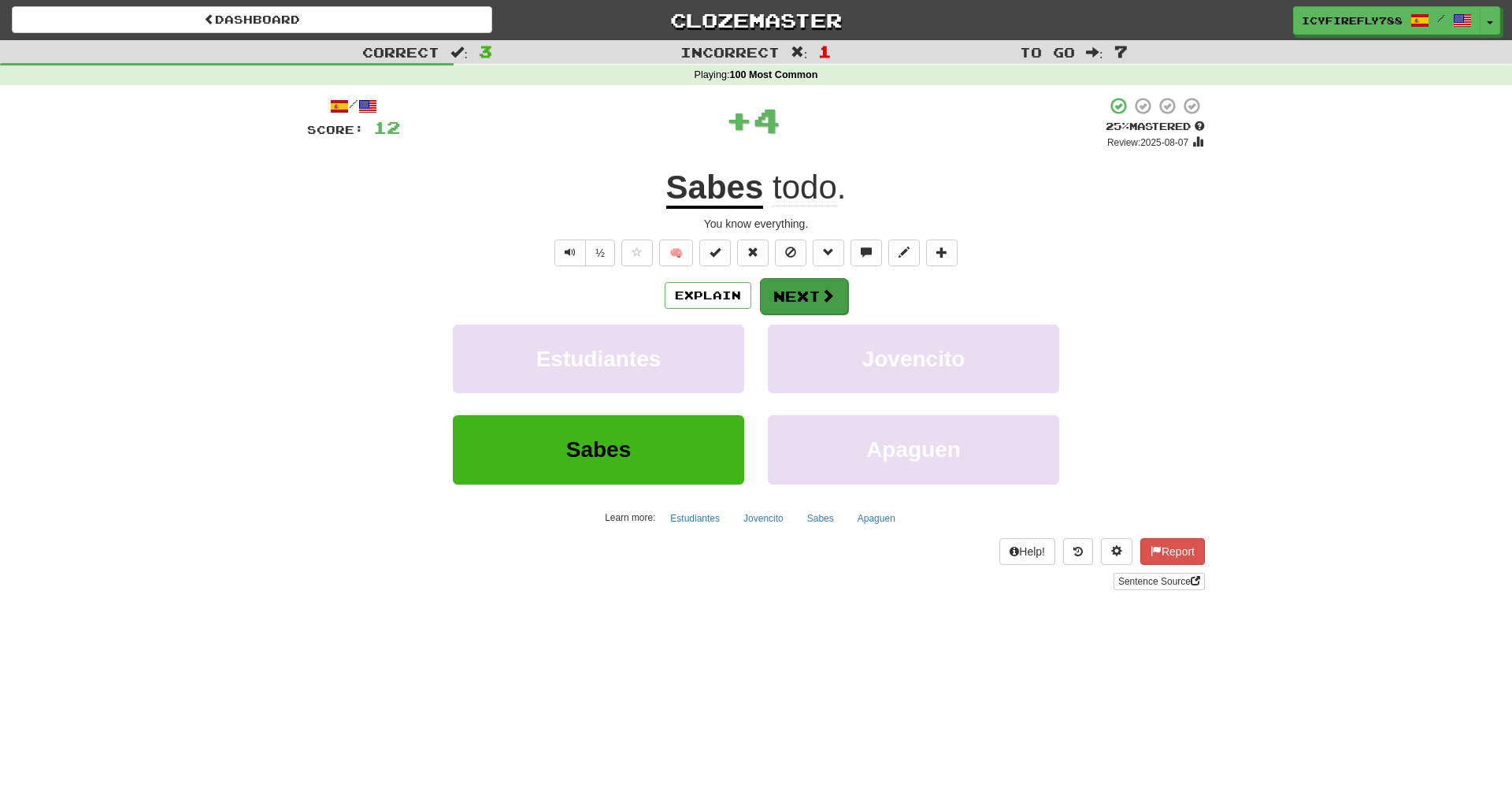 click on "Next" at bounding box center (804, 296) 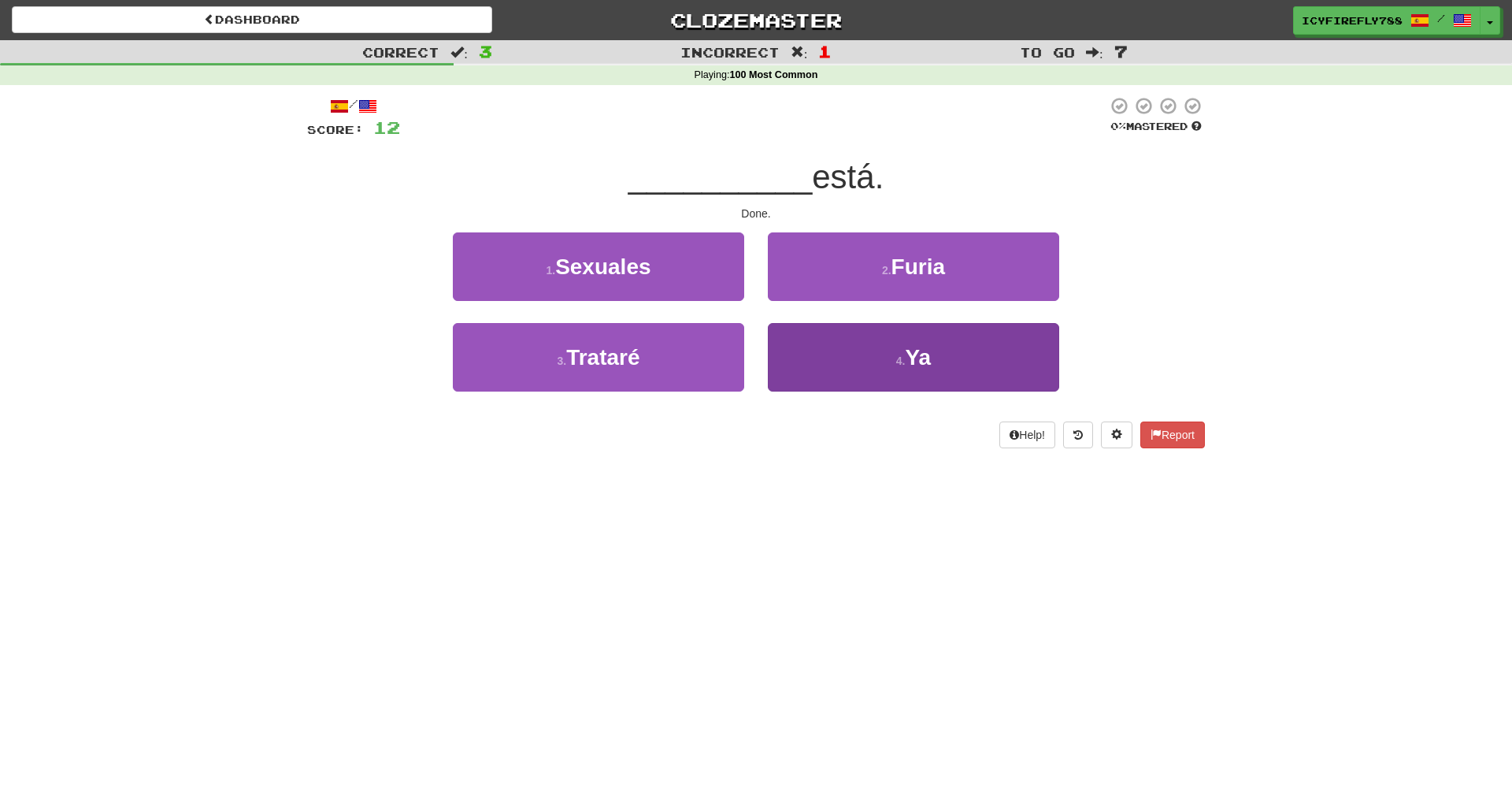 click on "4 .  Ya" at bounding box center [914, 357] 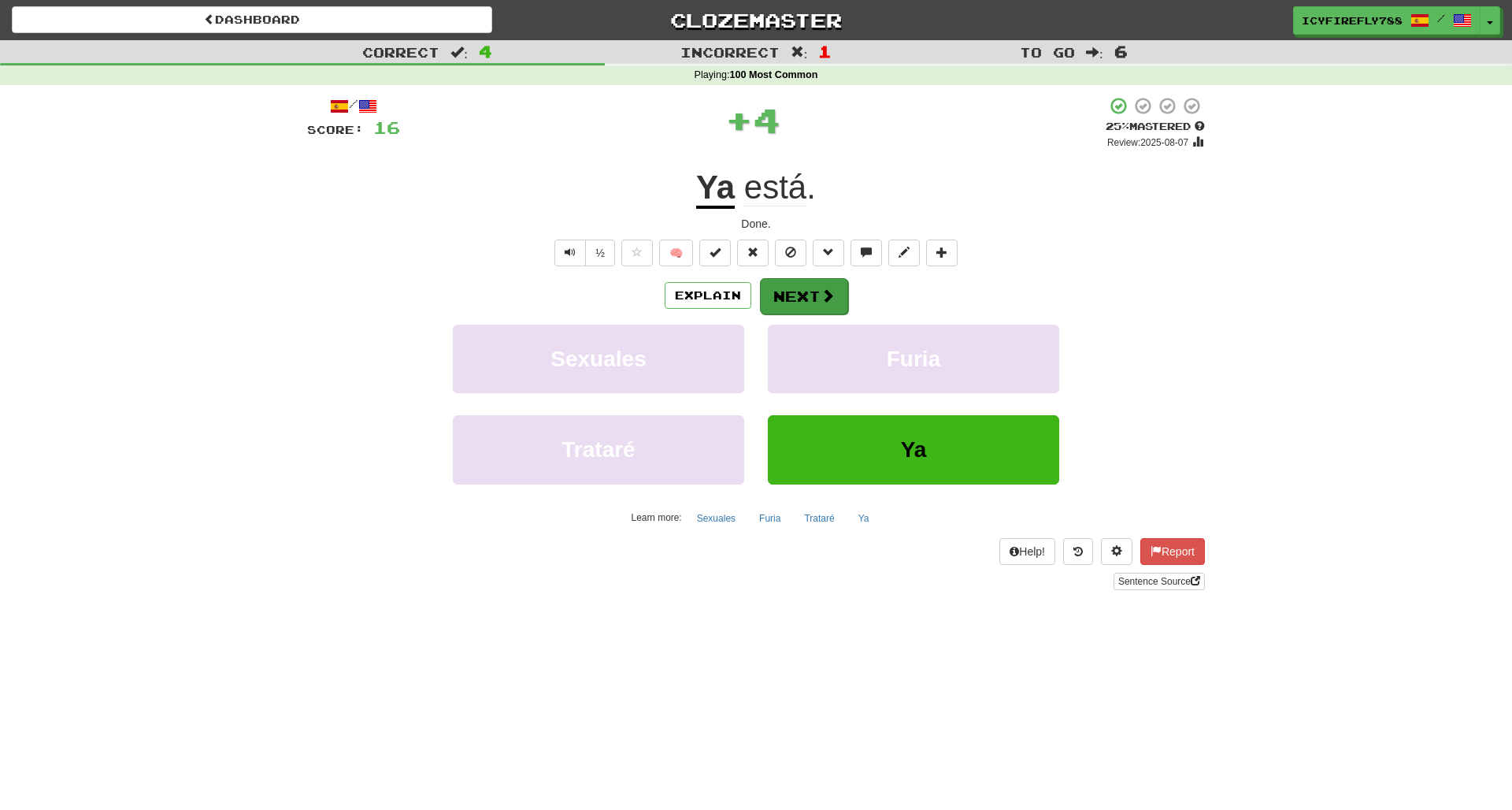 click on "Next" at bounding box center (804, 296) 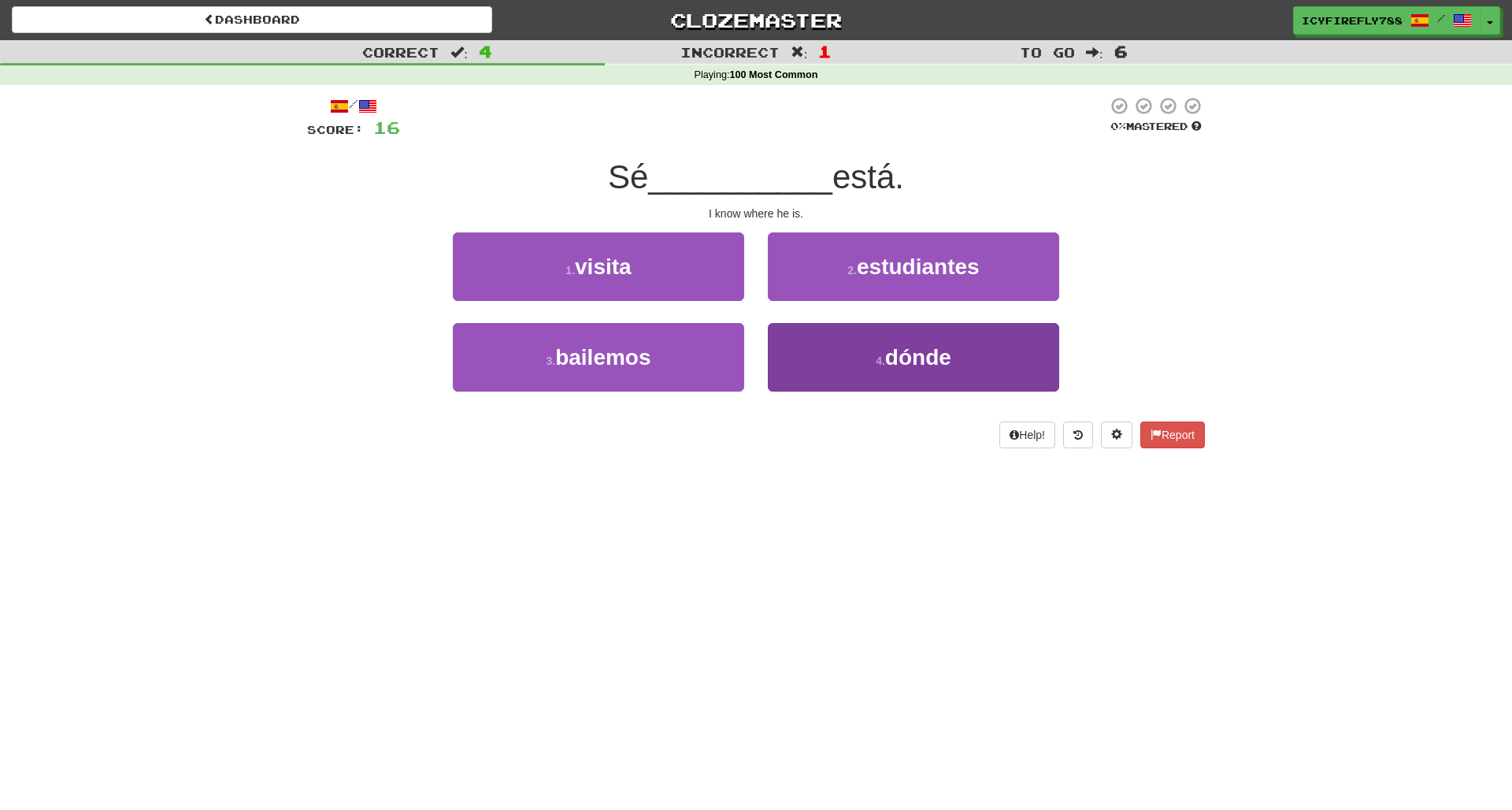 click on "4 .  dónde" at bounding box center (914, 357) 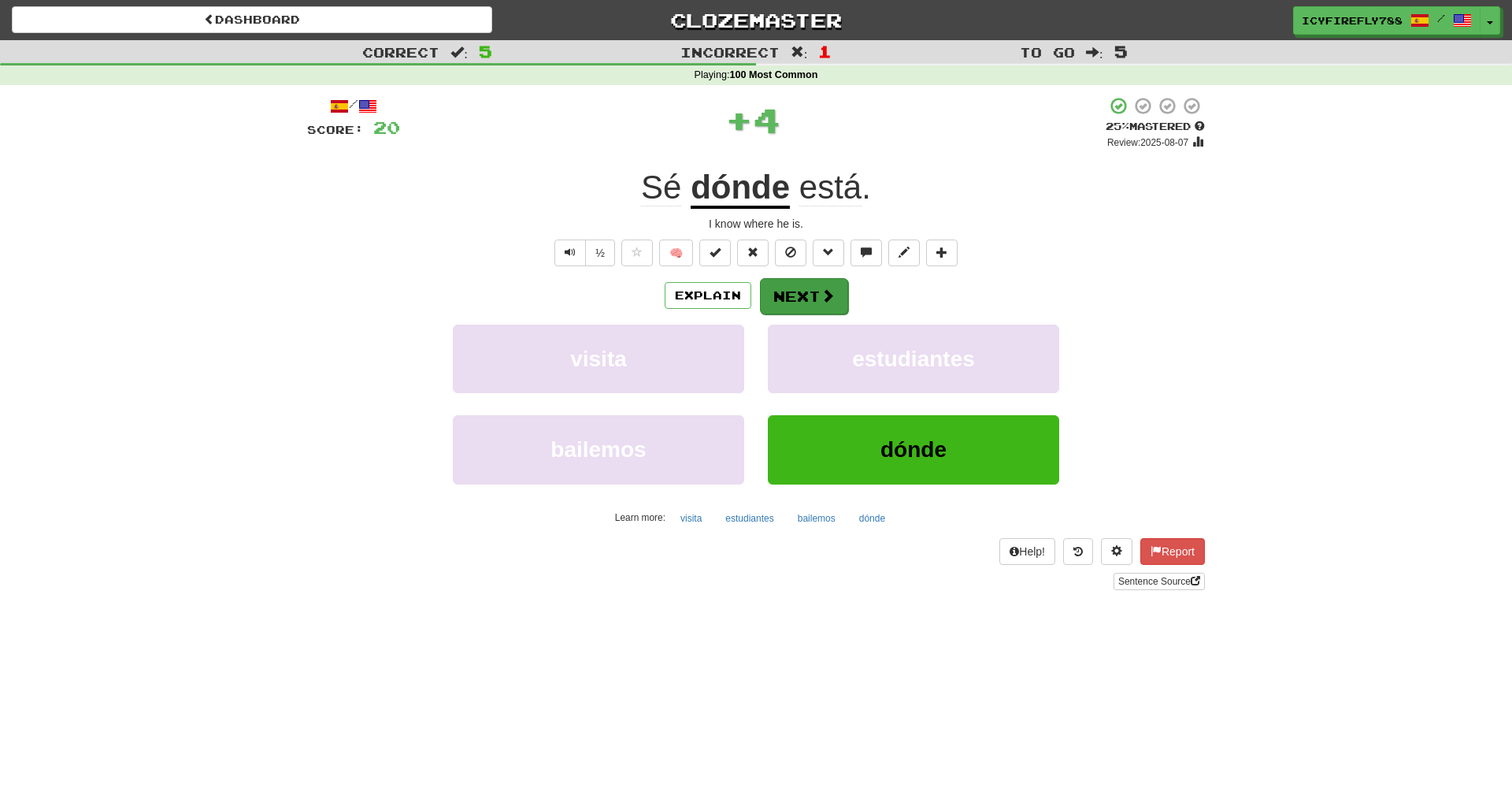 click on "Next" at bounding box center (804, 296) 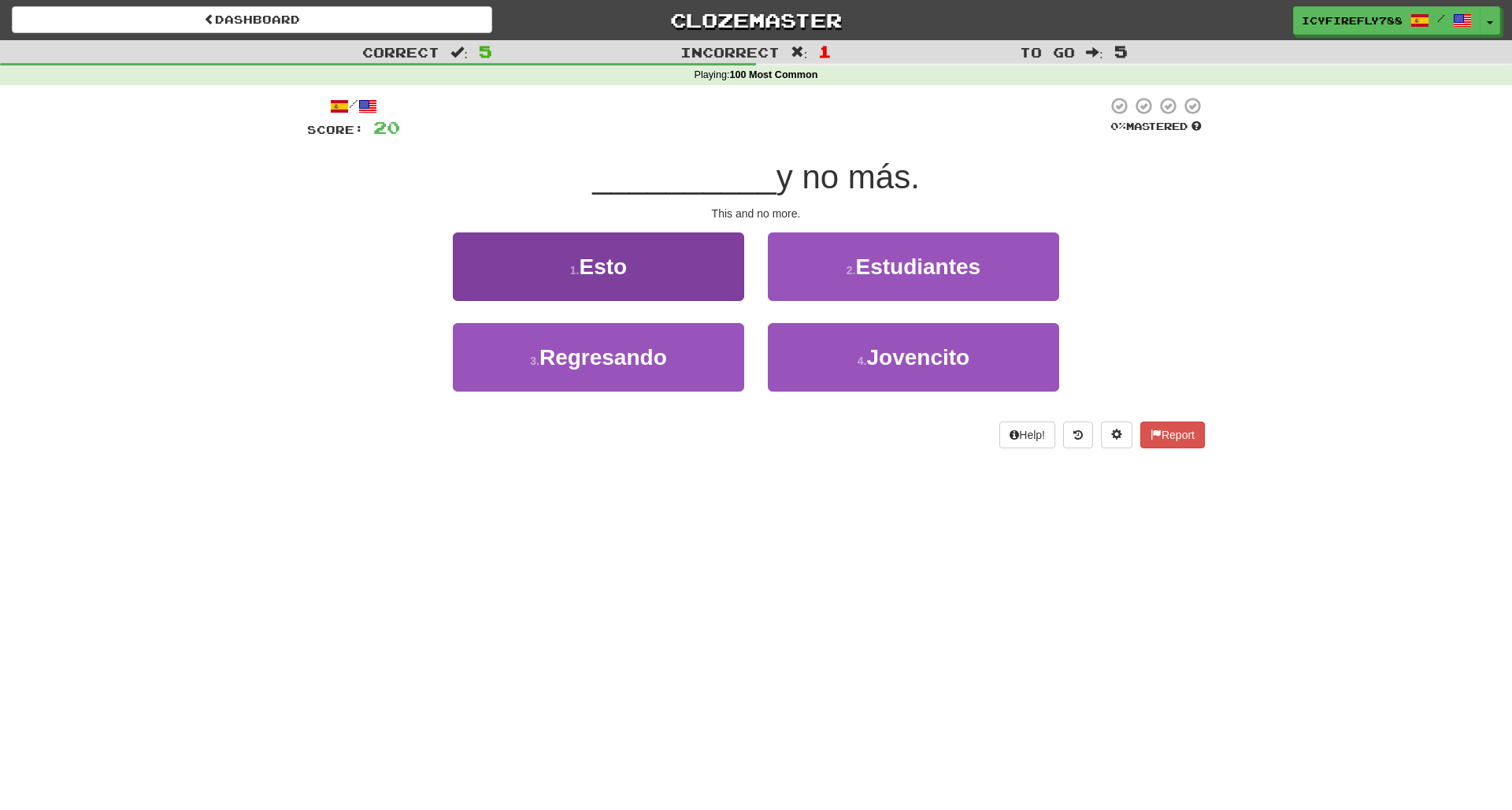 click on "1 .  Esto" at bounding box center (598, 266) 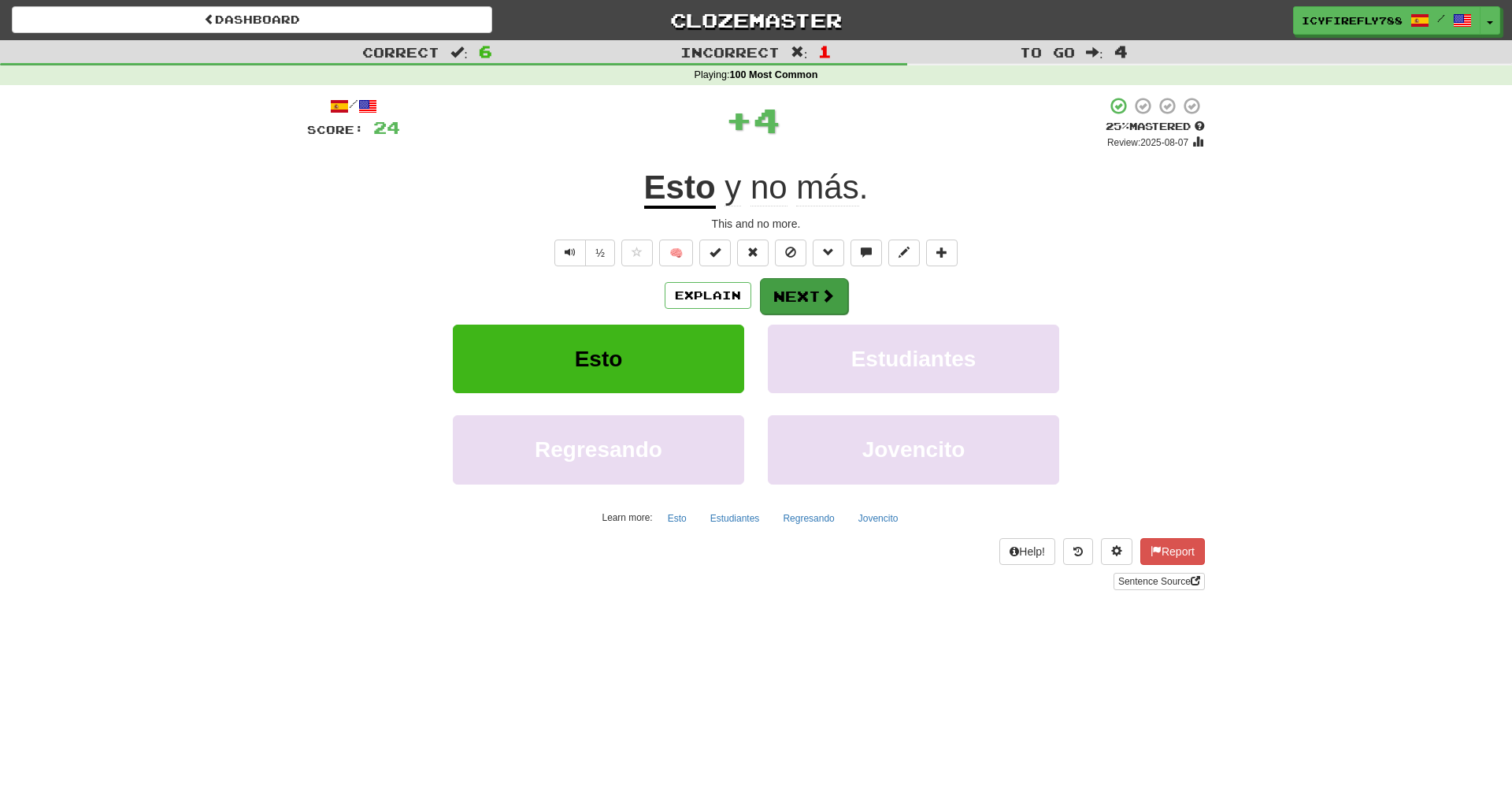 click at bounding box center (828, 295) 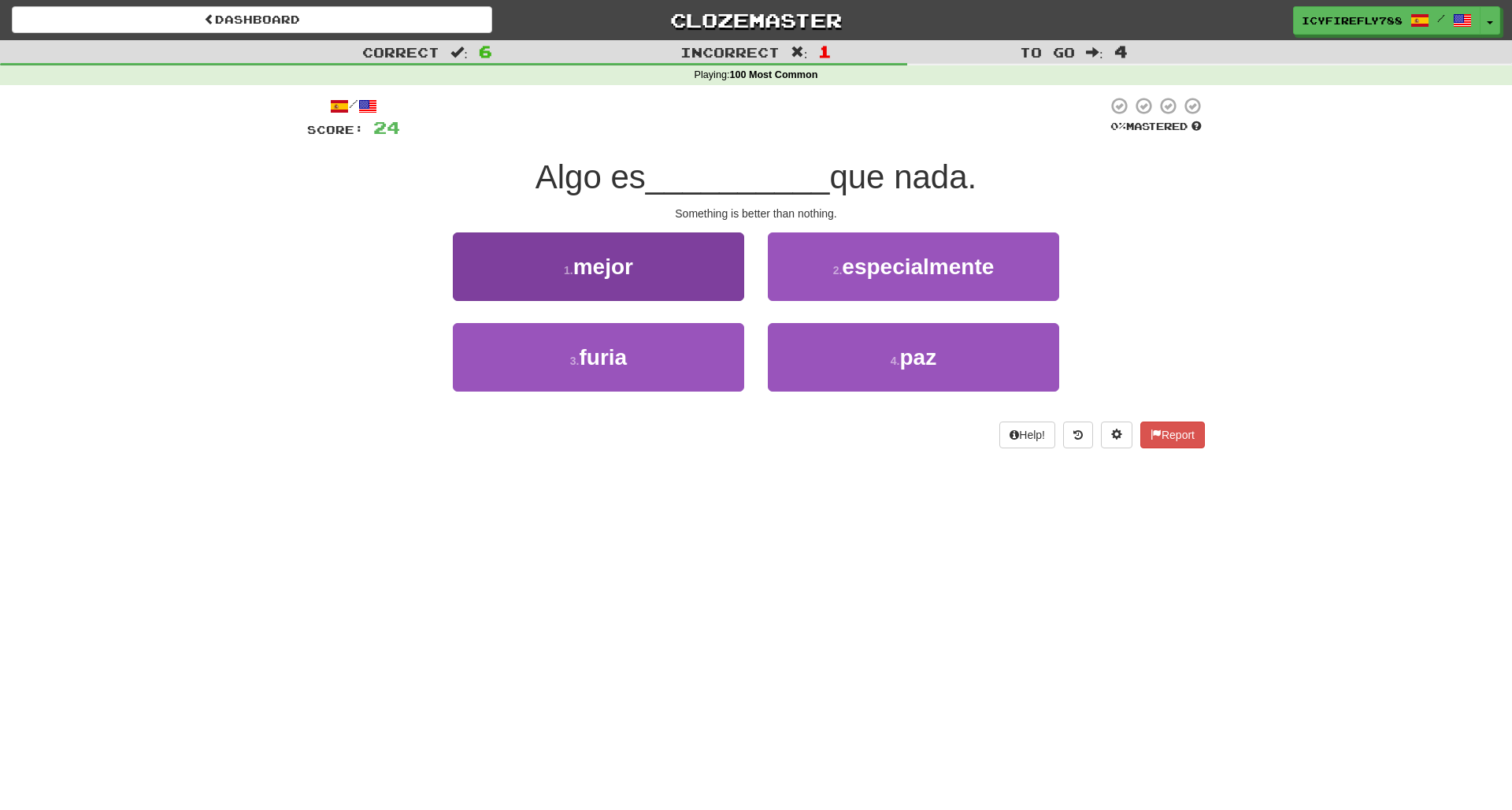 click on "1 .  mejor" at bounding box center [598, 266] 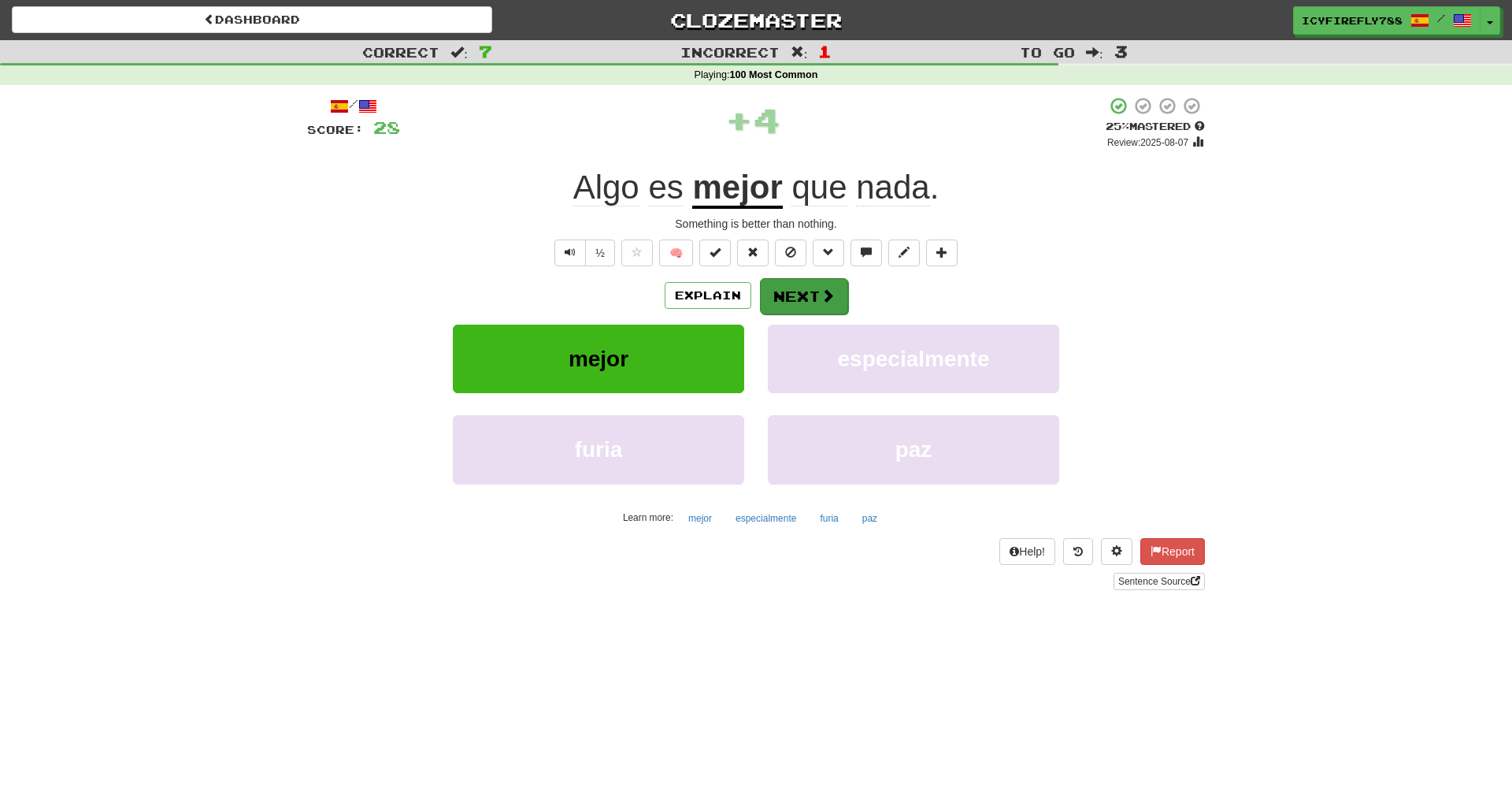 click at bounding box center (828, 295) 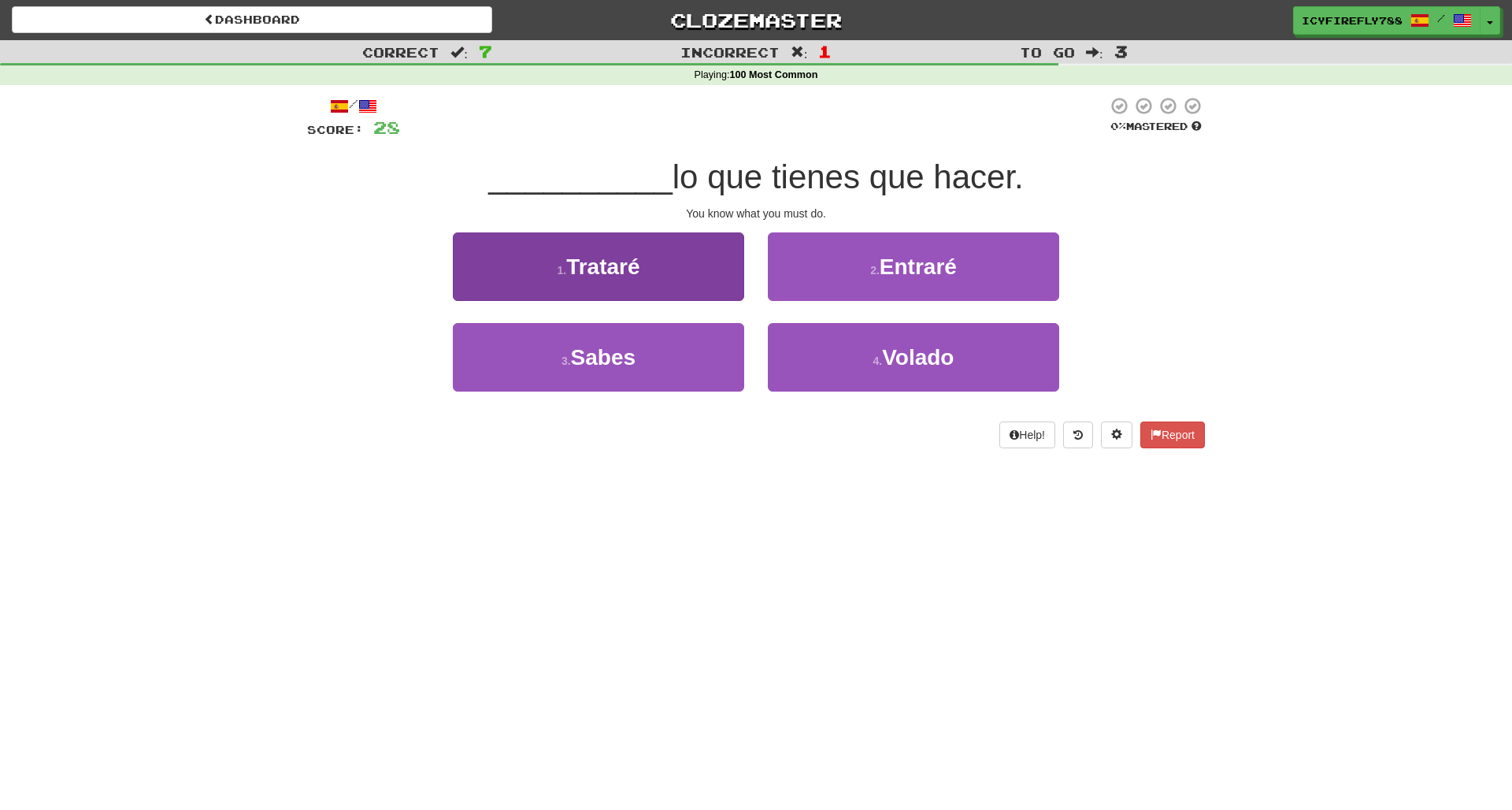 click on "3 .  Sabes" at bounding box center [598, 357] 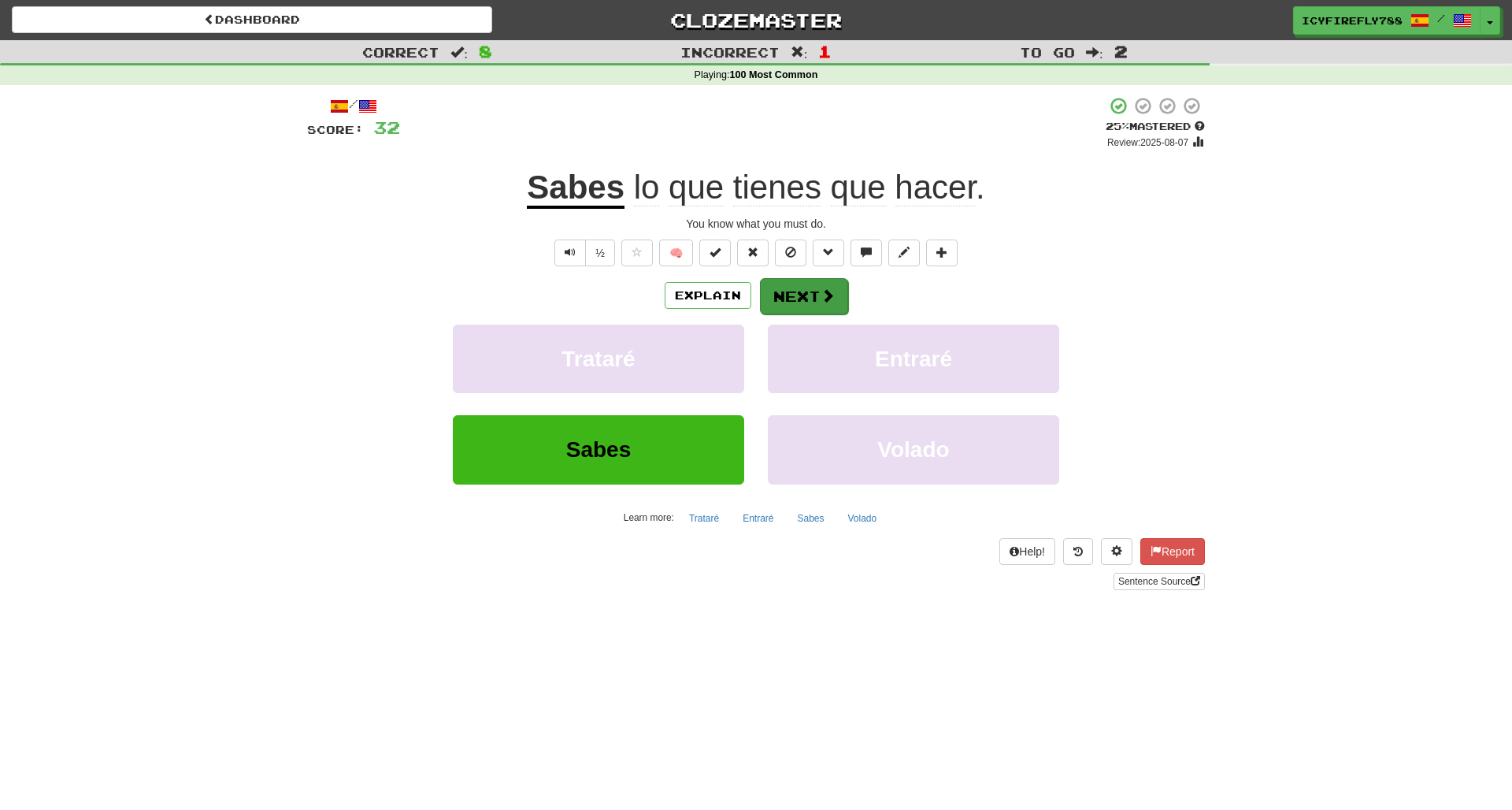 click on "Next" at bounding box center [804, 296] 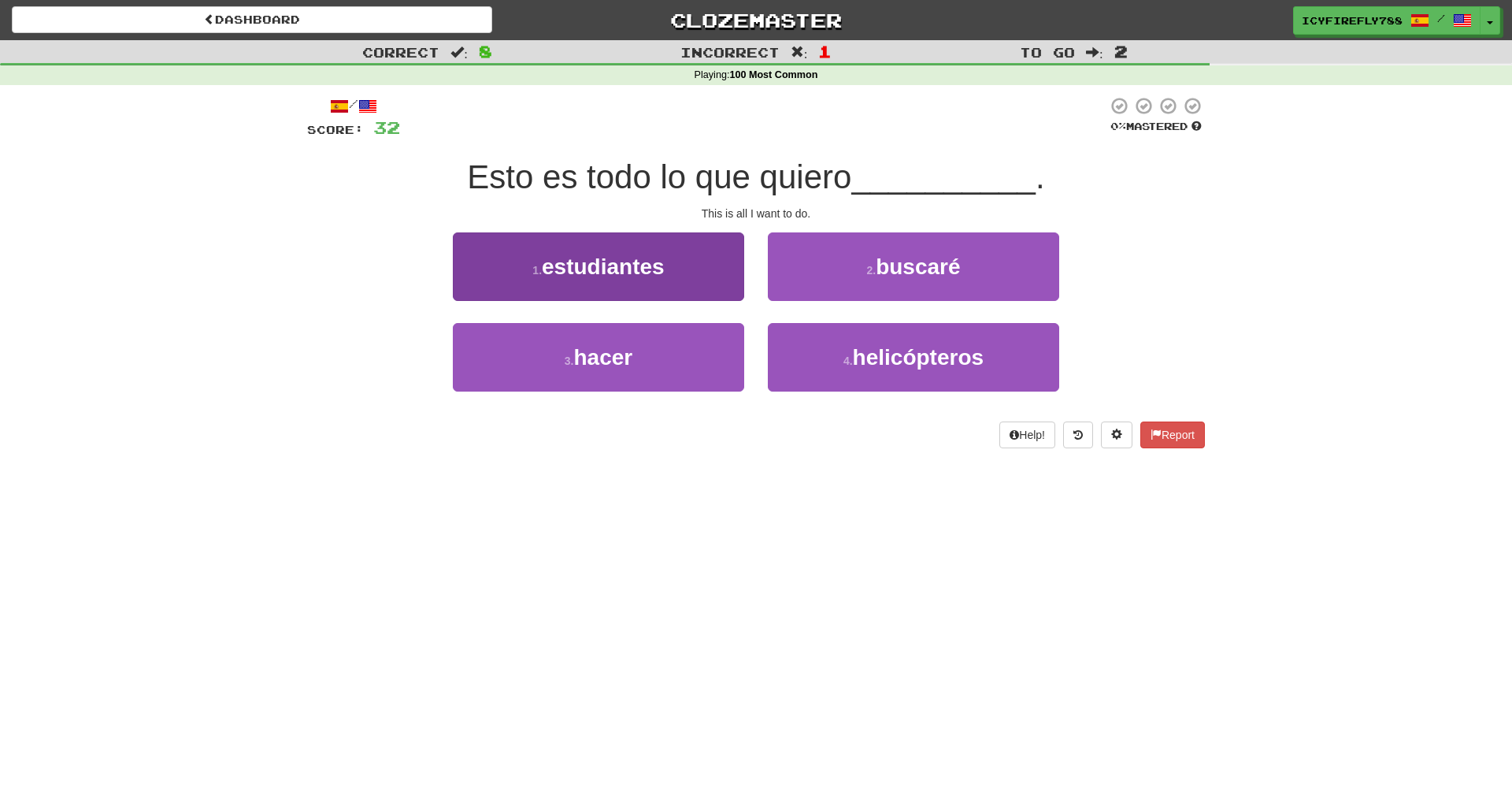 click on "3 .  hacer" at bounding box center (598, 357) 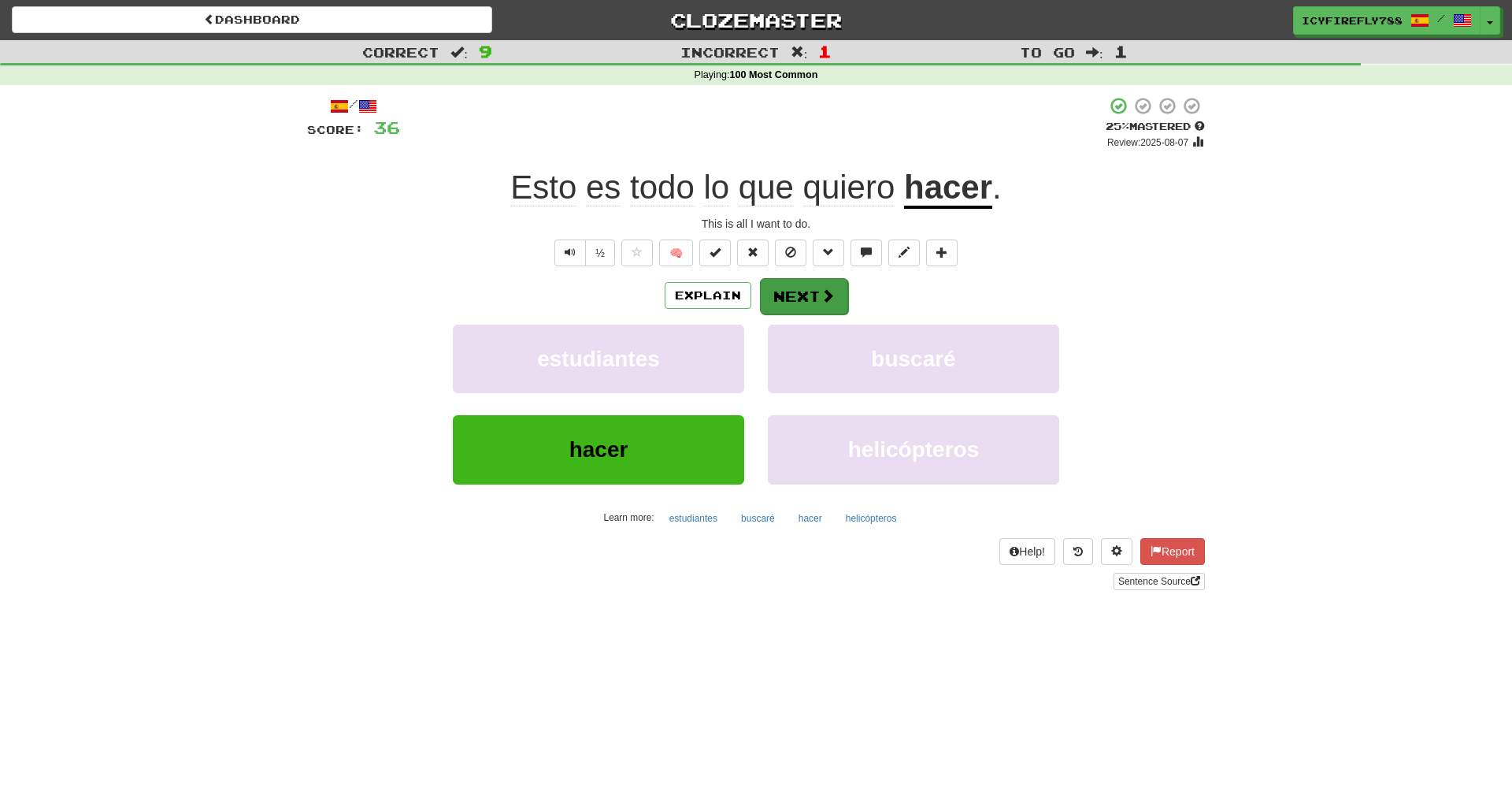 click on "Next" at bounding box center (804, 296) 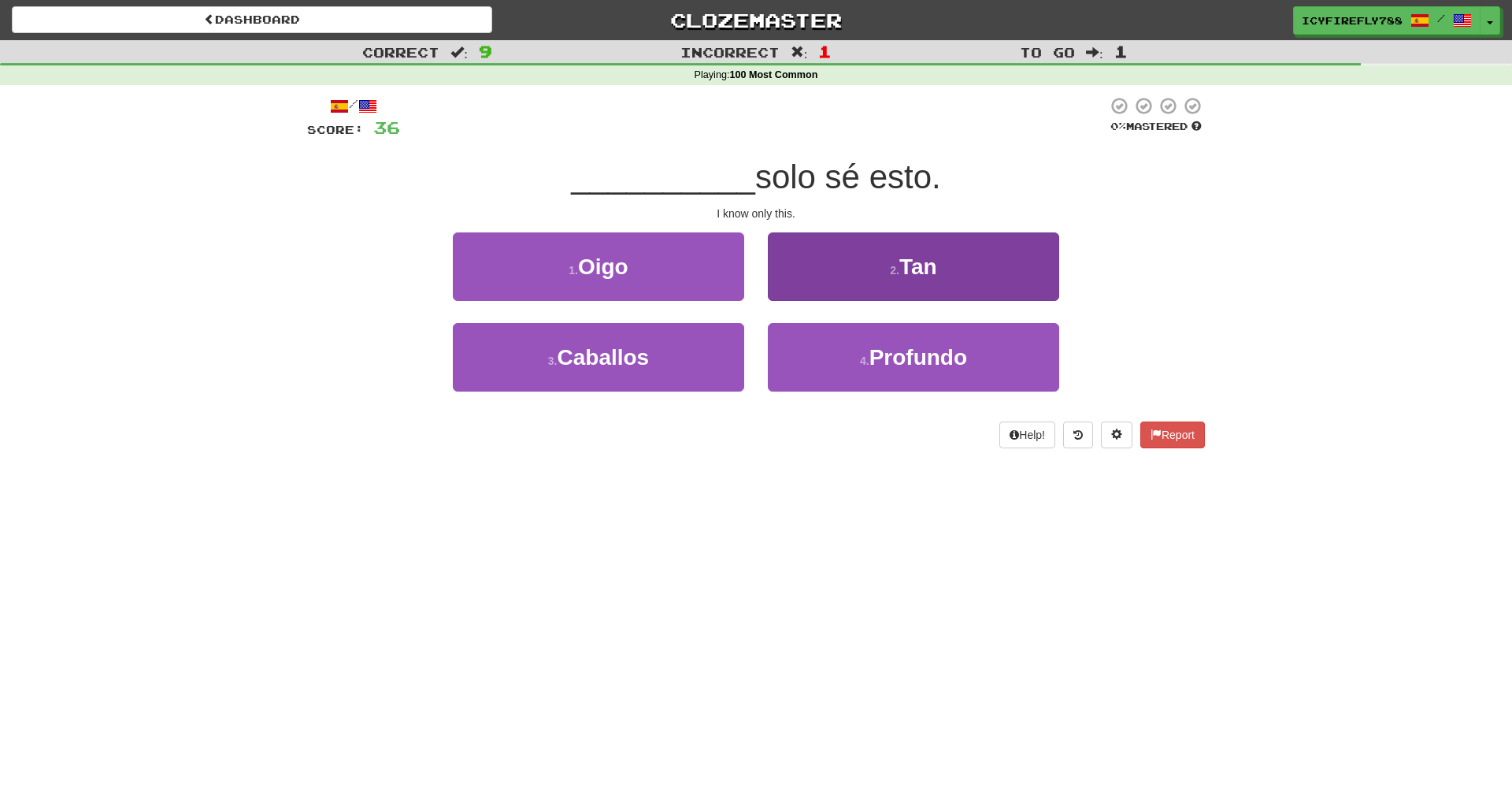 click on "2 .  Tan" at bounding box center [914, 266] 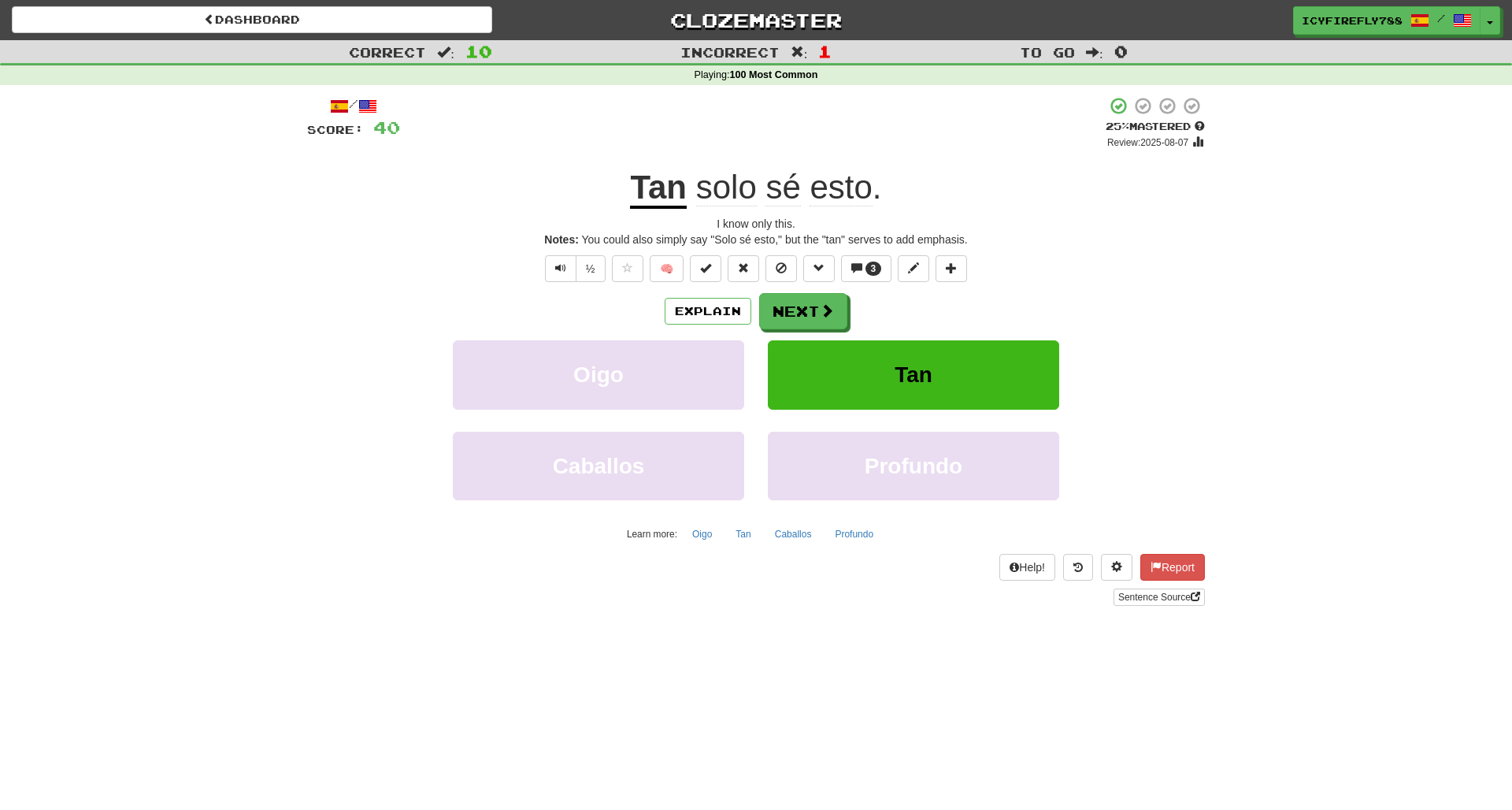 click on "Next" at bounding box center (803, 311) 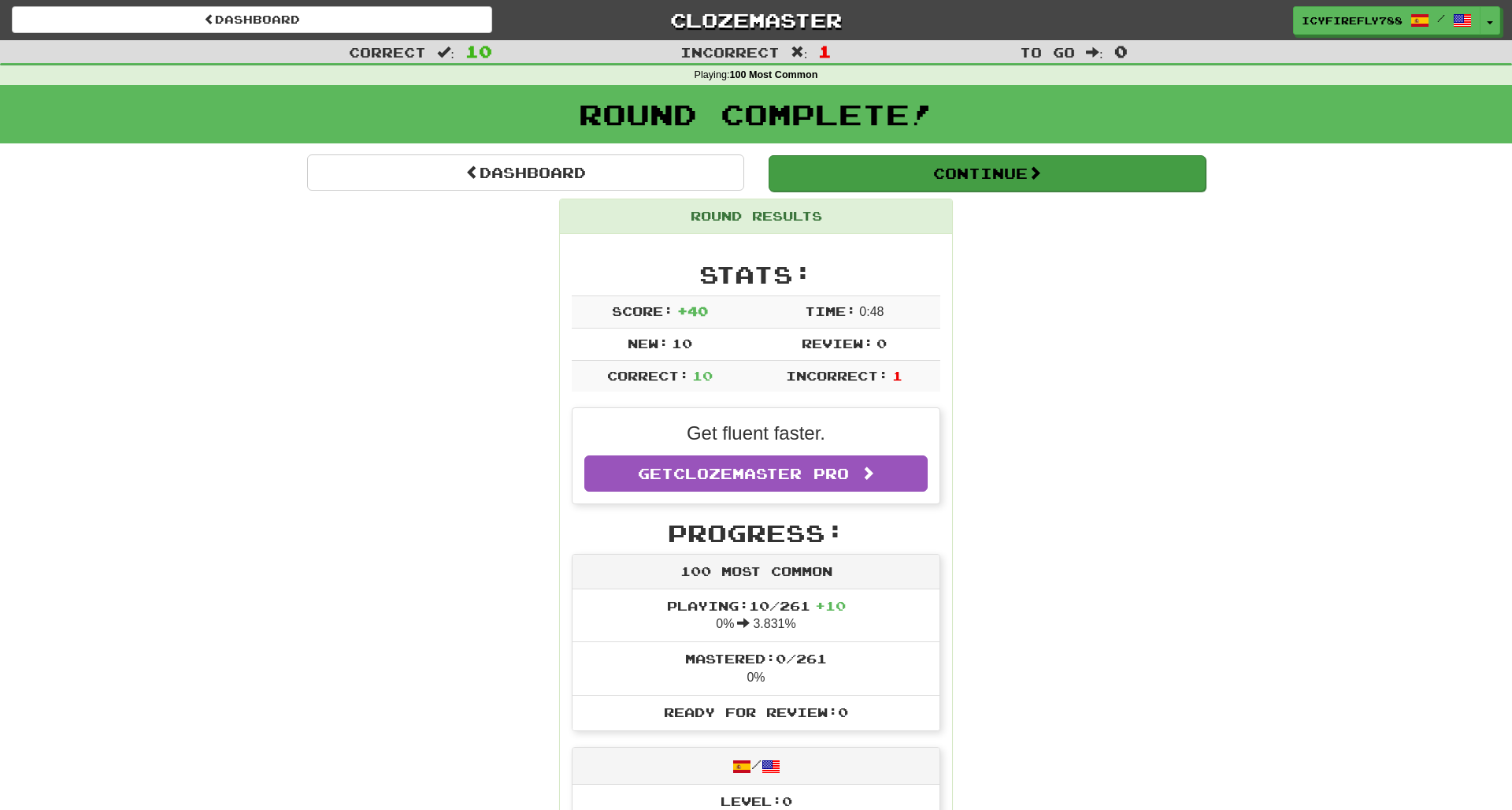 click on "Continue" at bounding box center [987, 173] 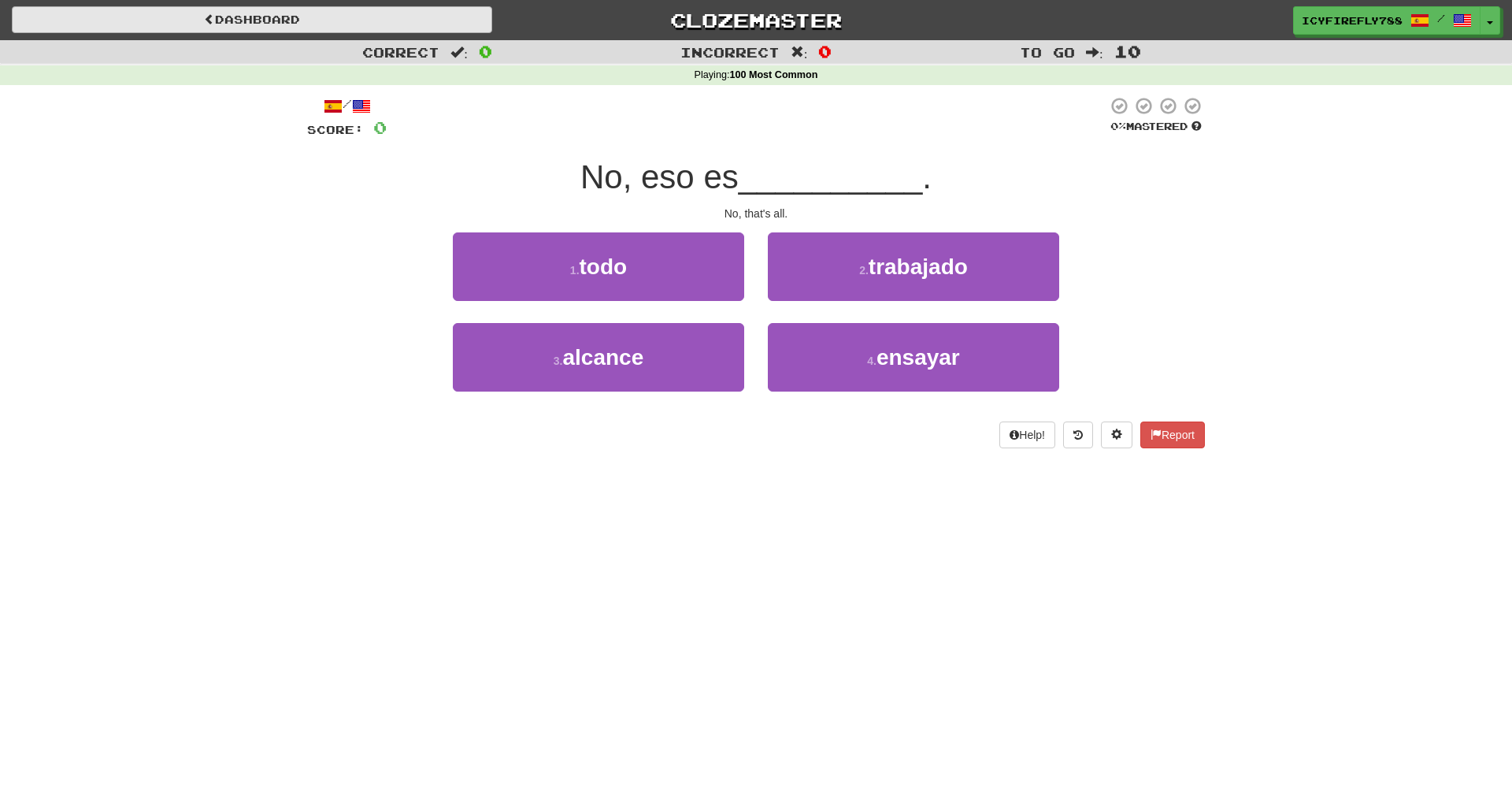 click on "Dashboard" at bounding box center [252, 20] 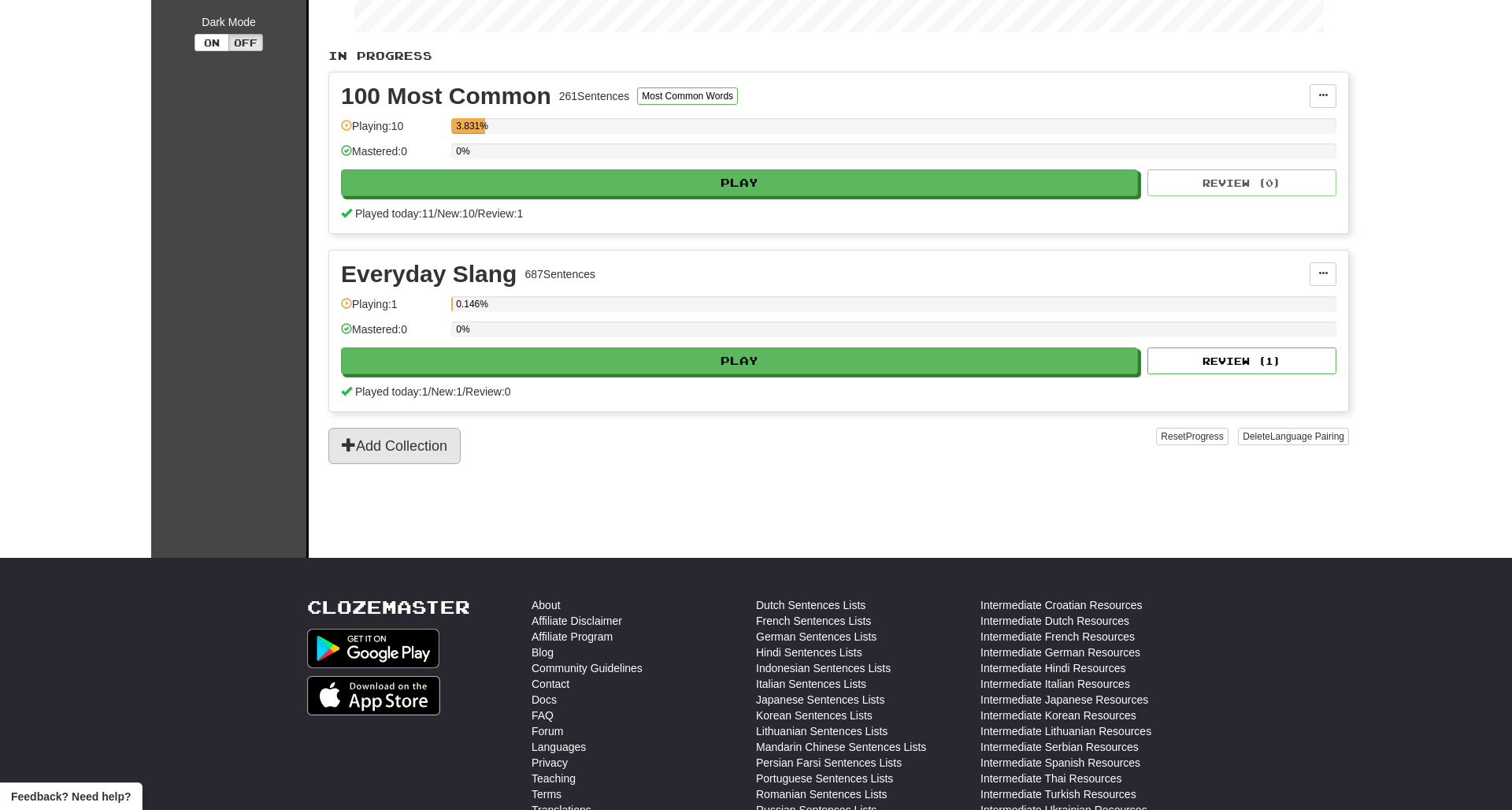 scroll, scrollTop: 295, scrollLeft: 0, axis: vertical 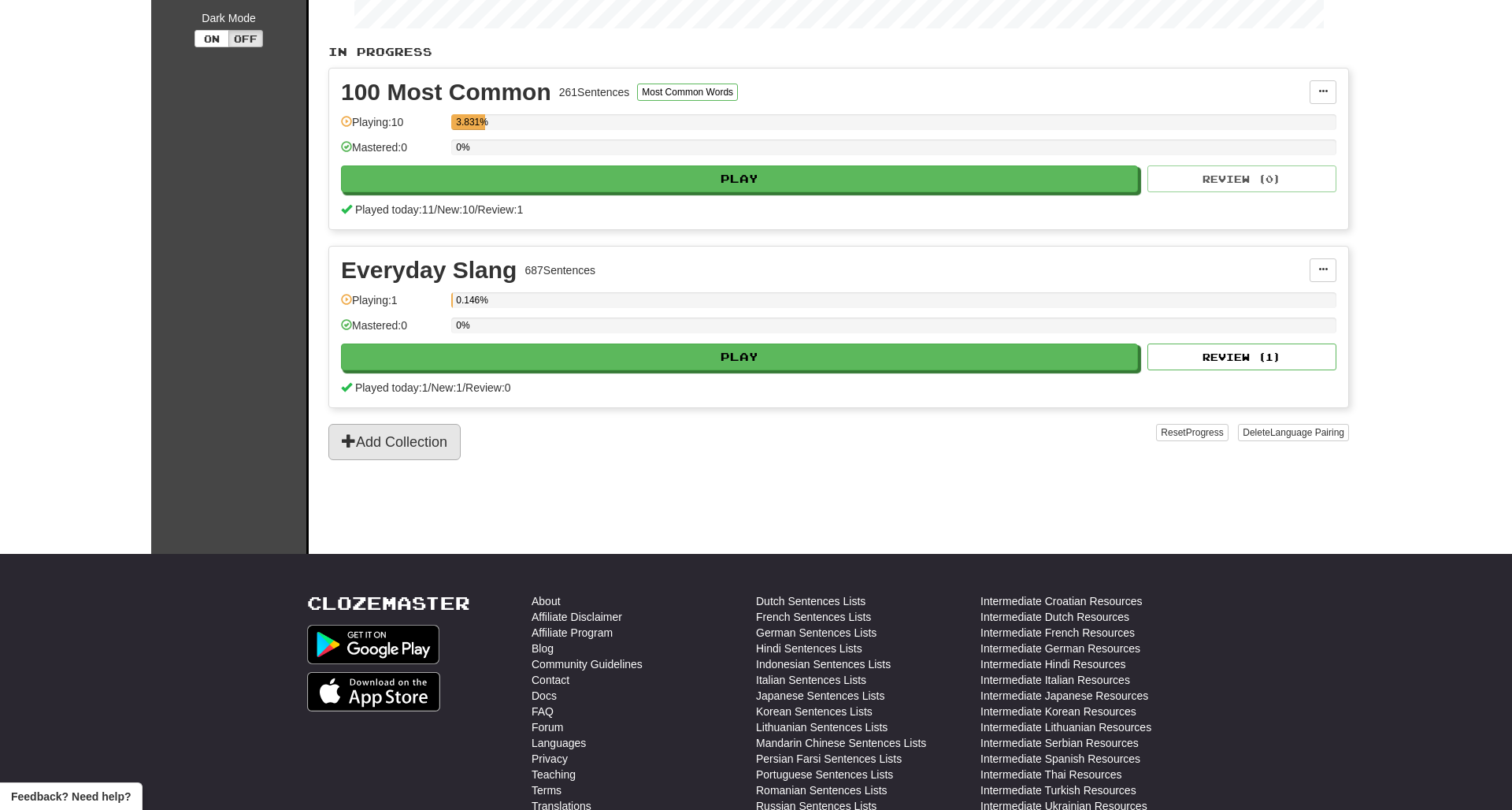 click on "Add Collection" at bounding box center (395, 442) 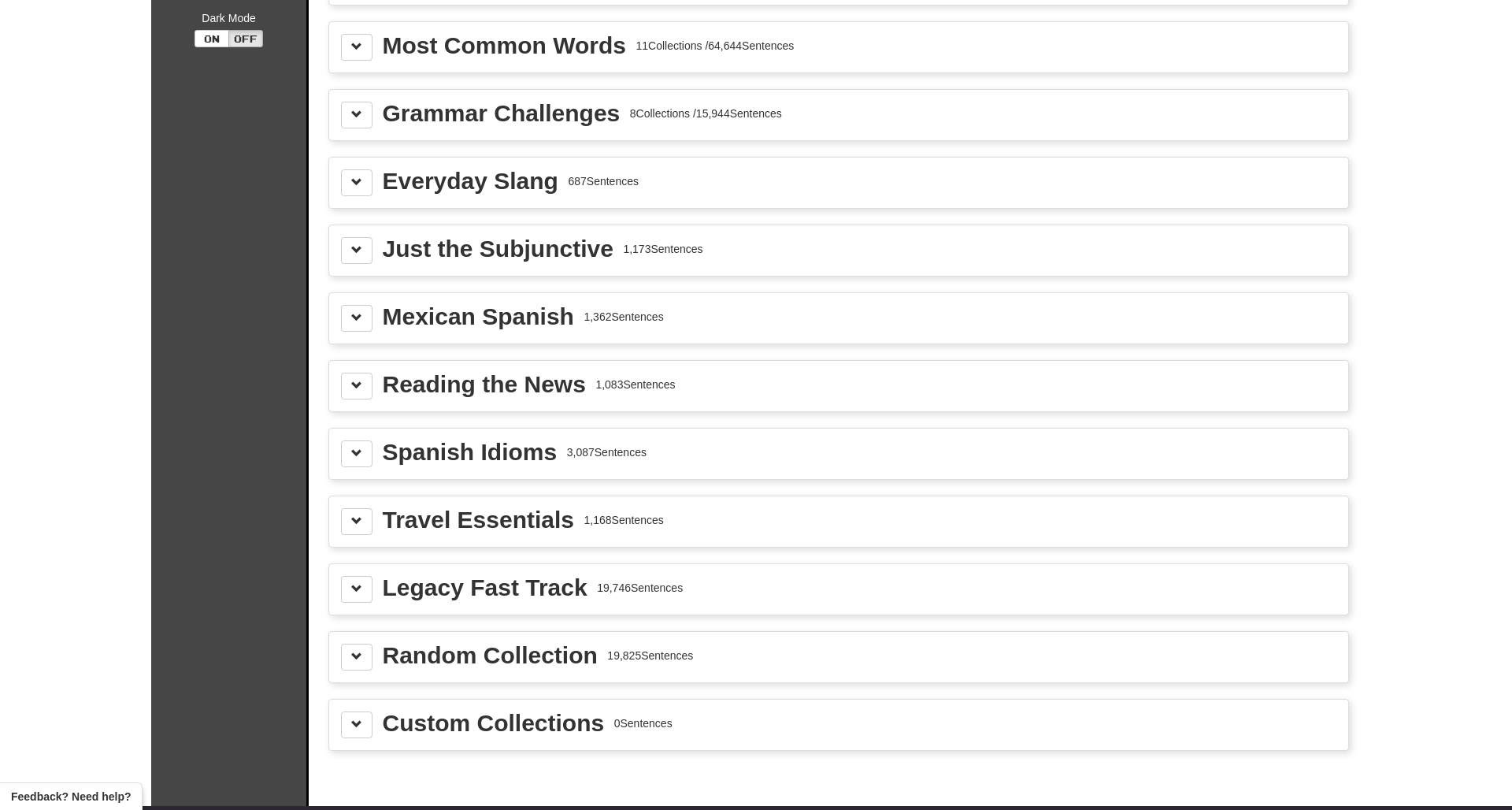scroll, scrollTop: 0, scrollLeft: 0, axis: both 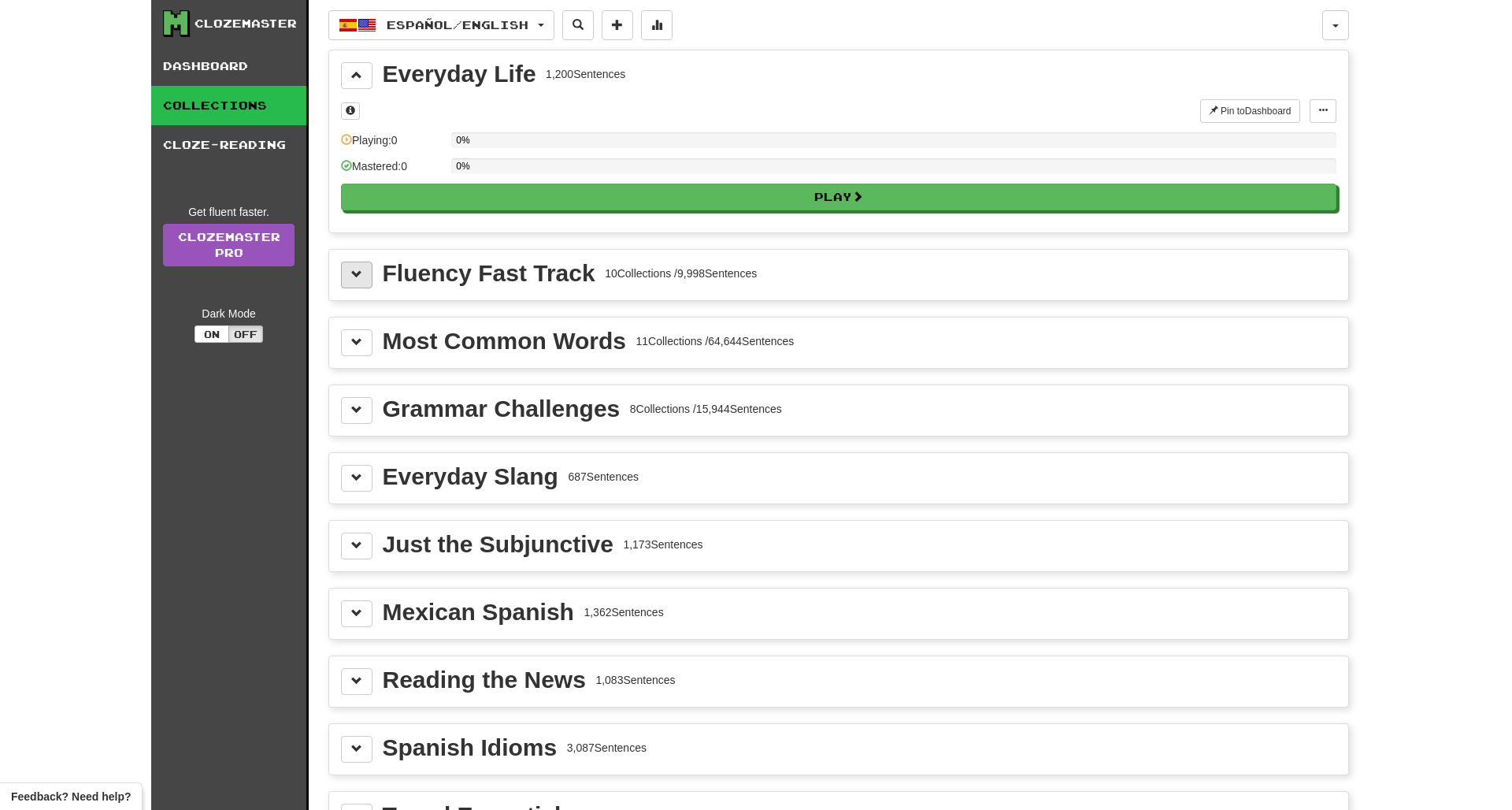 click at bounding box center [357, 274] 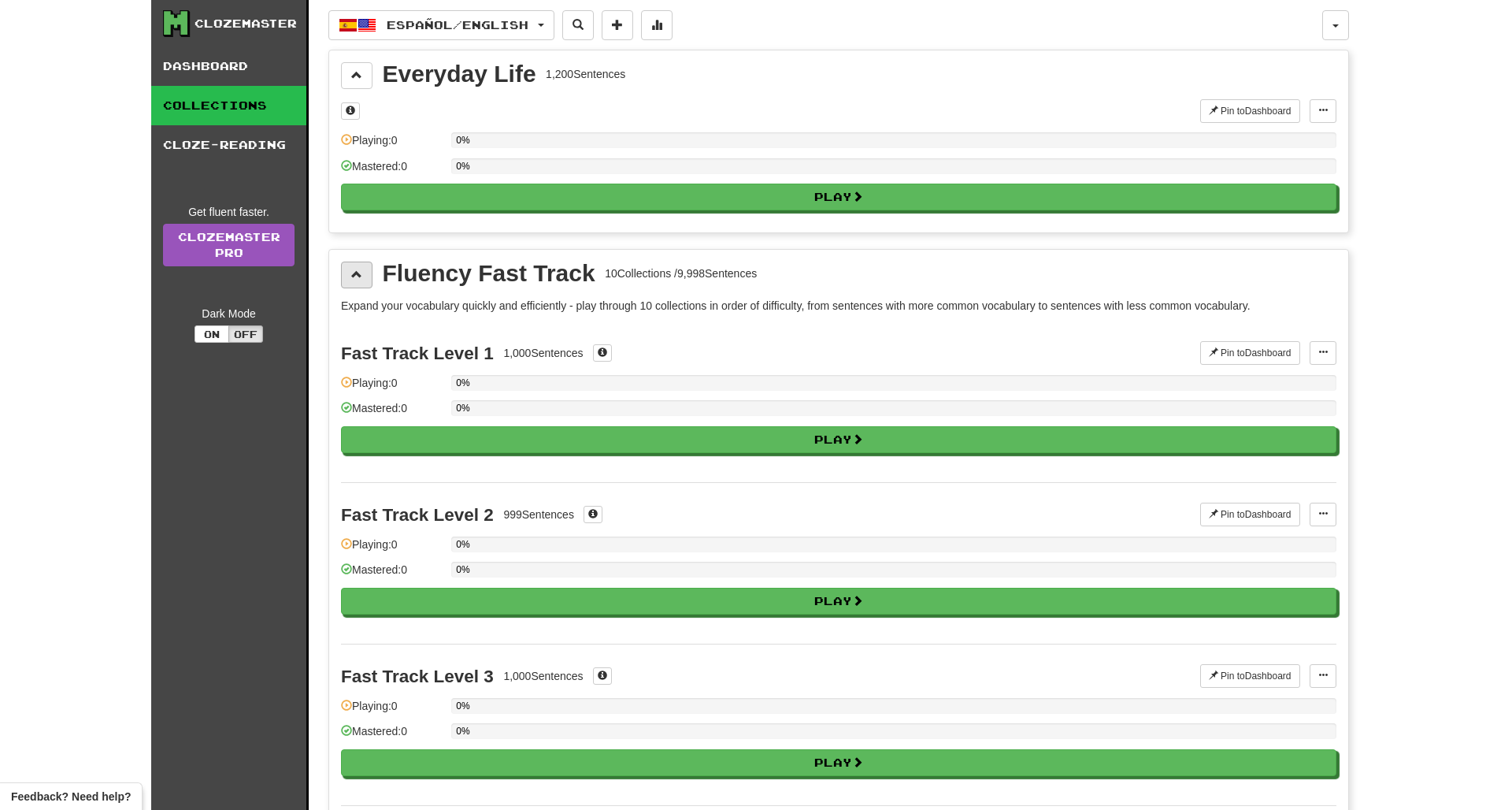 click at bounding box center [357, 274] 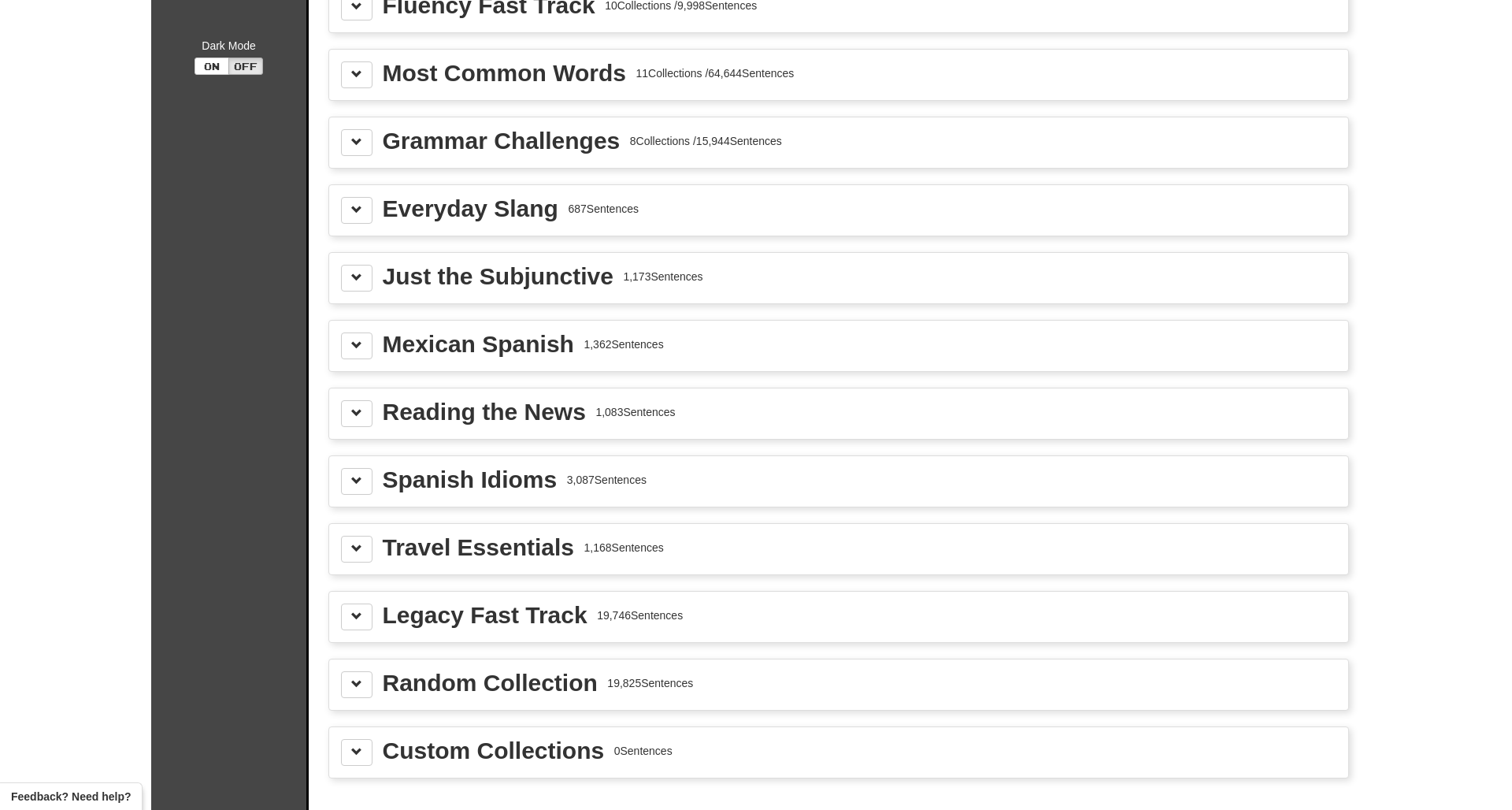 scroll, scrollTop: 280, scrollLeft: 0, axis: vertical 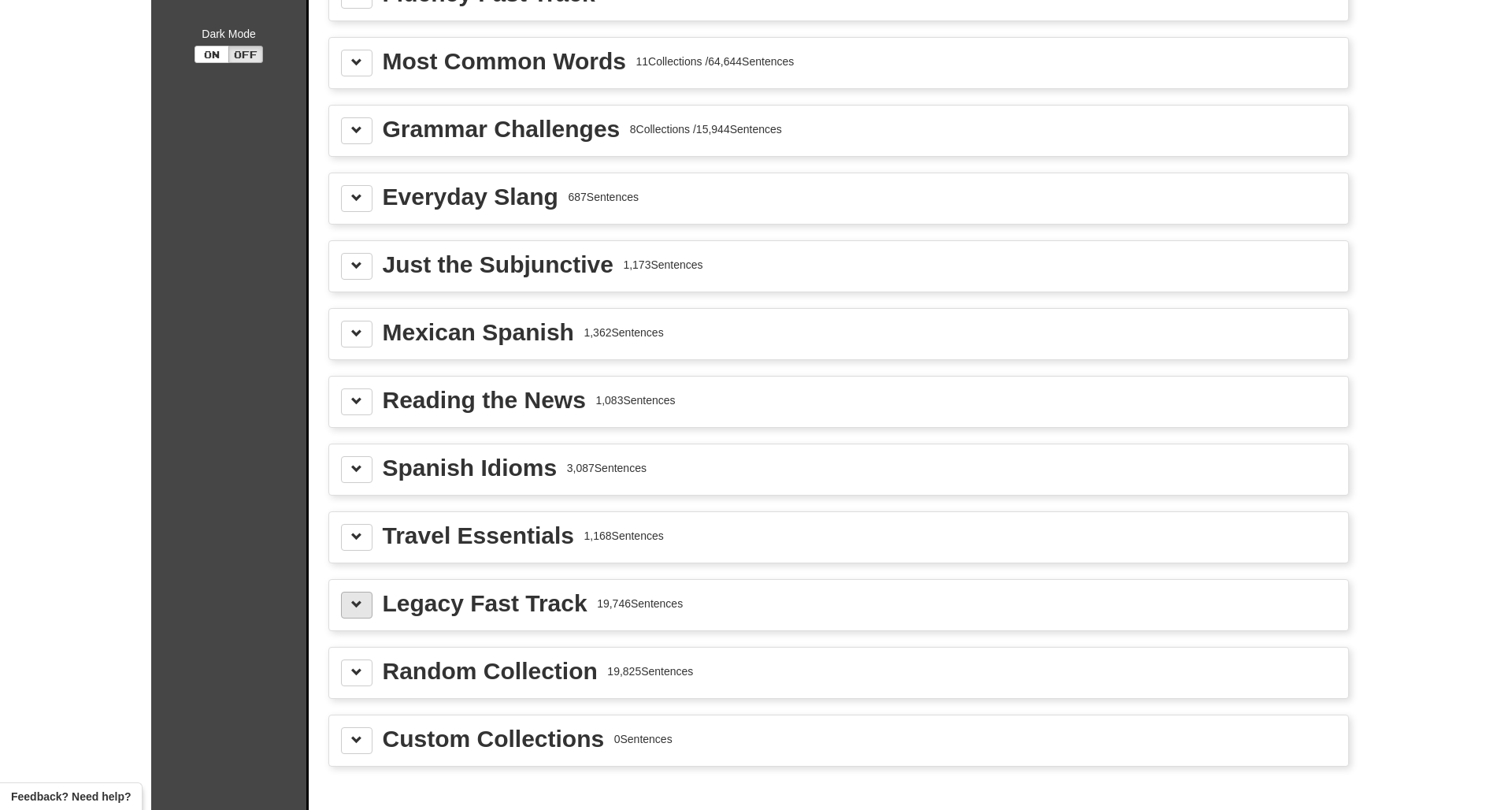 click at bounding box center [357, 605] 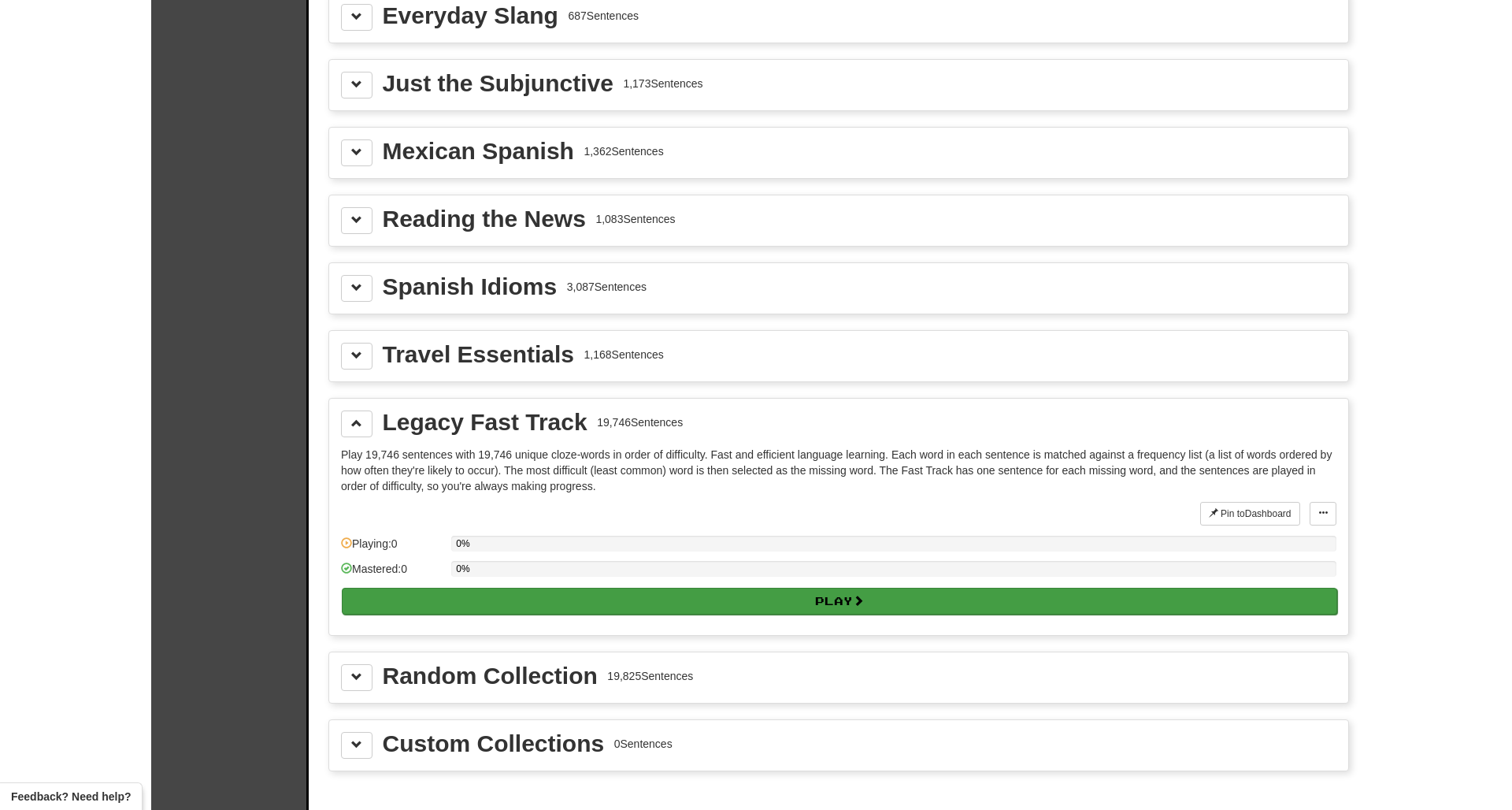 scroll, scrollTop: 467, scrollLeft: 0, axis: vertical 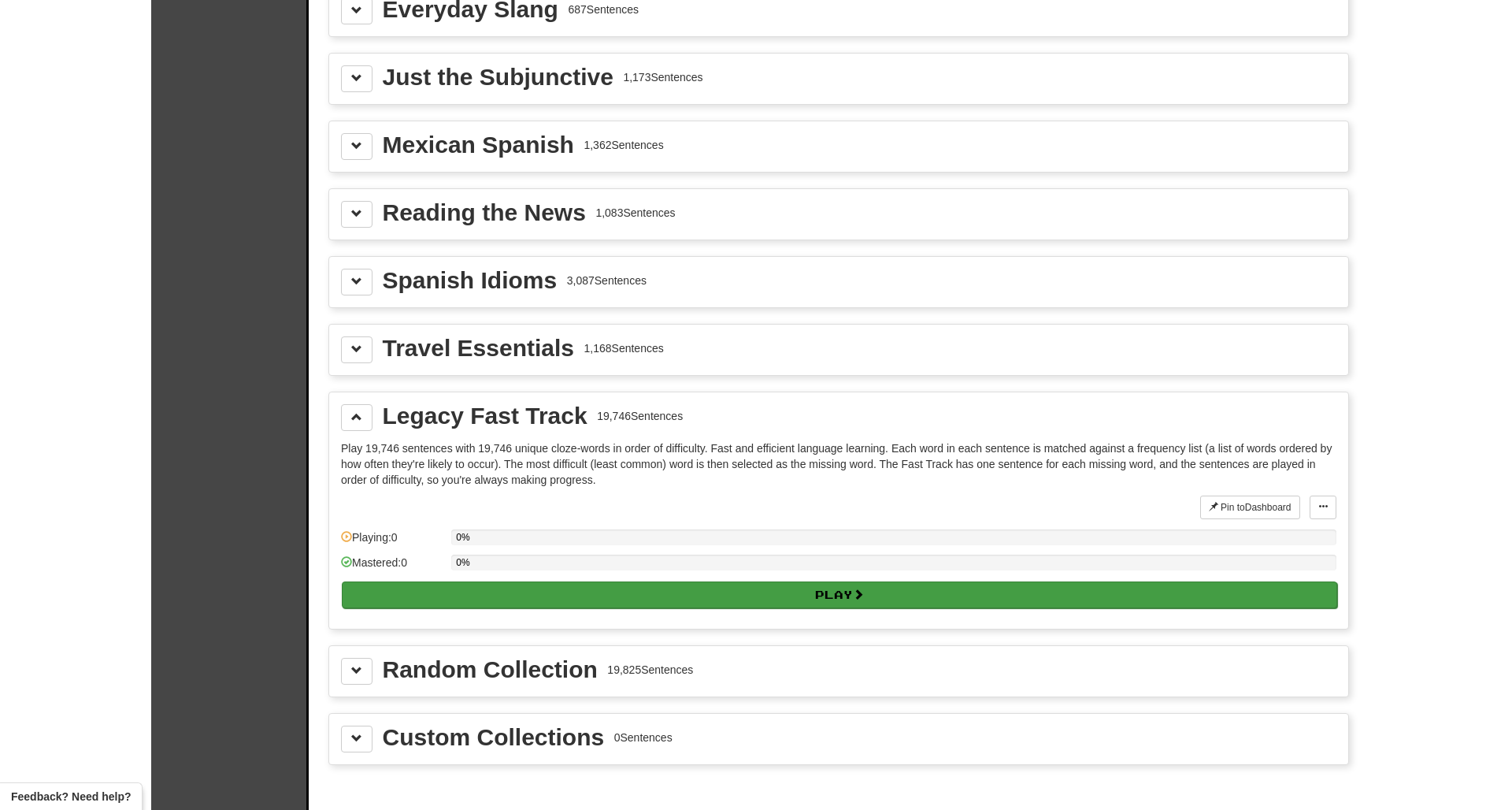 click on "Play" at bounding box center (839, 595) 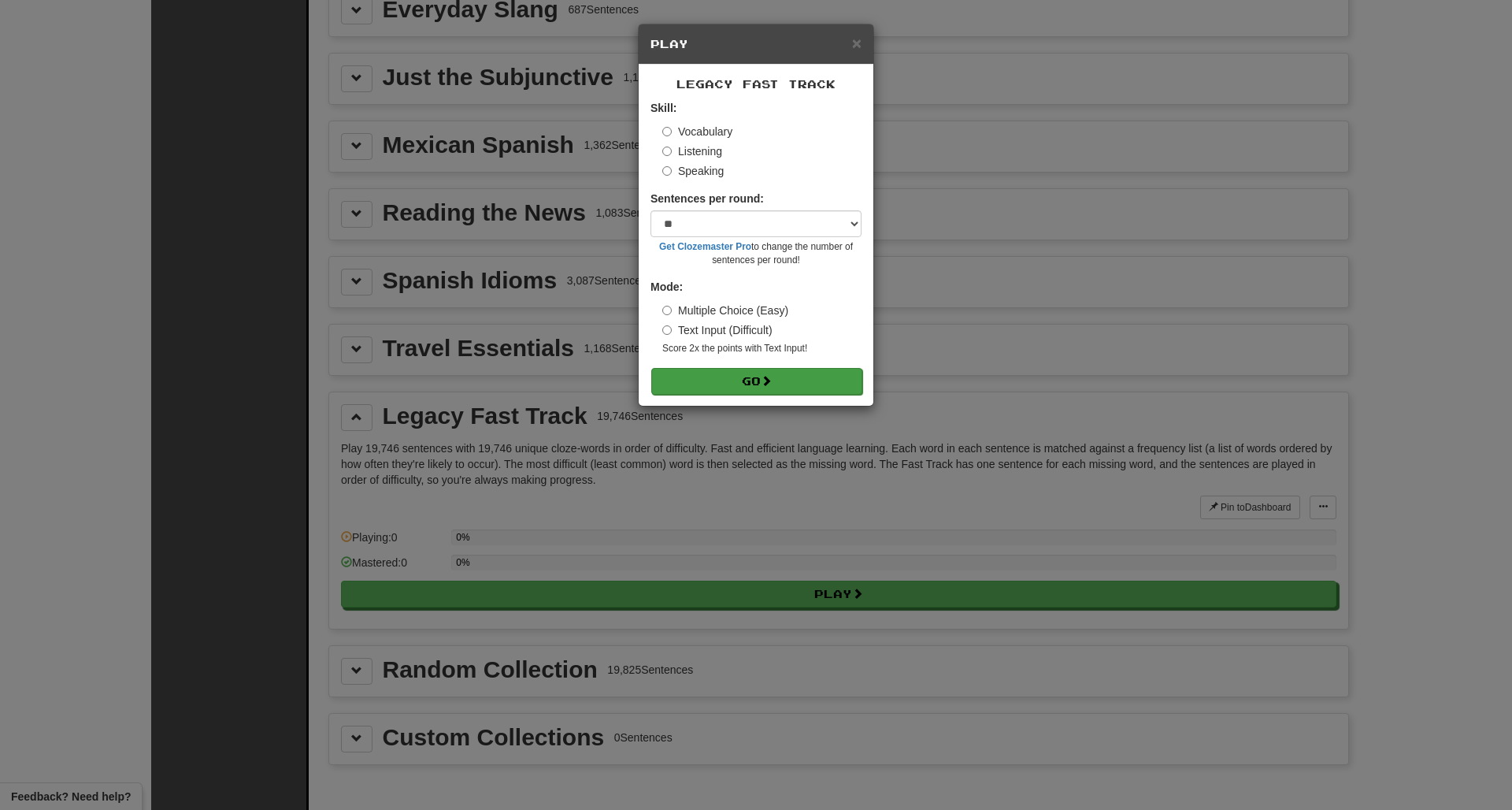 click on "Go" at bounding box center [757, 381] 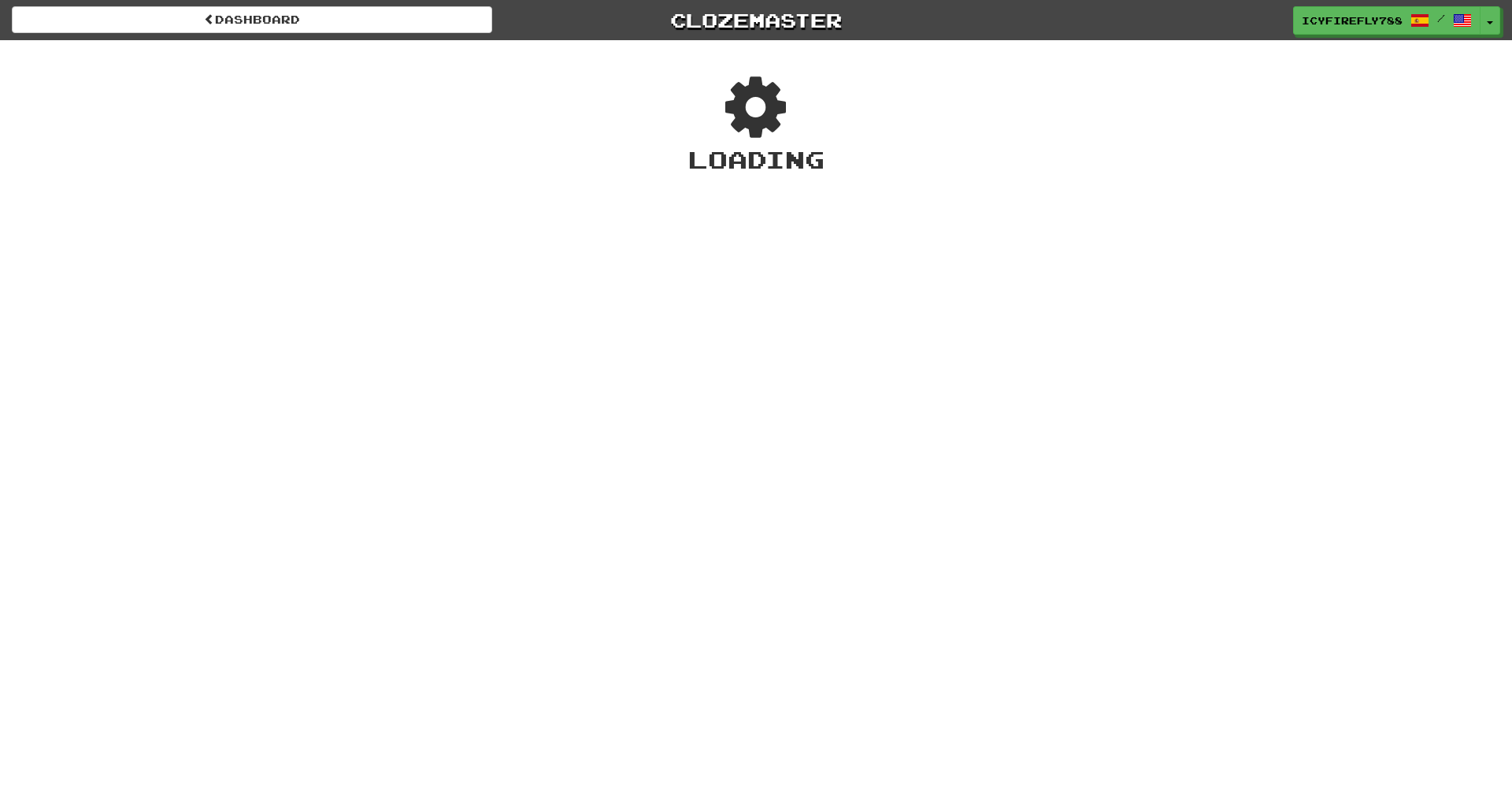 scroll, scrollTop: 0, scrollLeft: 0, axis: both 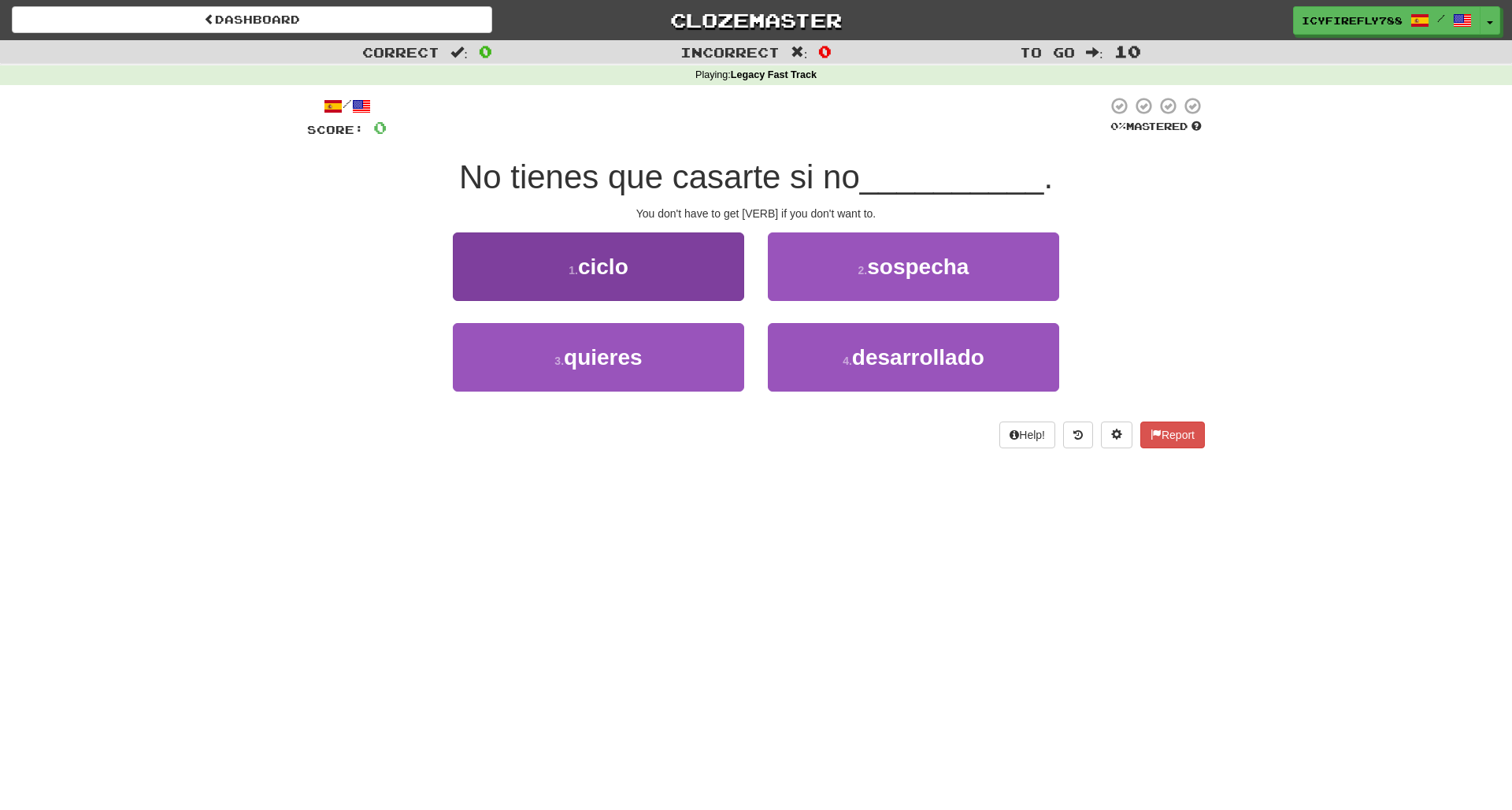click on "3 .  quieres" at bounding box center [598, 357] 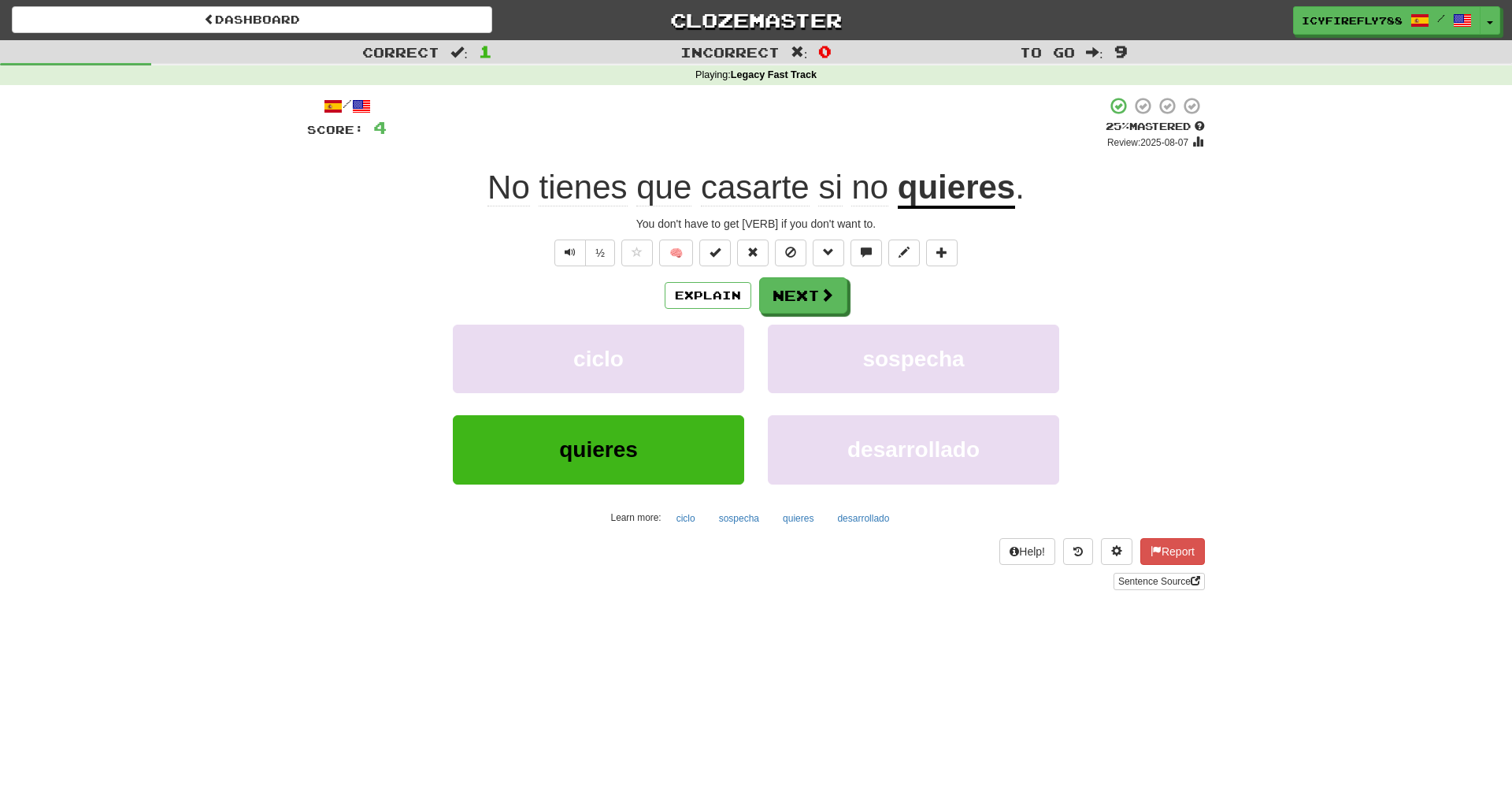 click on "casarte" 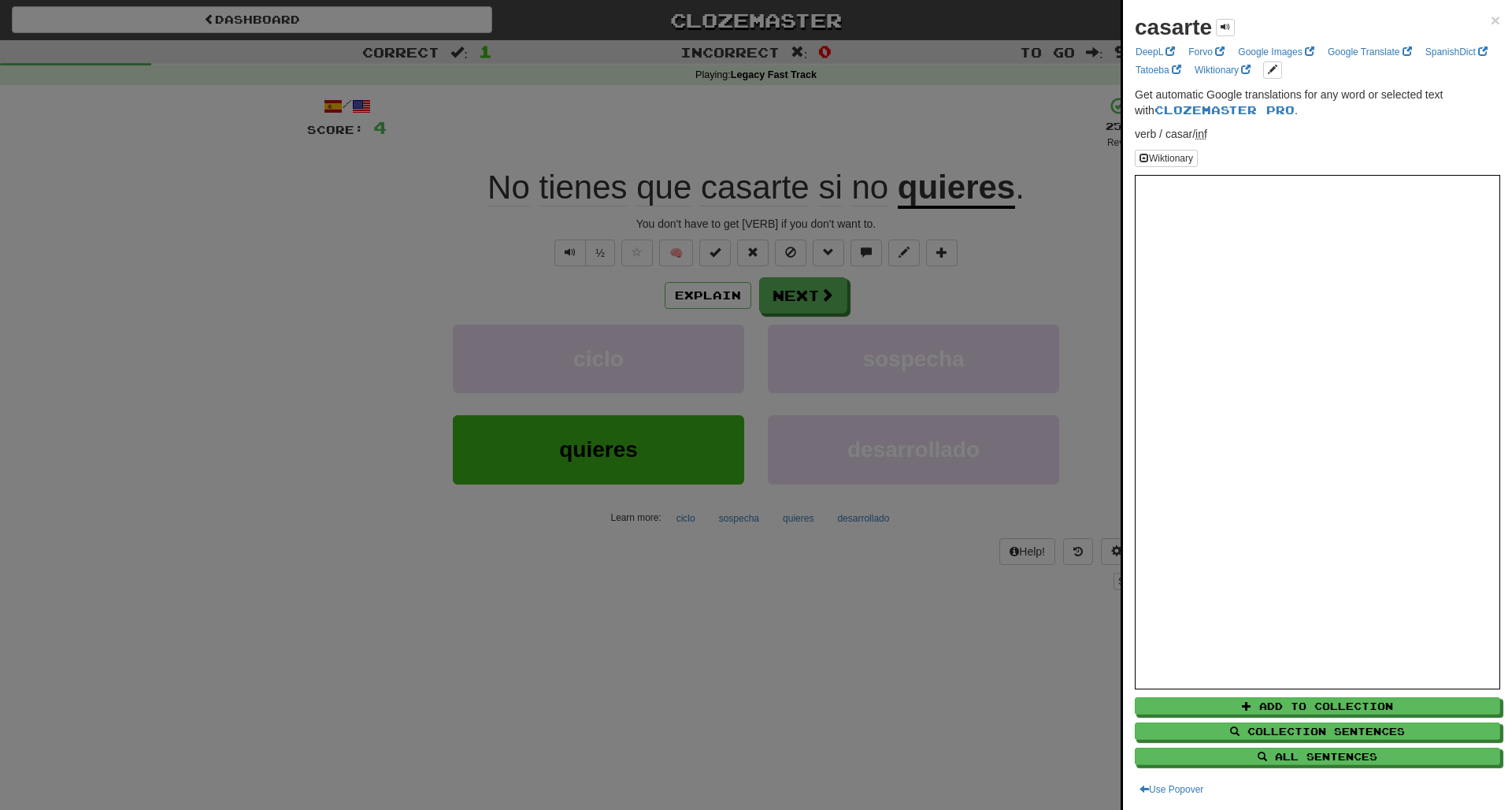 scroll, scrollTop: 0, scrollLeft: 0, axis: both 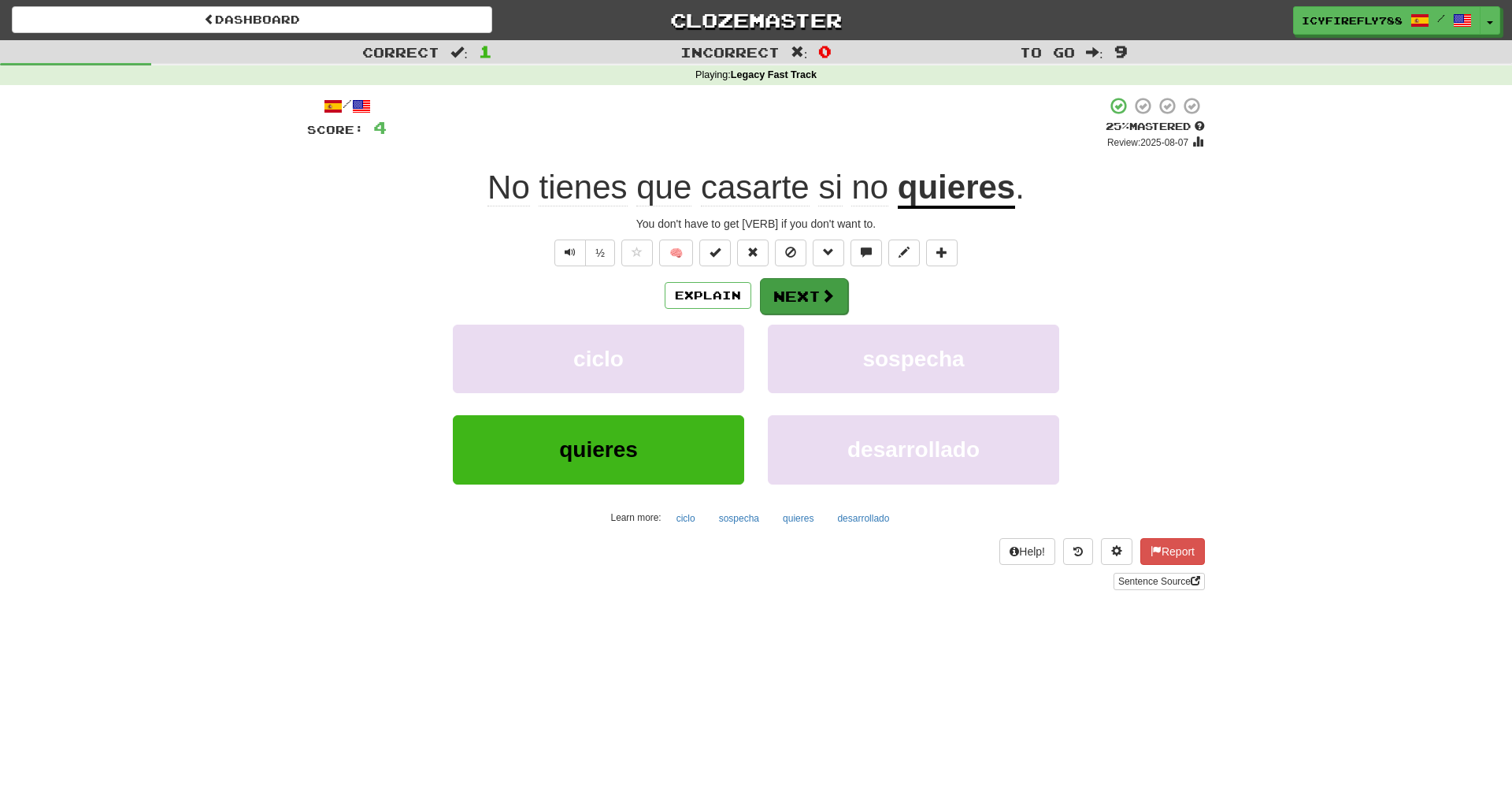 click on "Next" at bounding box center (804, 296) 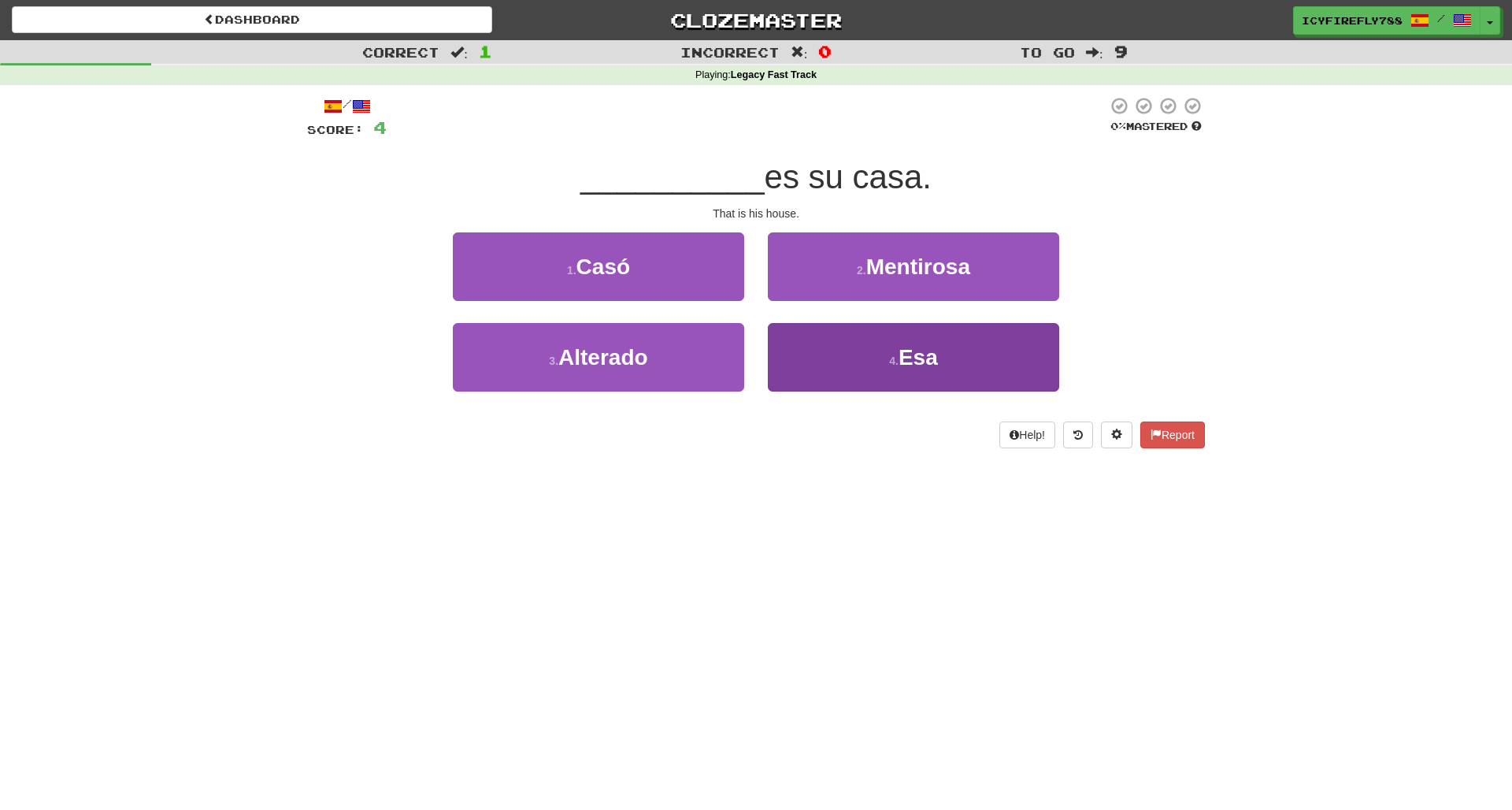 click on "4 .  Esa" at bounding box center [914, 357] 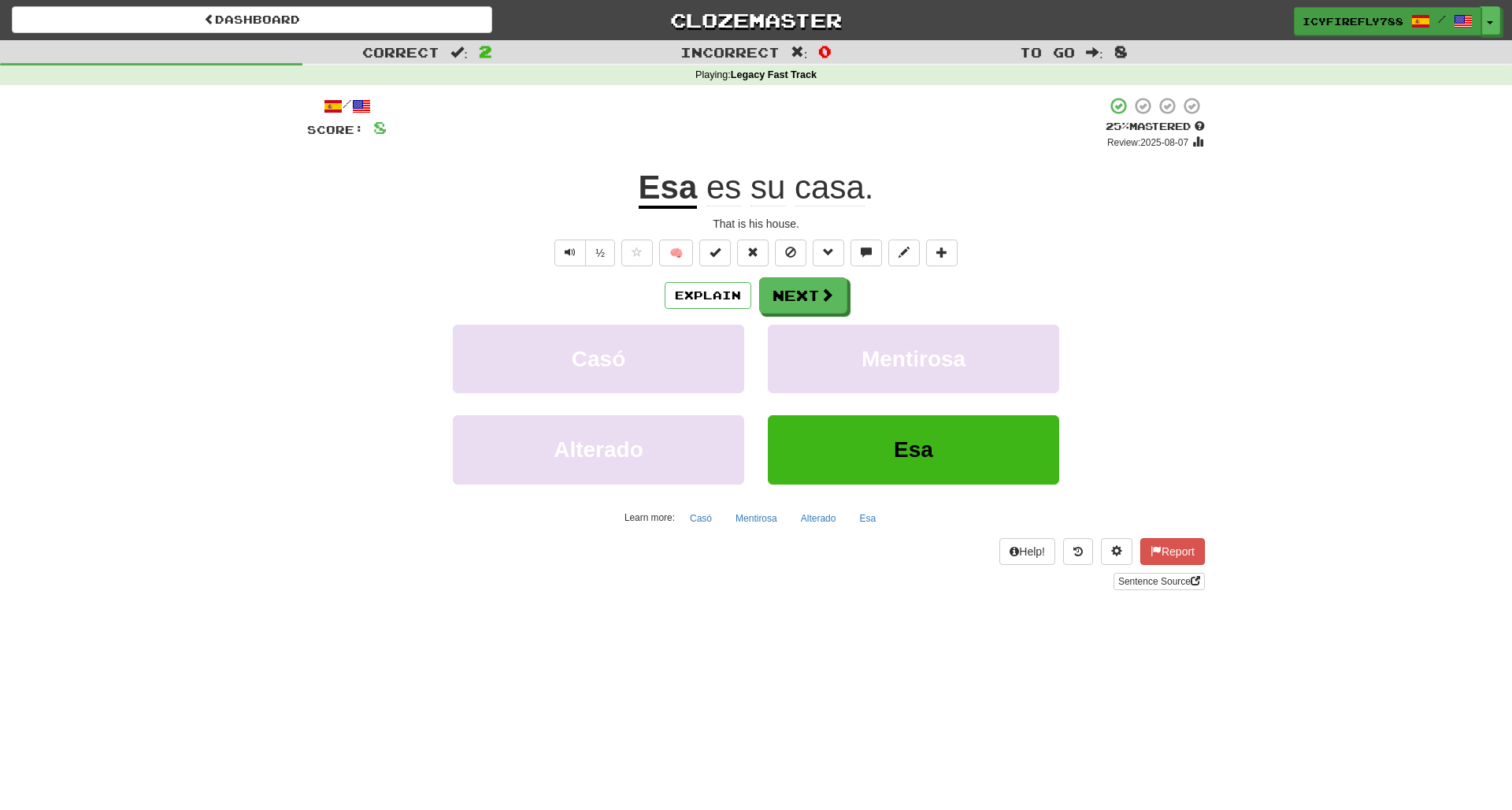 click on "IcyFirefly788" at bounding box center (1353, 21) 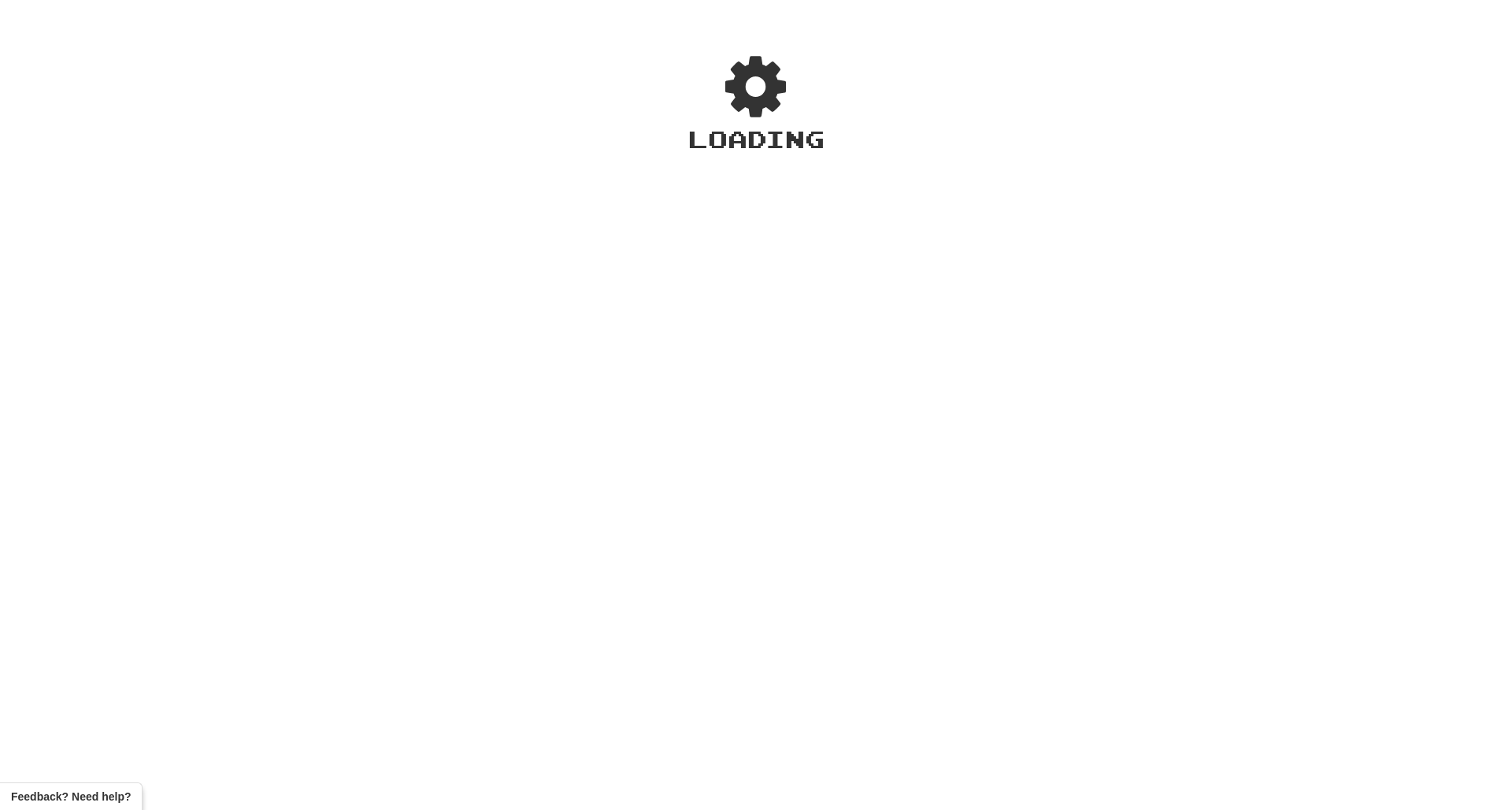 scroll, scrollTop: 0, scrollLeft: 0, axis: both 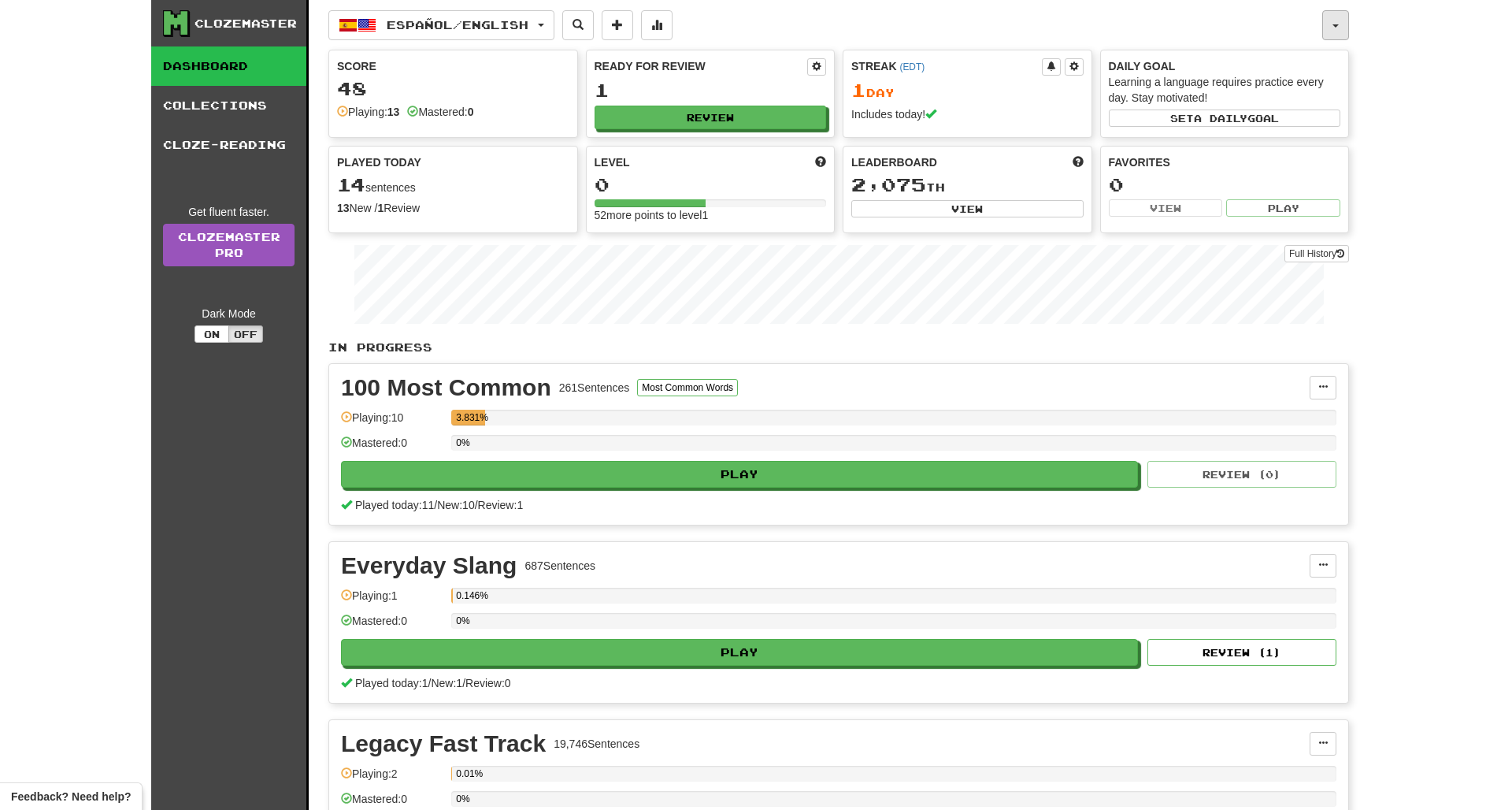 click at bounding box center [1336, 25] 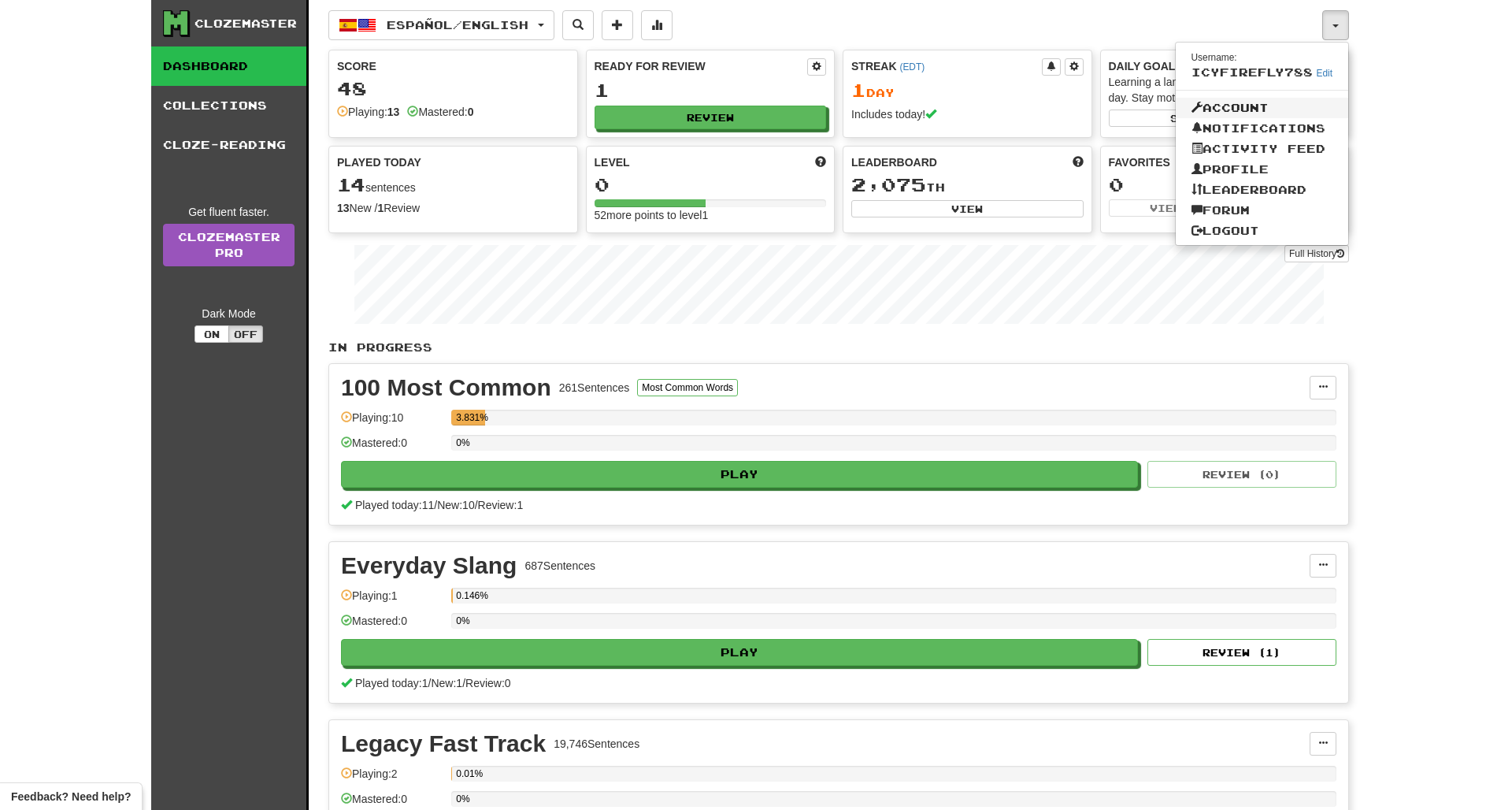 click on "Account" at bounding box center [1262, 108] 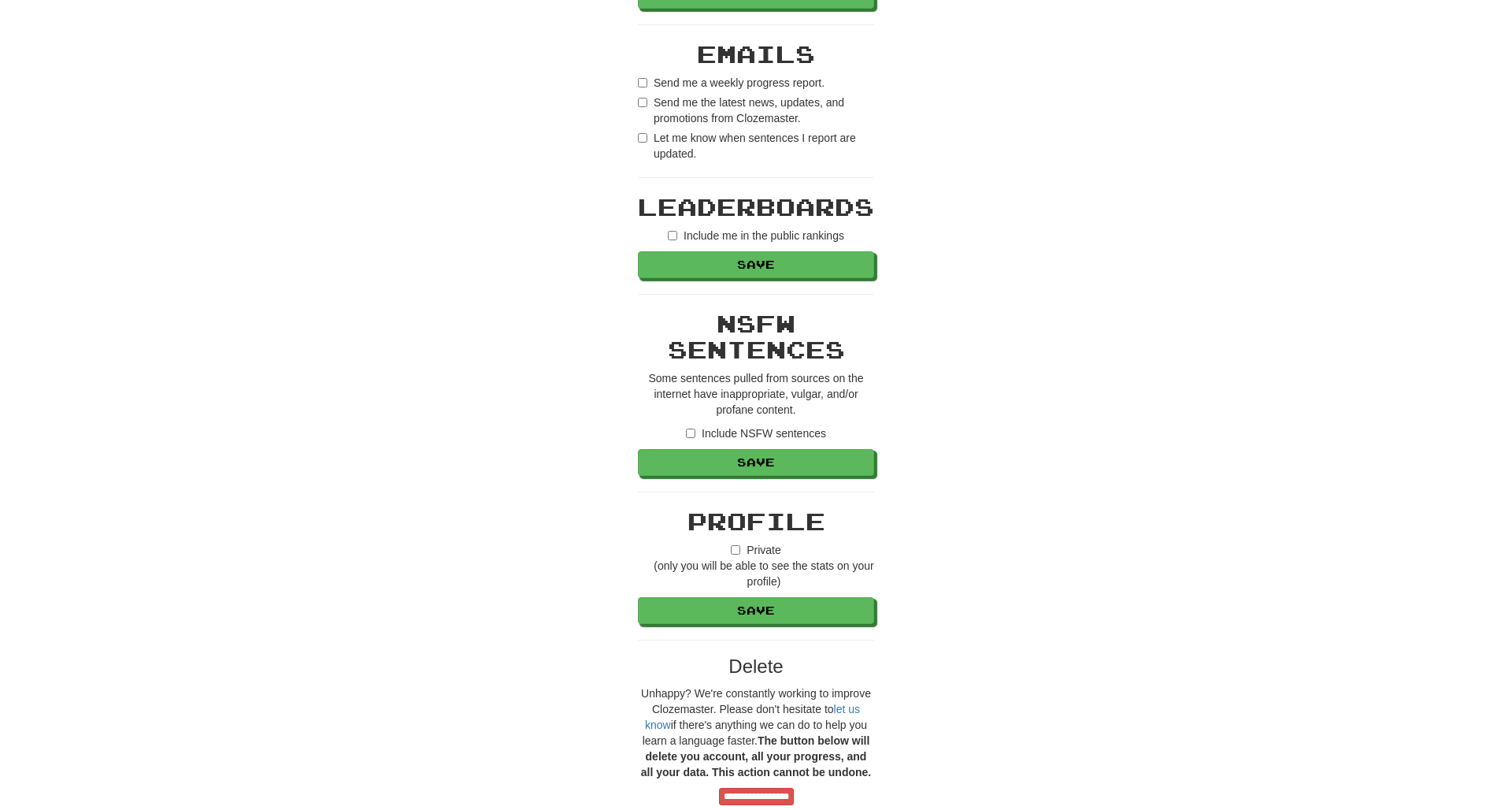scroll, scrollTop: 754, scrollLeft: 0, axis: vertical 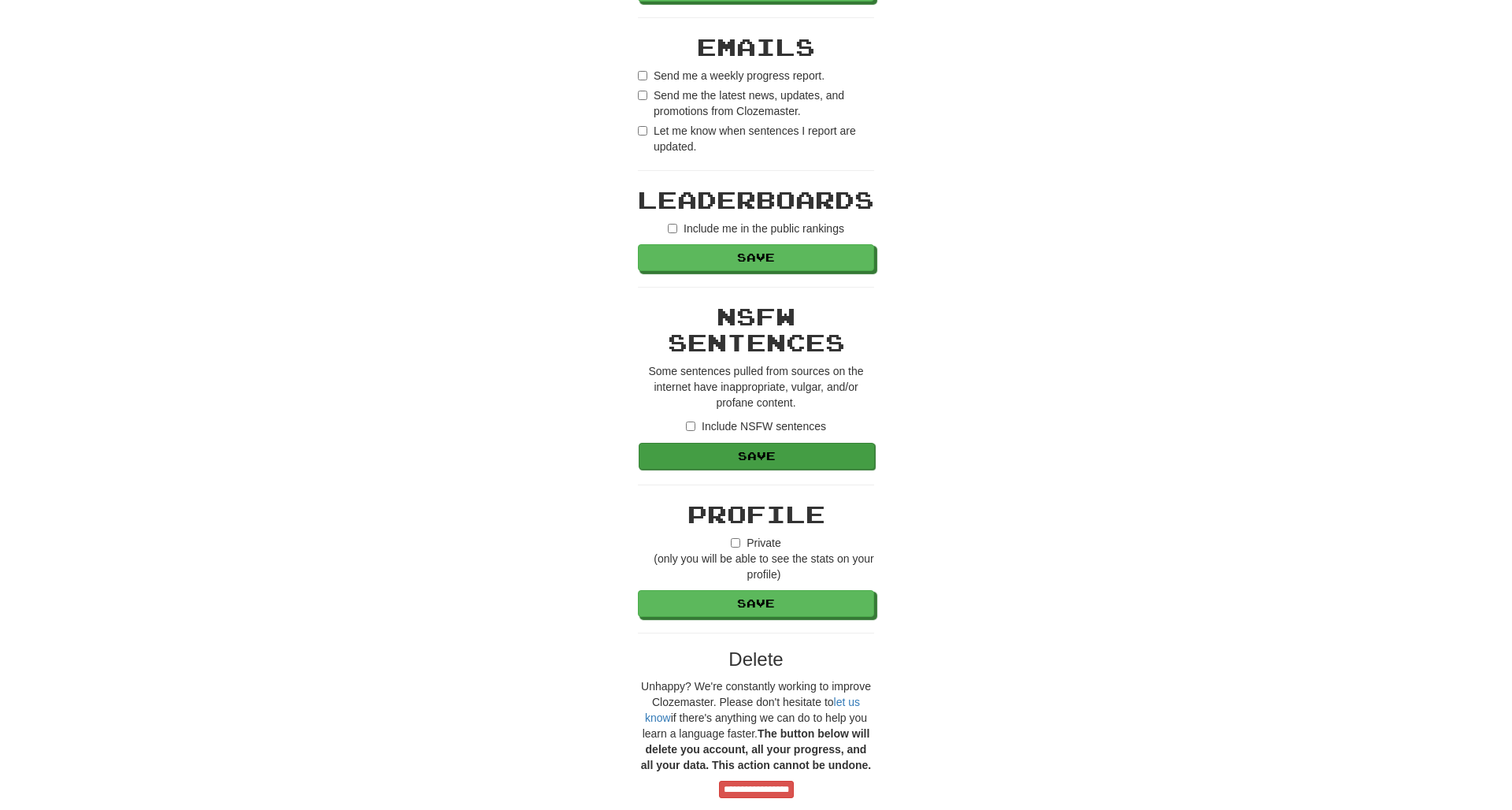 click on "Save" at bounding box center [757, 456] 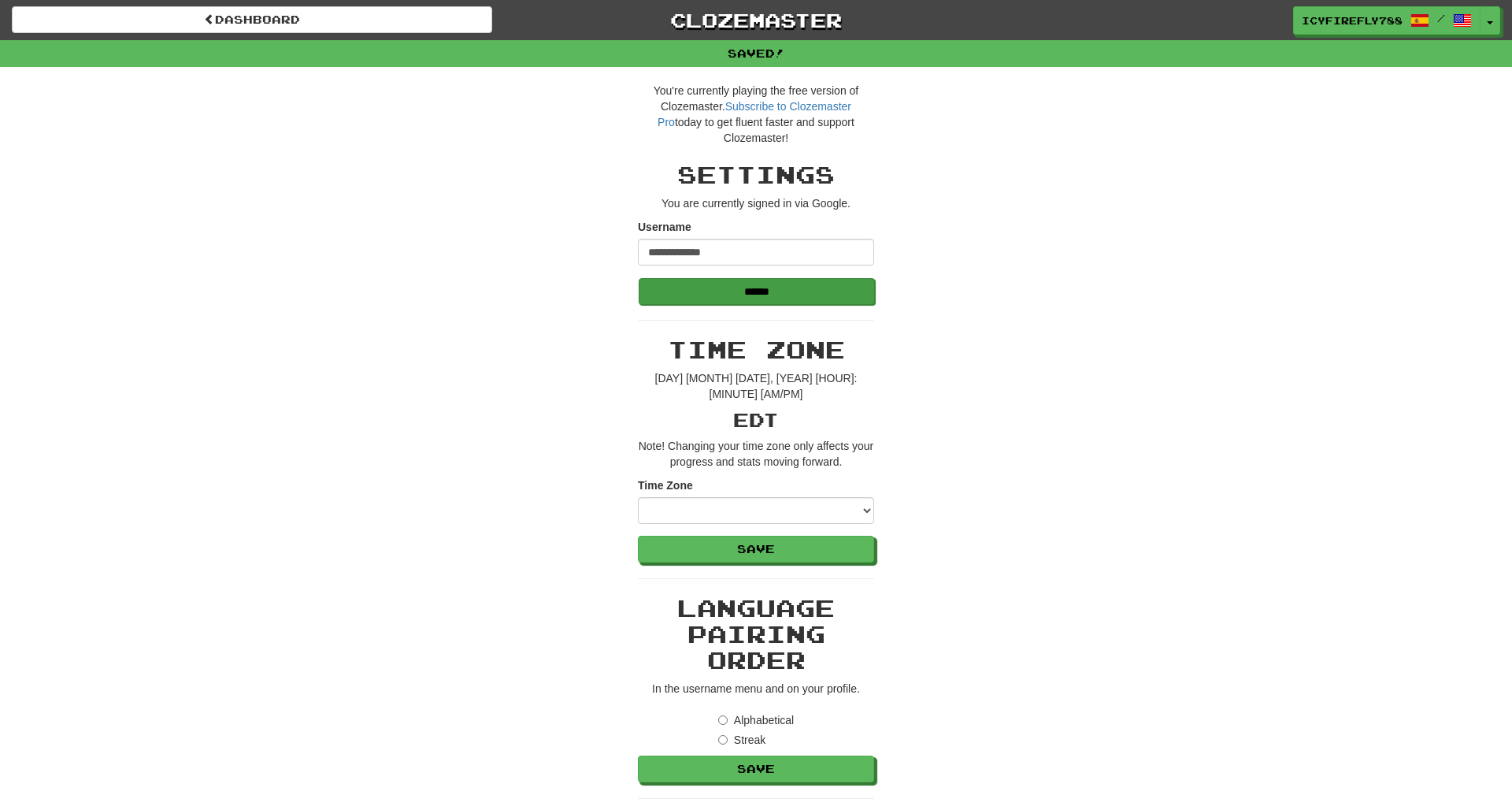 scroll, scrollTop: 0, scrollLeft: 0, axis: both 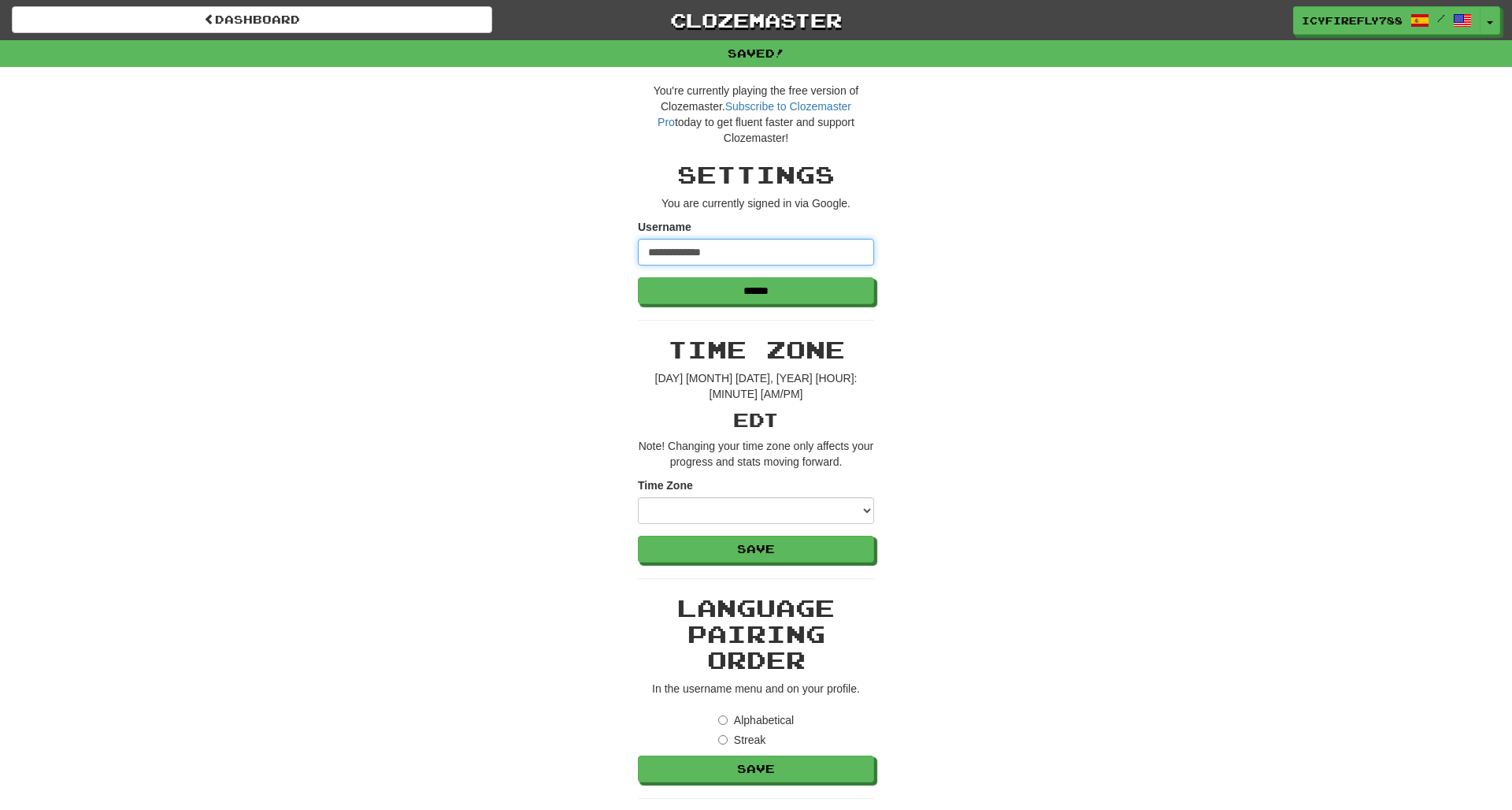 drag, startPoint x: 628, startPoint y: 238, endPoint x: 587, endPoint y: 229, distance: 41.97618 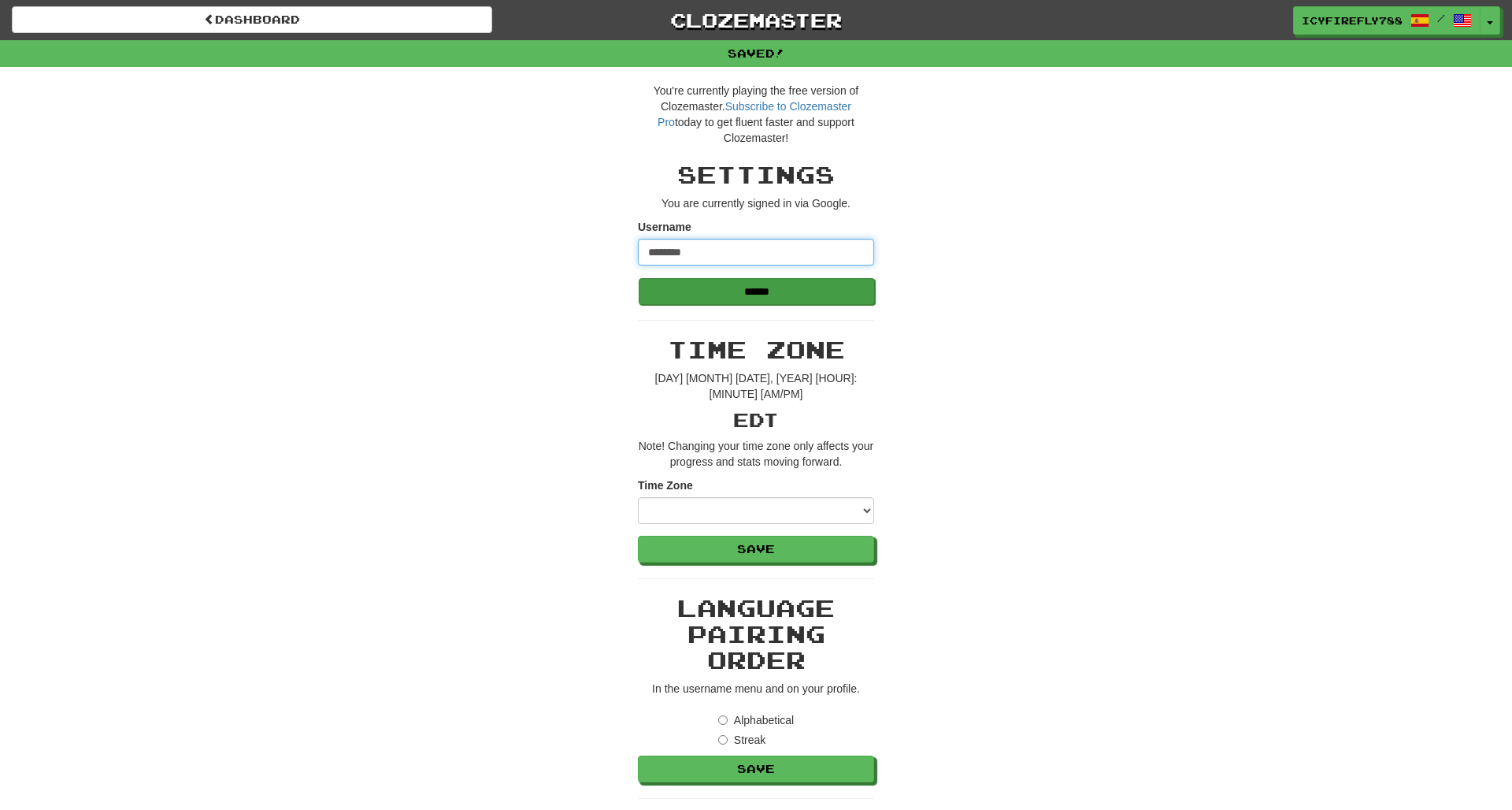 type on "********" 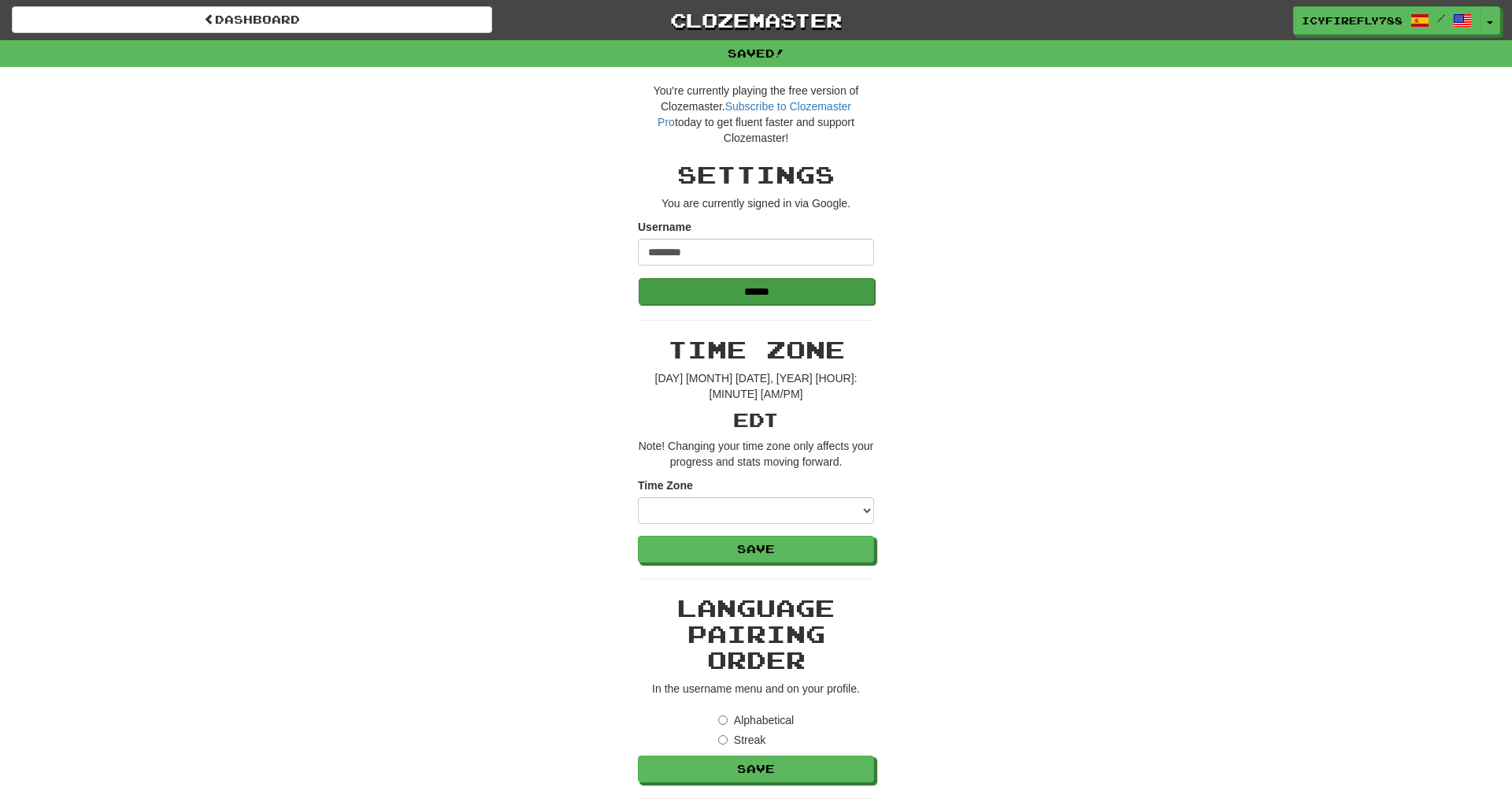 click on "******" at bounding box center (757, 292) 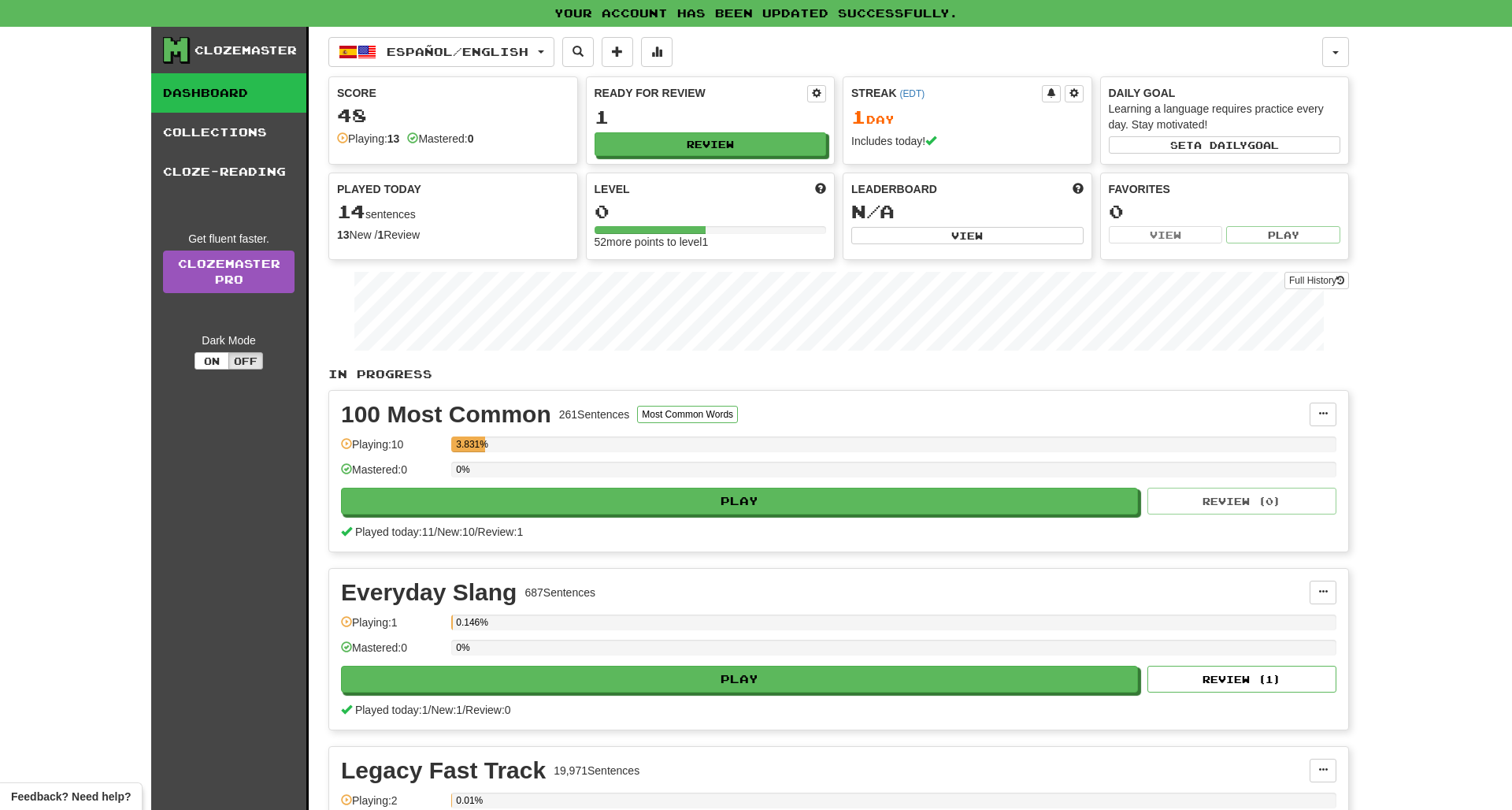 scroll, scrollTop: 0, scrollLeft: 0, axis: both 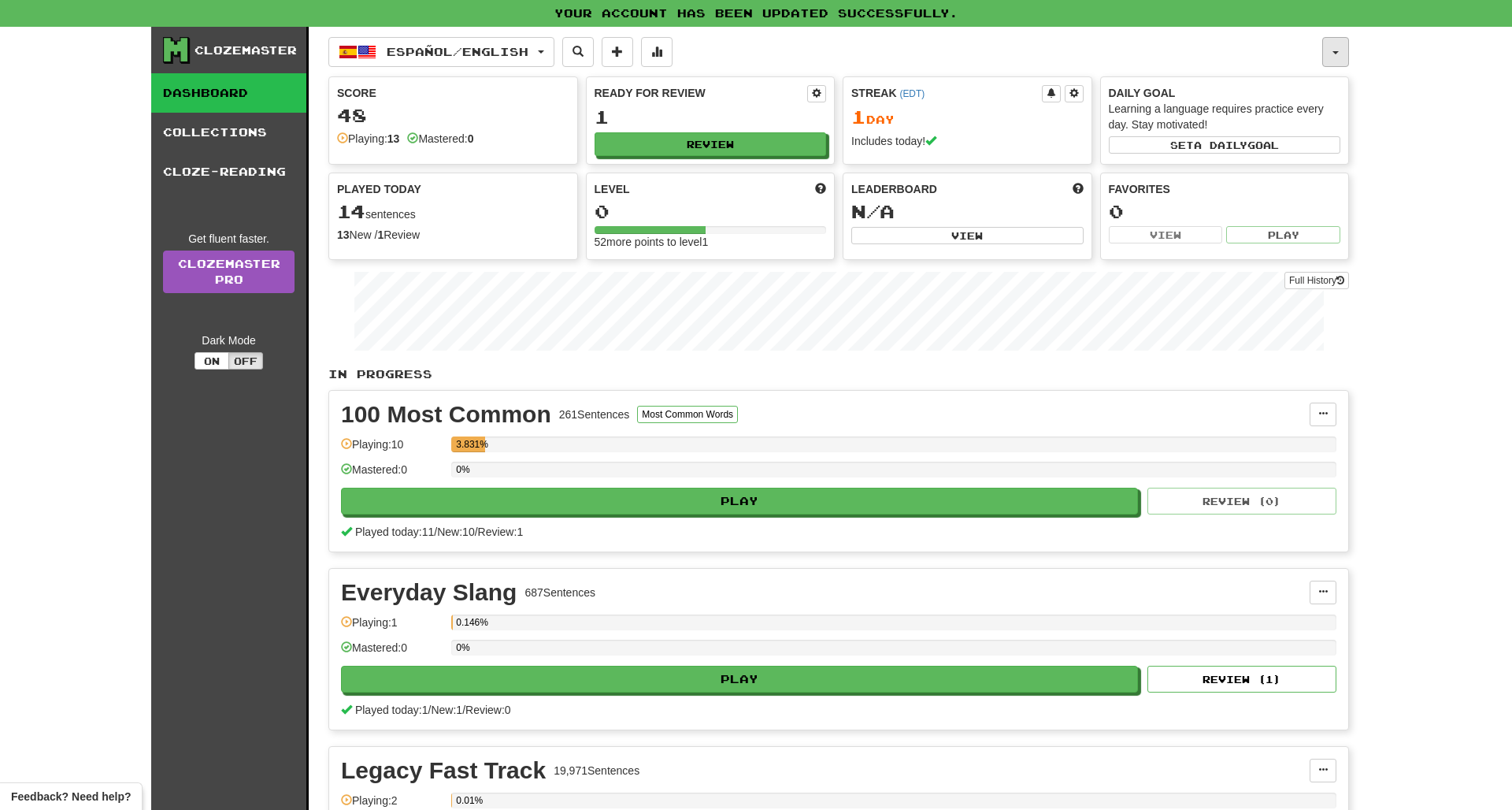 click at bounding box center [1336, 52] 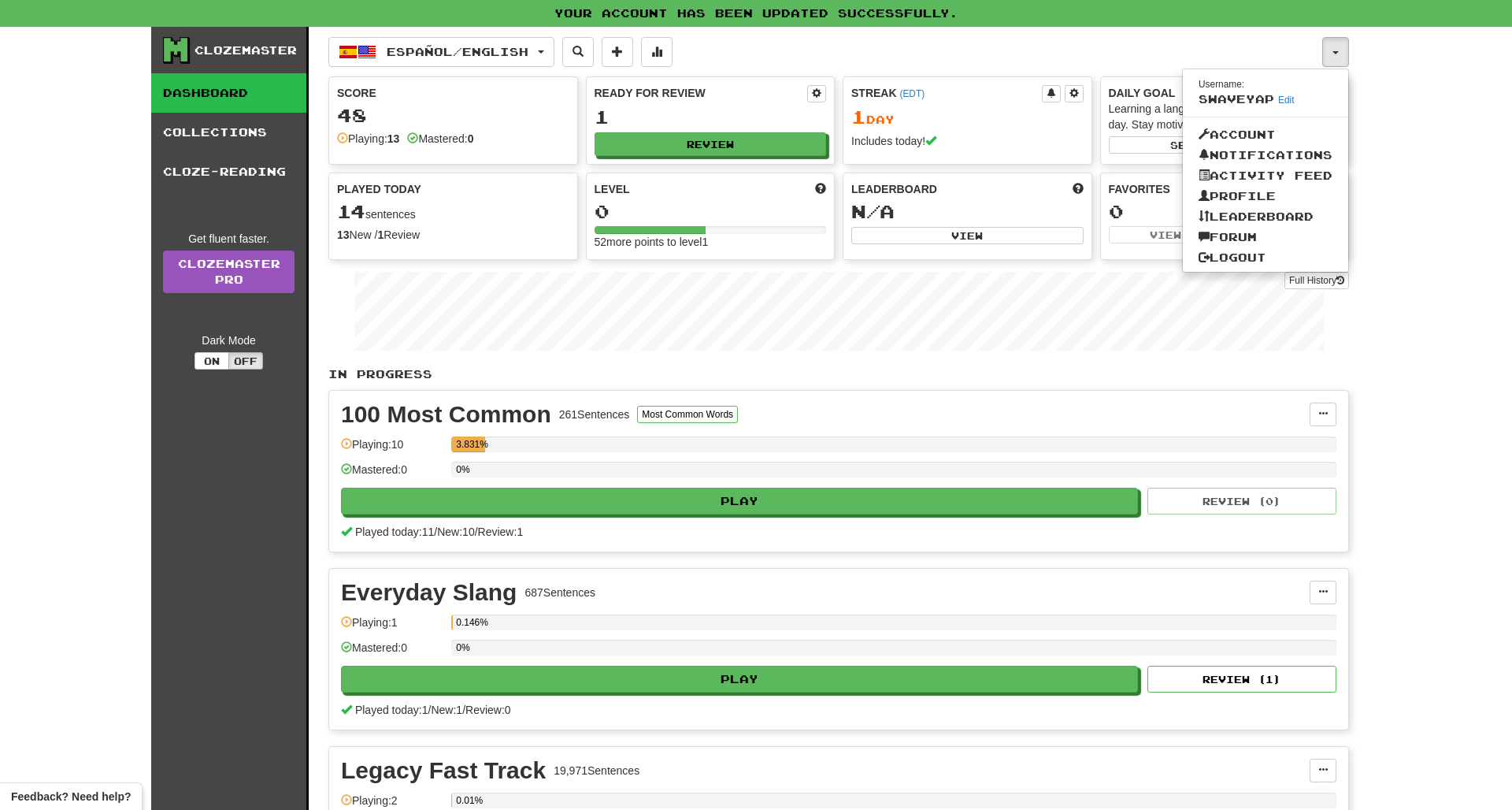 click on "Español  /  English Español  /  English Streak:  1   Review:  1 Points today:  48  Language Pairing" at bounding box center (825, 52) 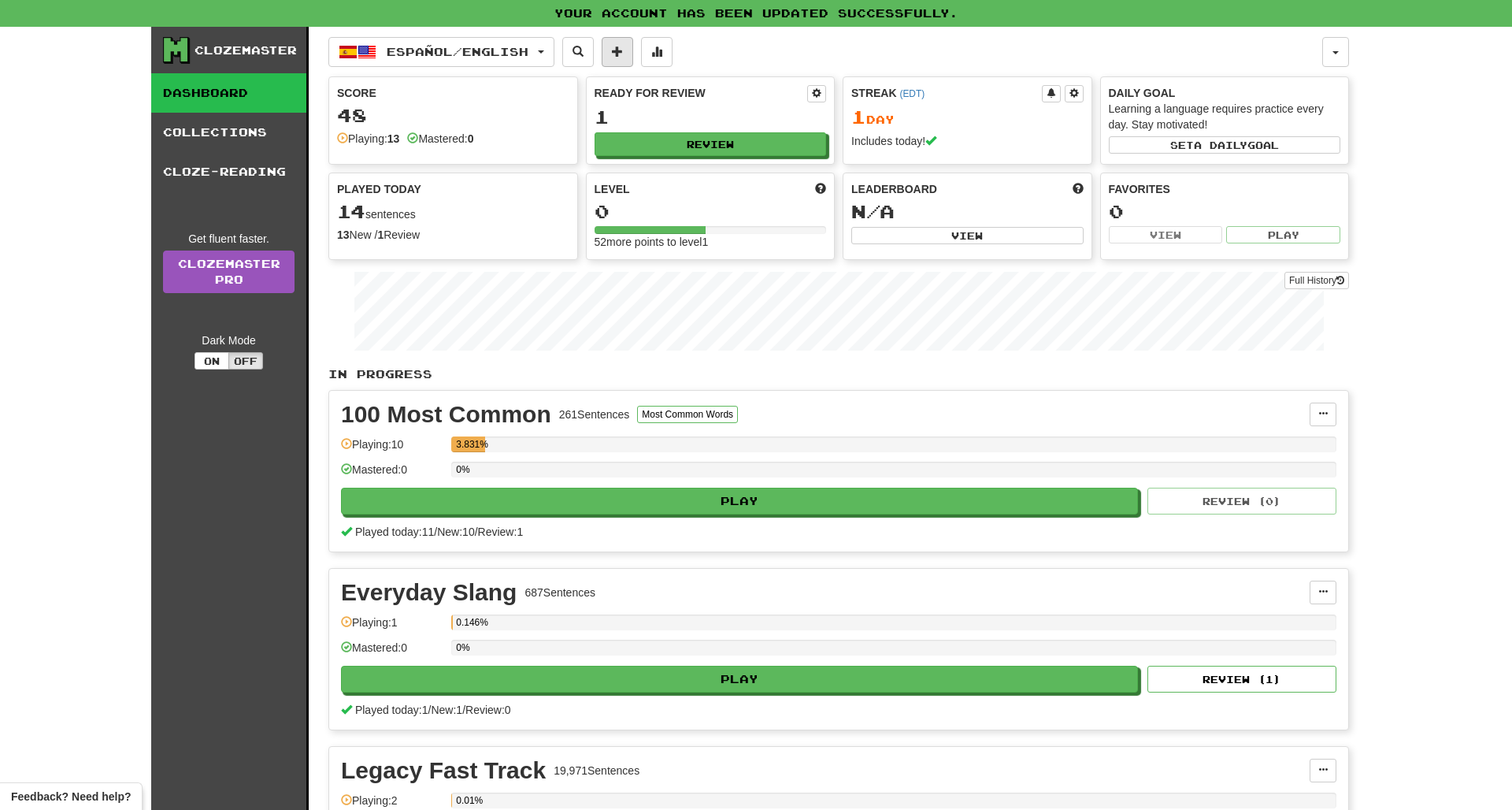 click at bounding box center (617, 51) 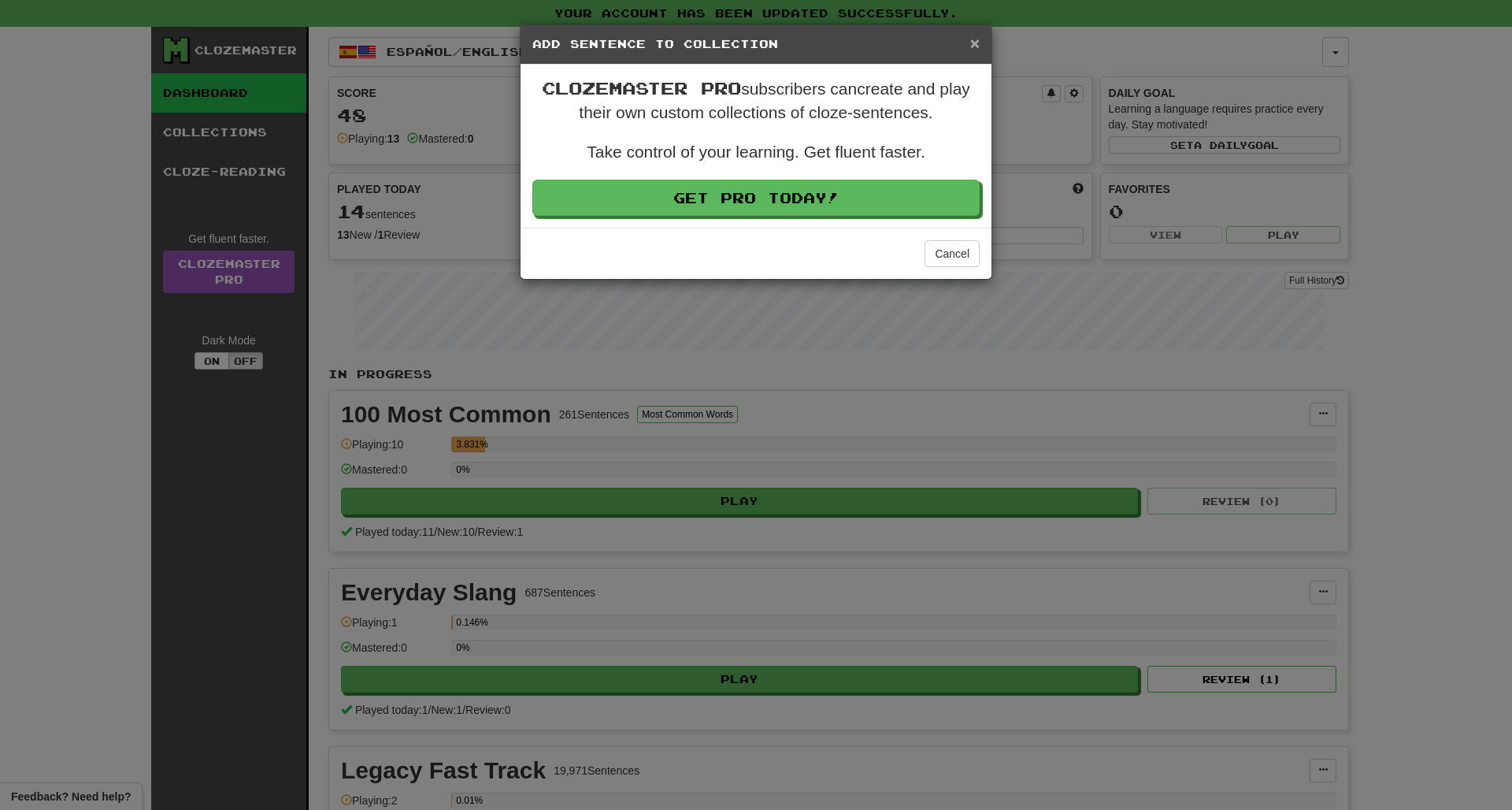 click on "×" at bounding box center [975, 43] 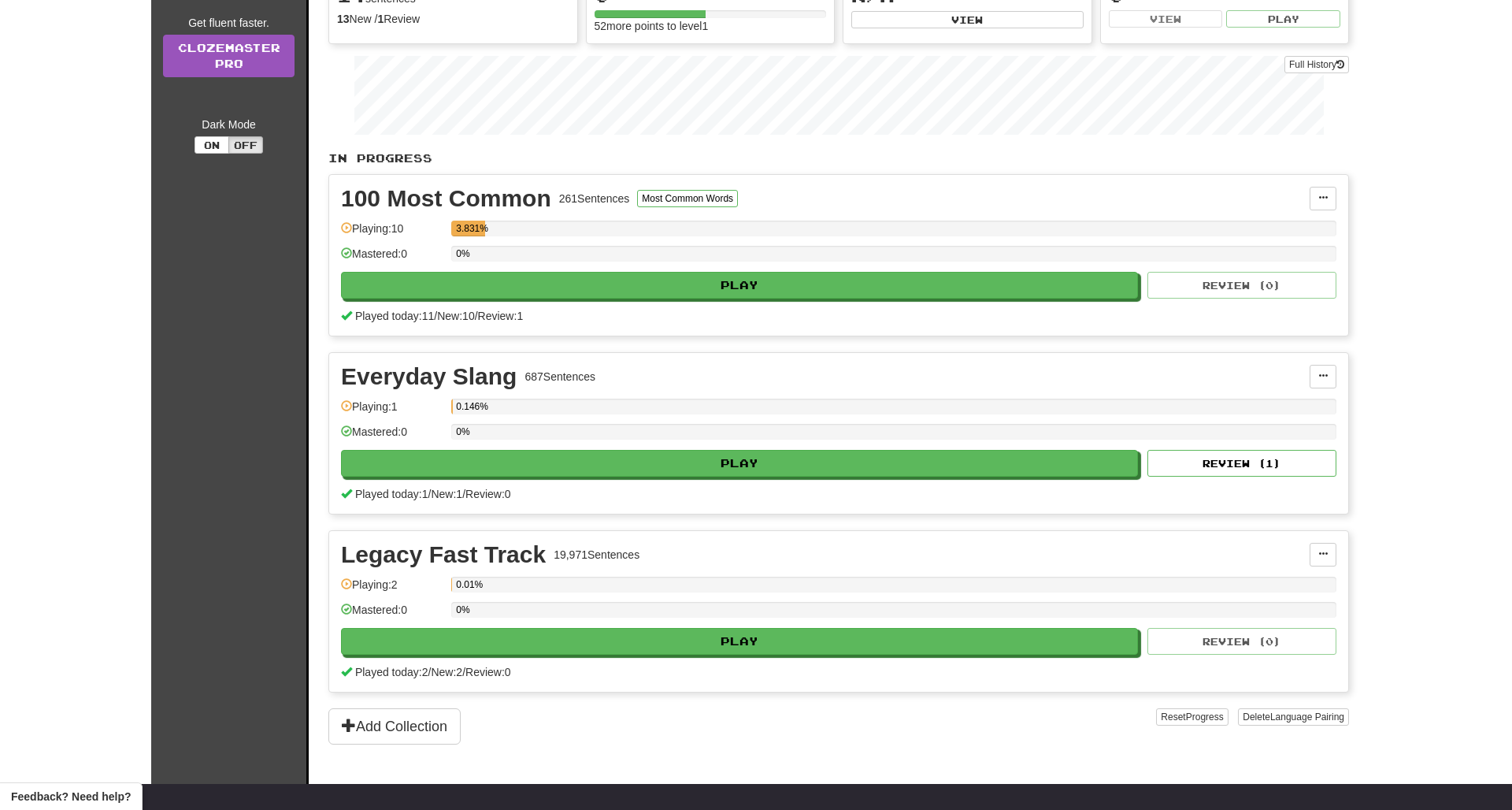 scroll, scrollTop: 217, scrollLeft: 0, axis: vertical 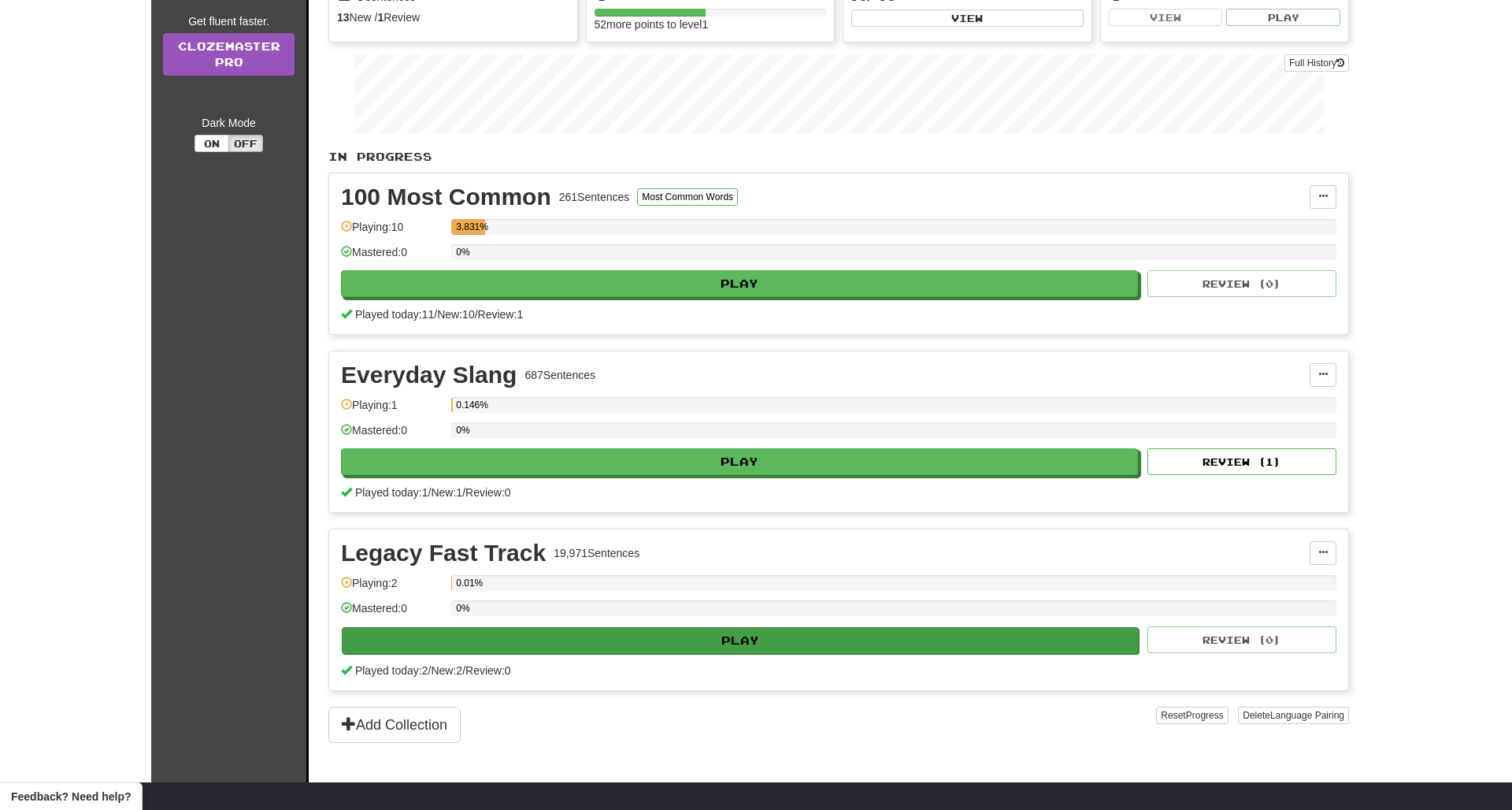 click on "Play" at bounding box center [740, 641] 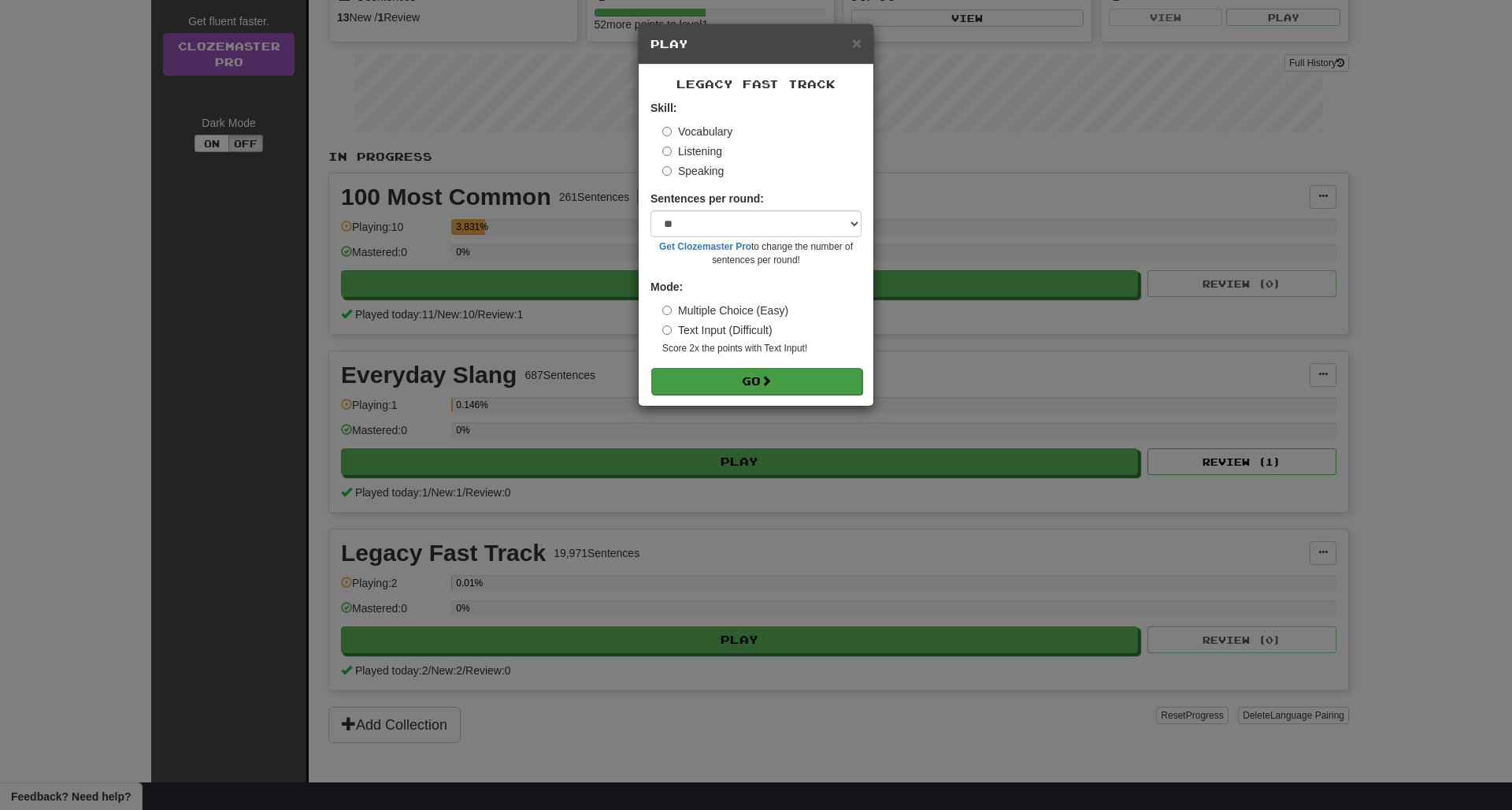 click on "Go" at bounding box center [757, 381] 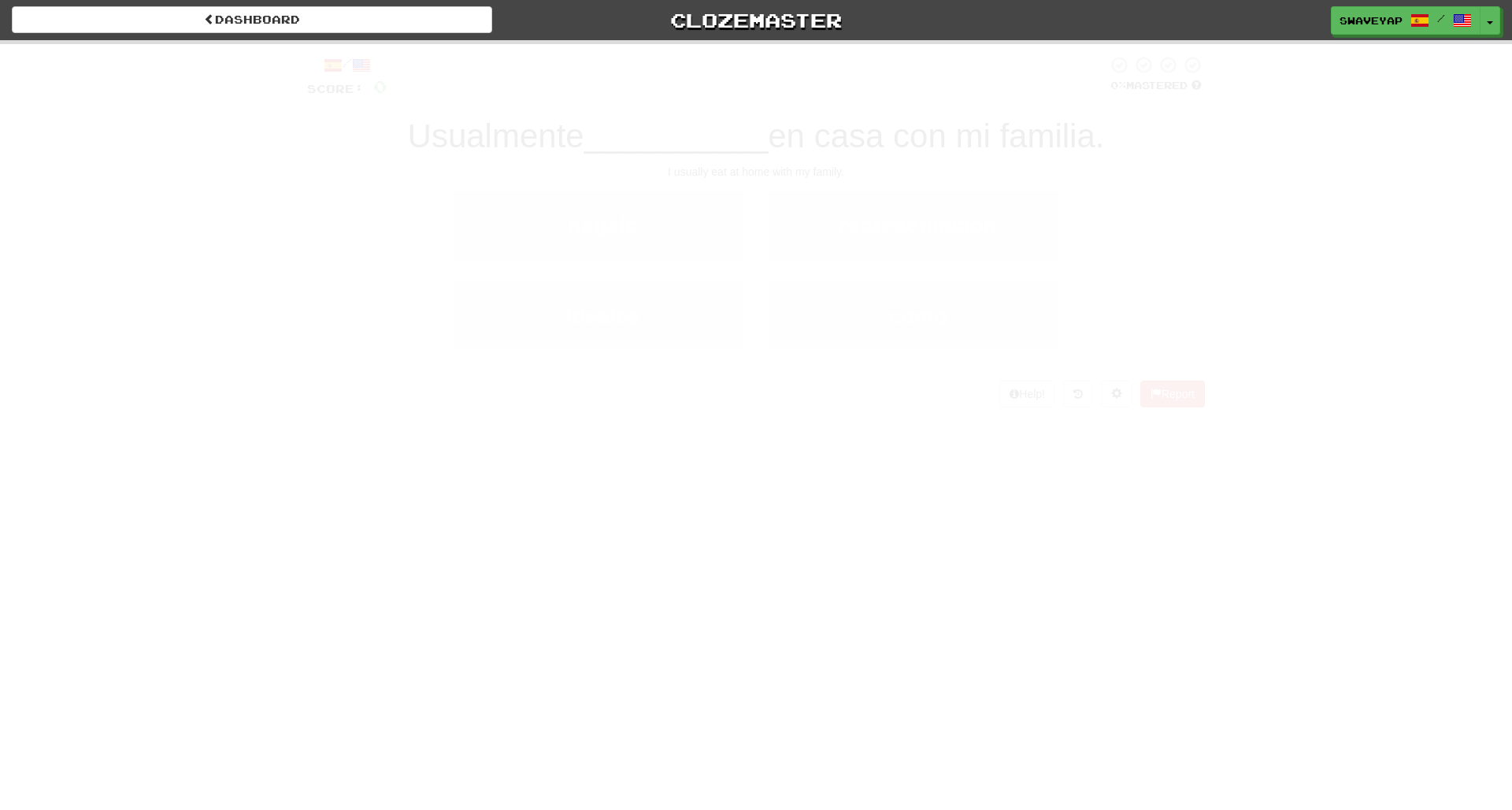 scroll, scrollTop: 0, scrollLeft: 0, axis: both 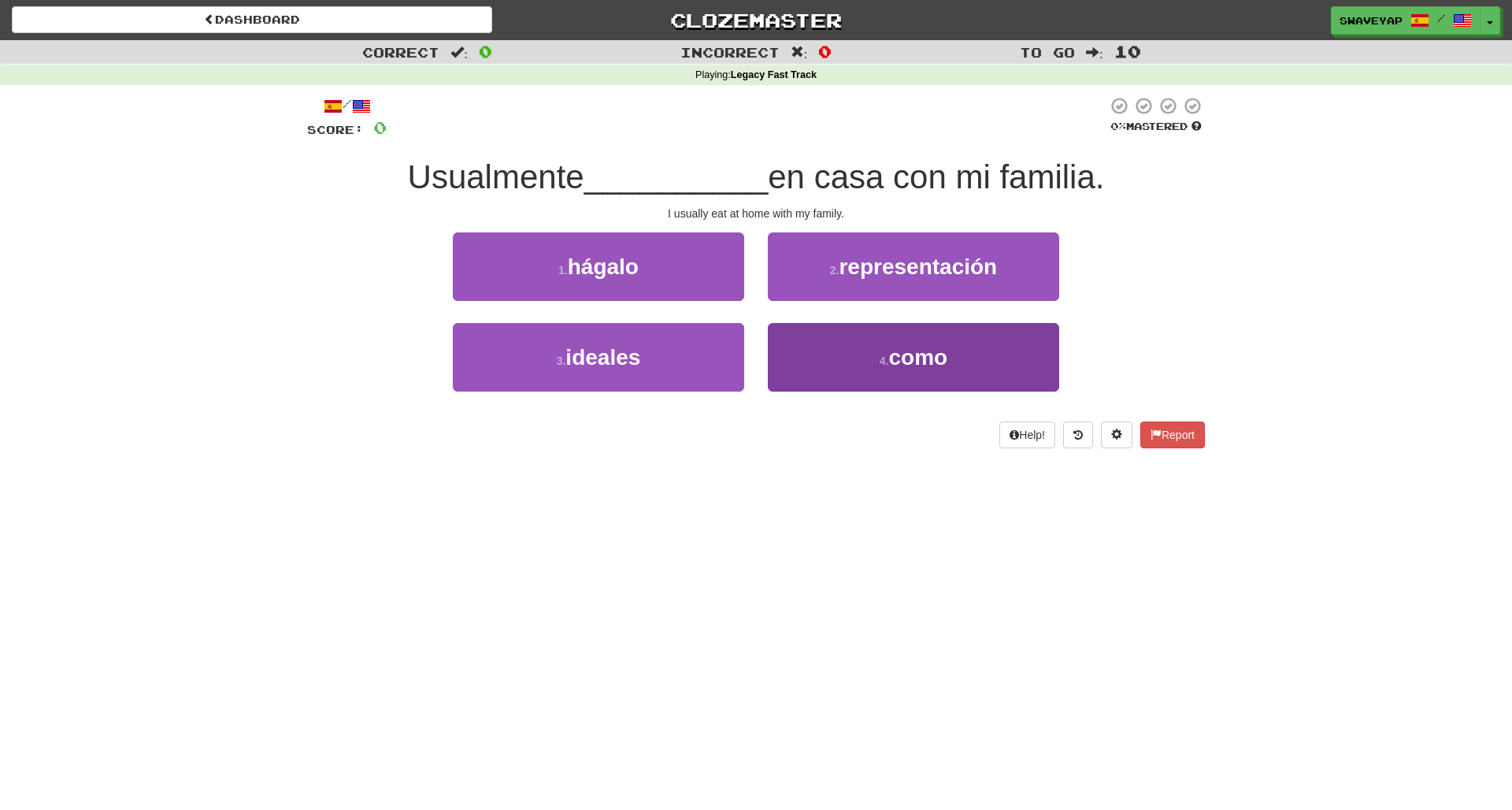 click on "4 .  como" at bounding box center [914, 357] 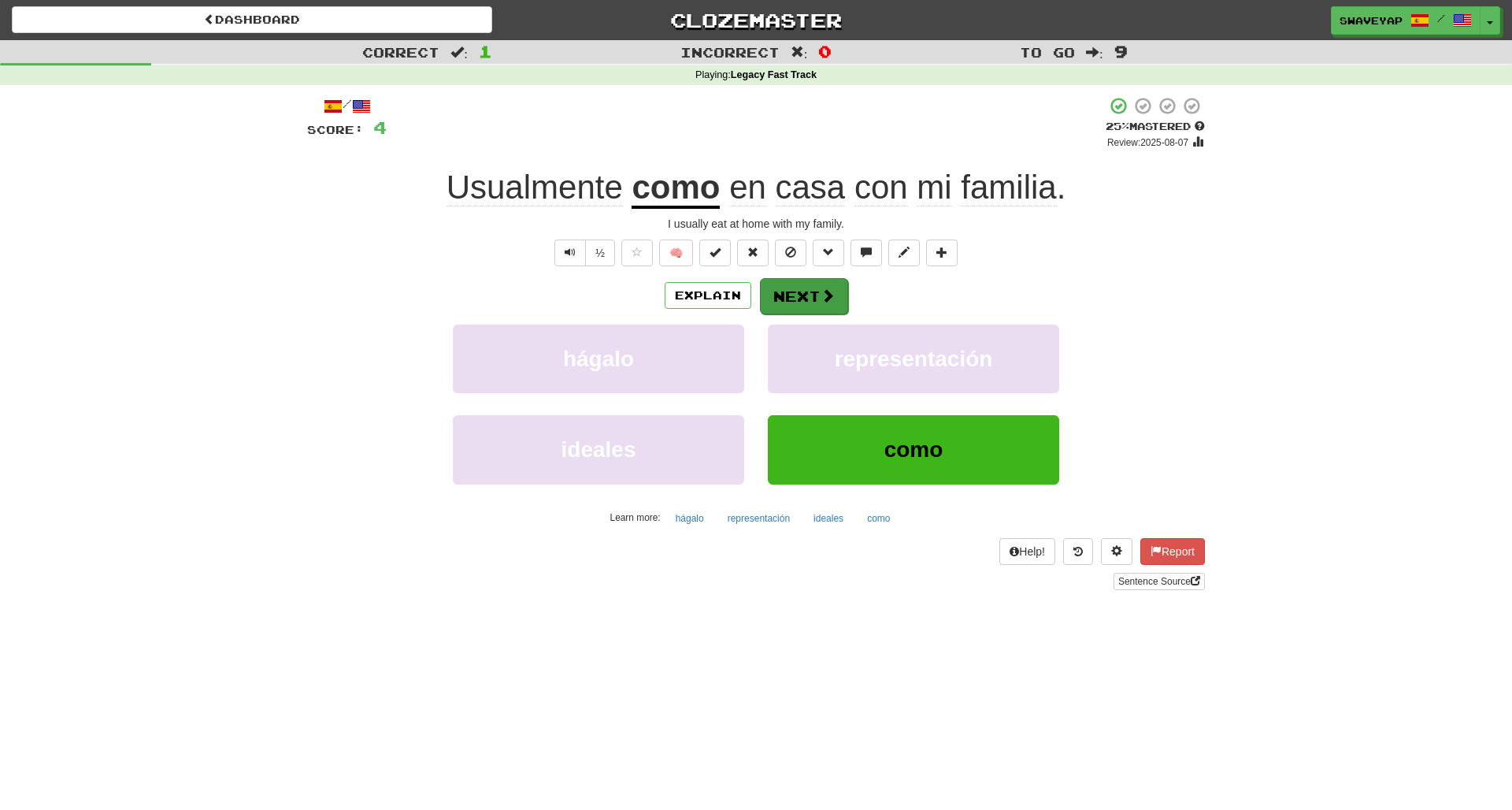click on "Next" at bounding box center [804, 296] 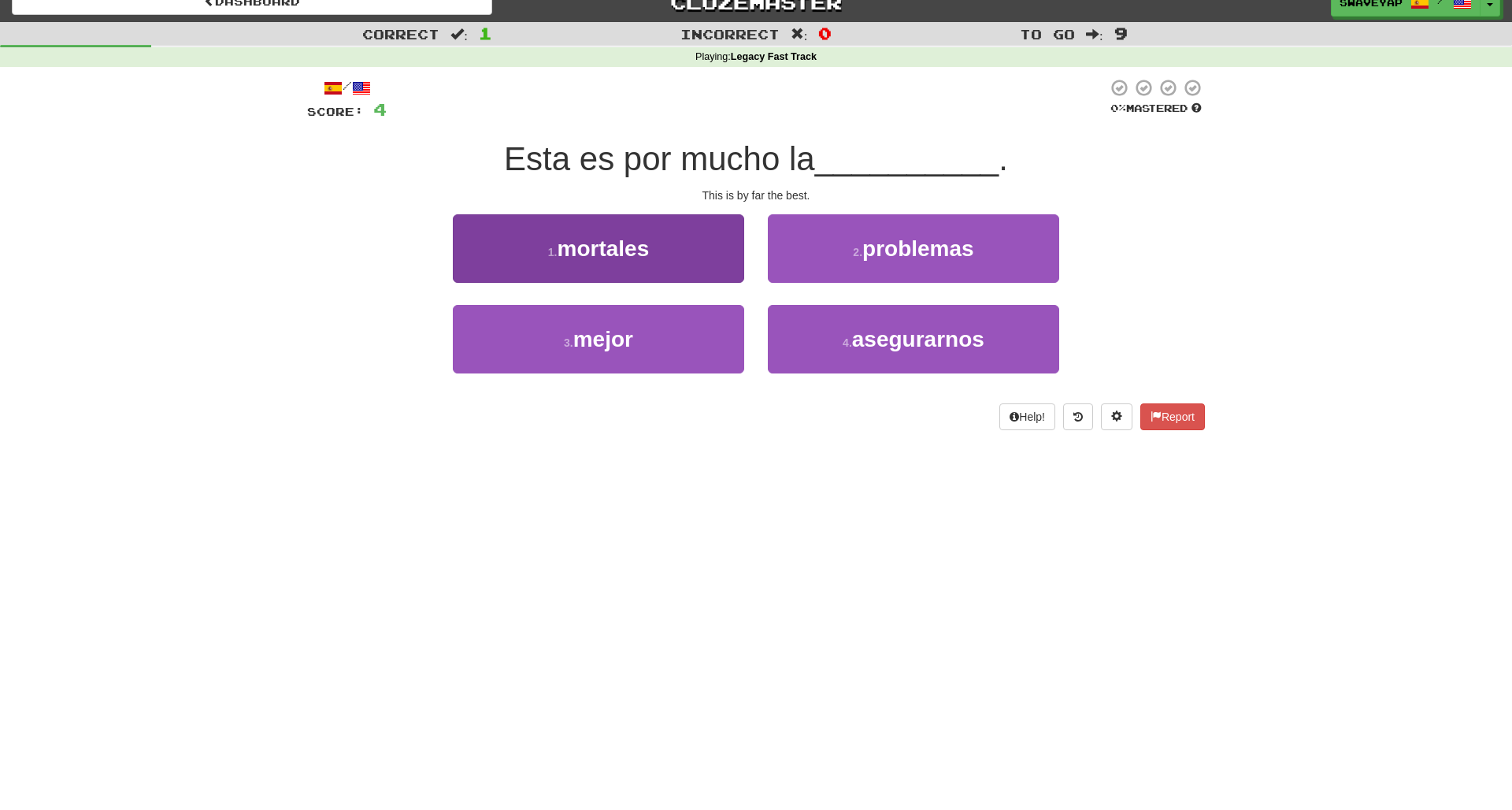 scroll, scrollTop: 19, scrollLeft: 0, axis: vertical 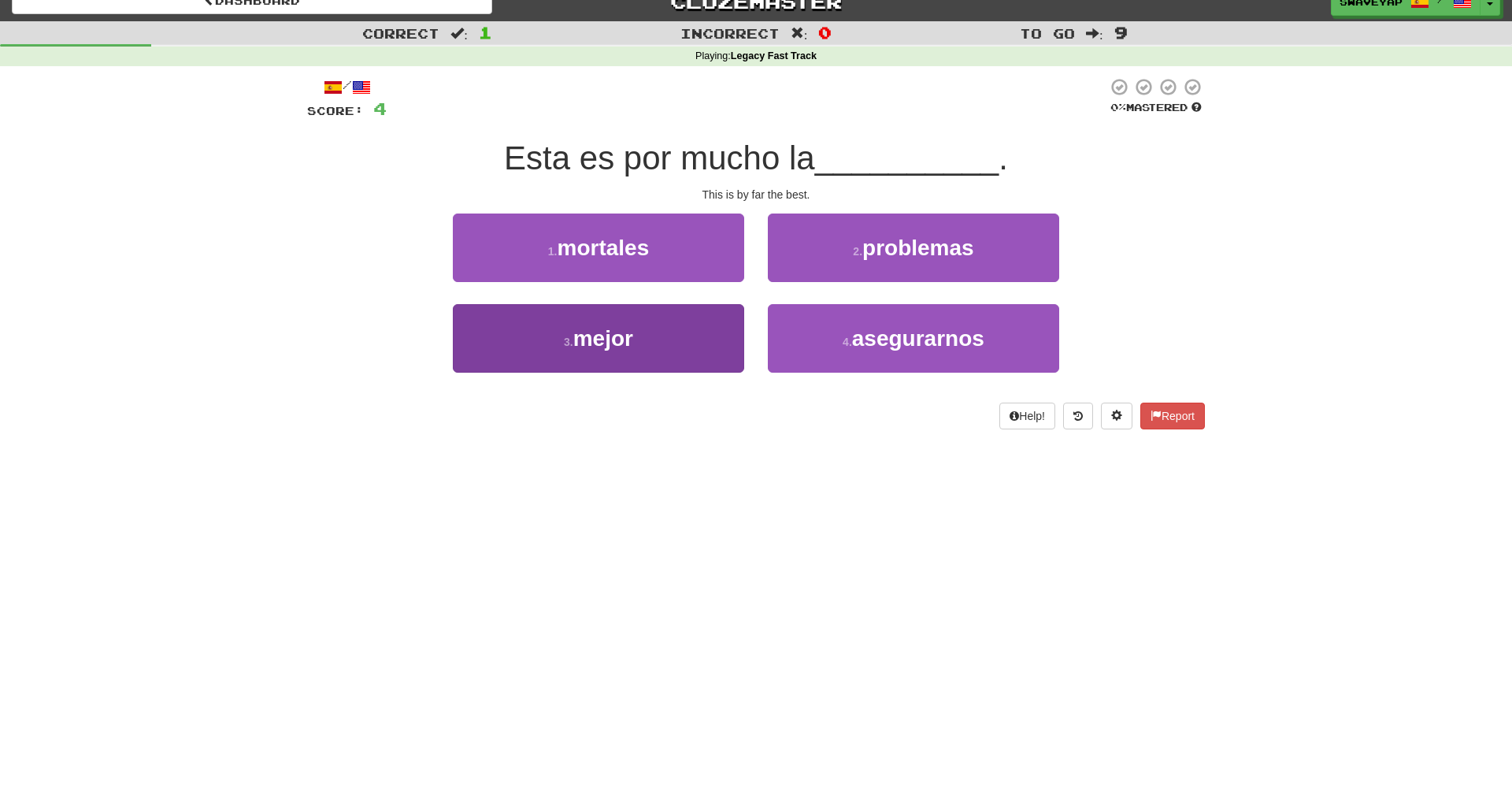 click on "3 .  mejor" at bounding box center [598, 338] 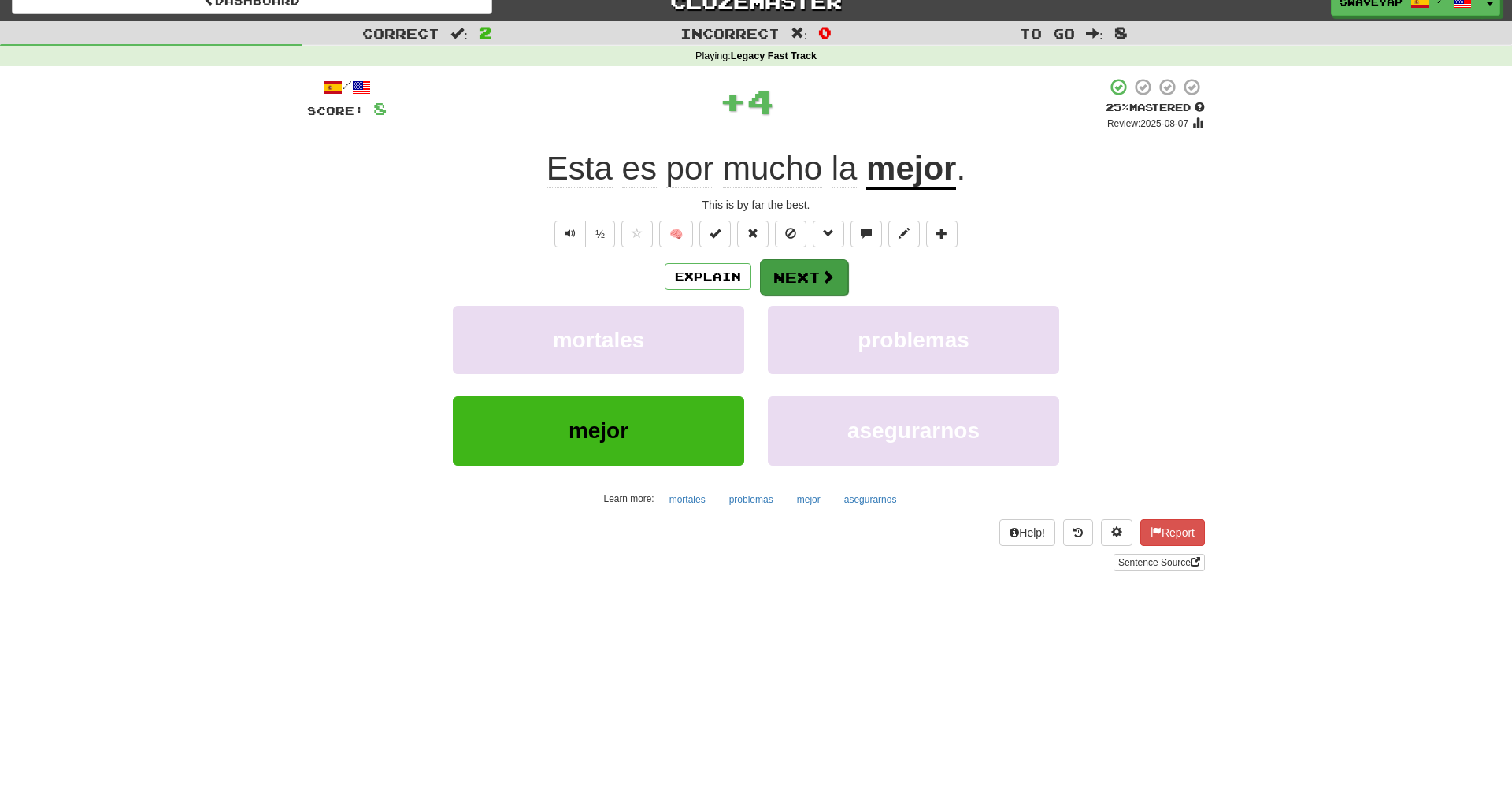 click on "Next" at bounding box center (804, 277) 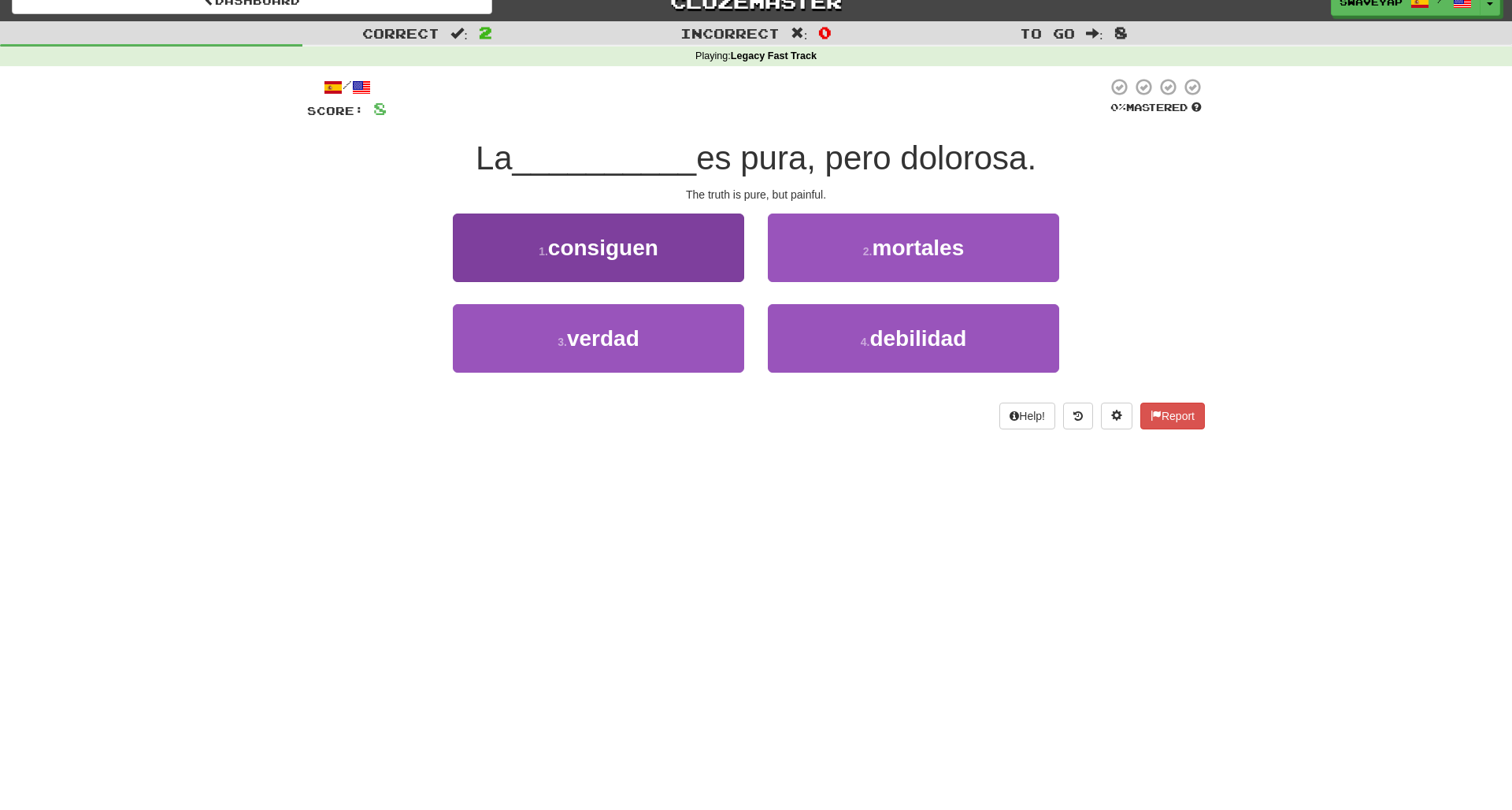 click on "3 .  verdad" at bounding box center (598, 338) 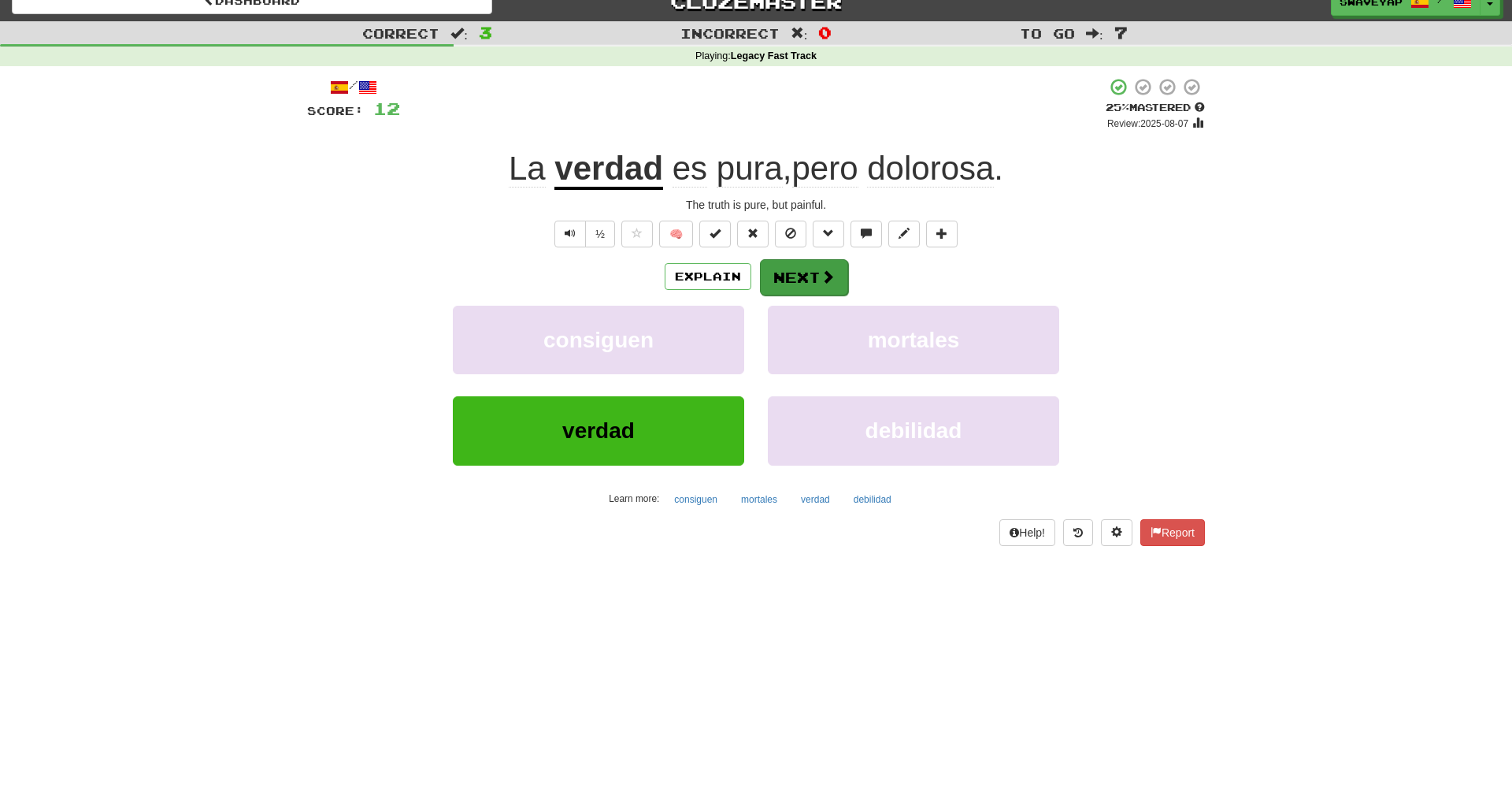 click on "Next" at bounding box center [804, 277] 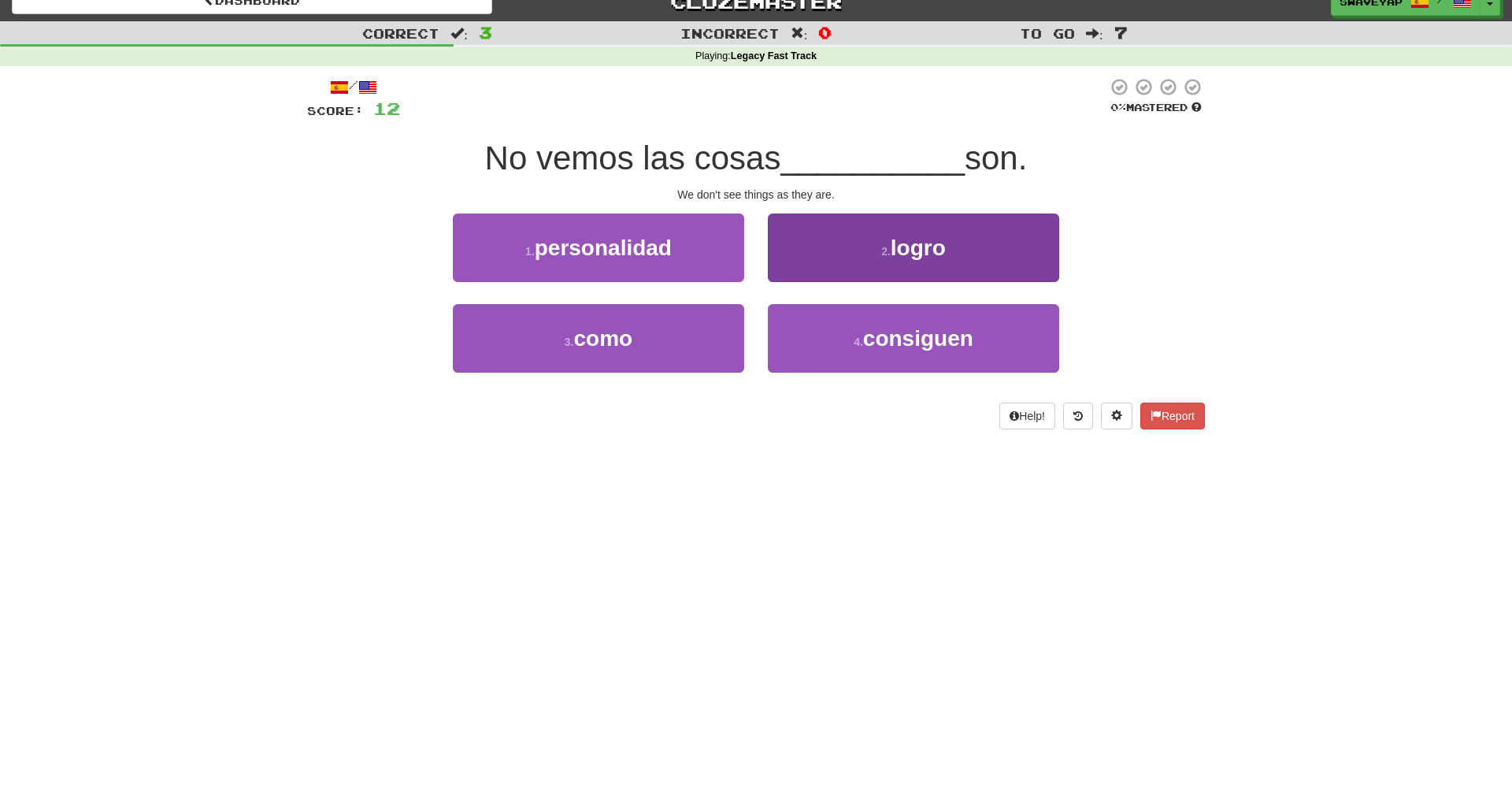 click on "4 ." at bounding box center (858, 342) 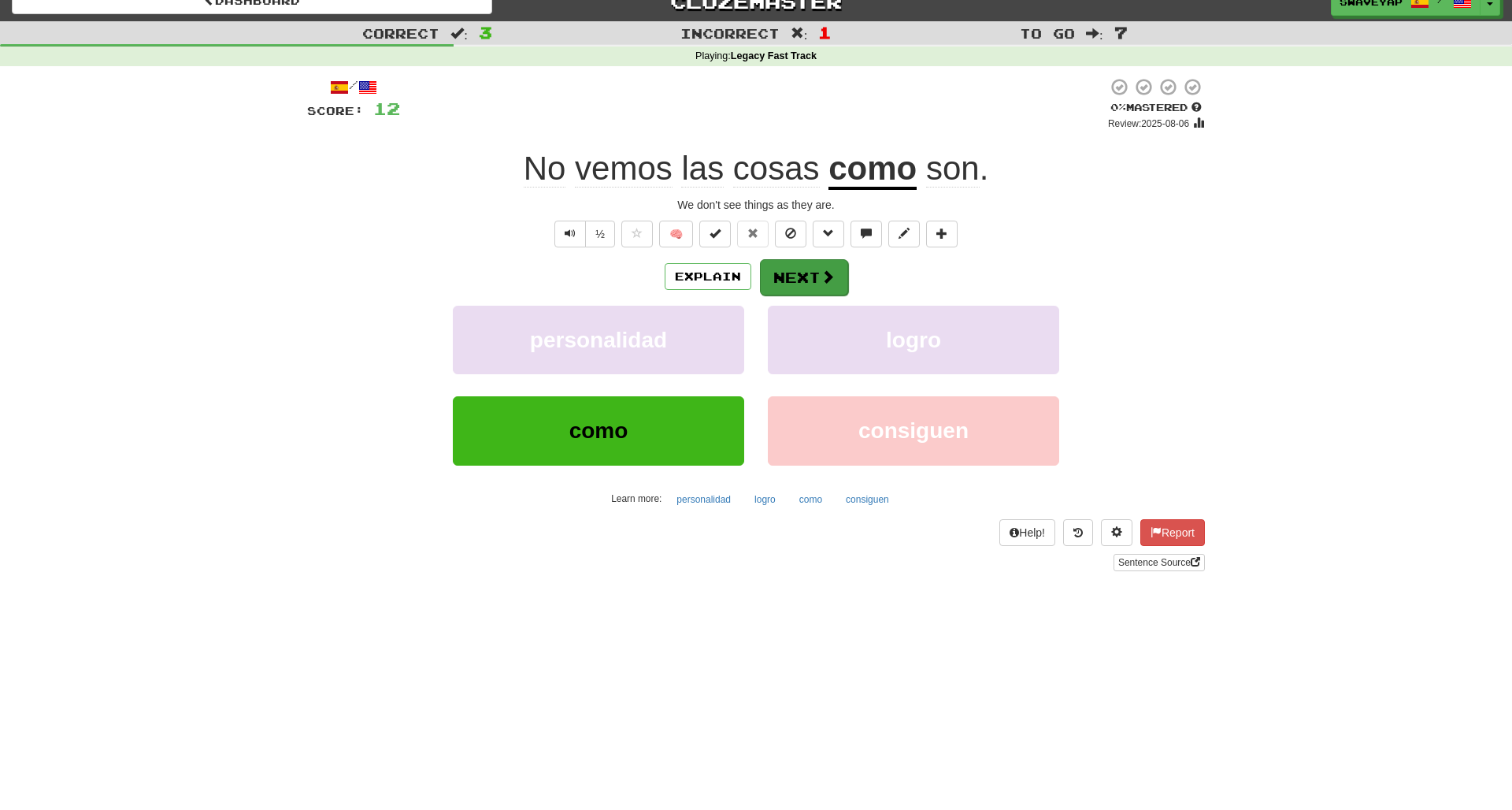 click on "Next" at bounding box center [804, 277] 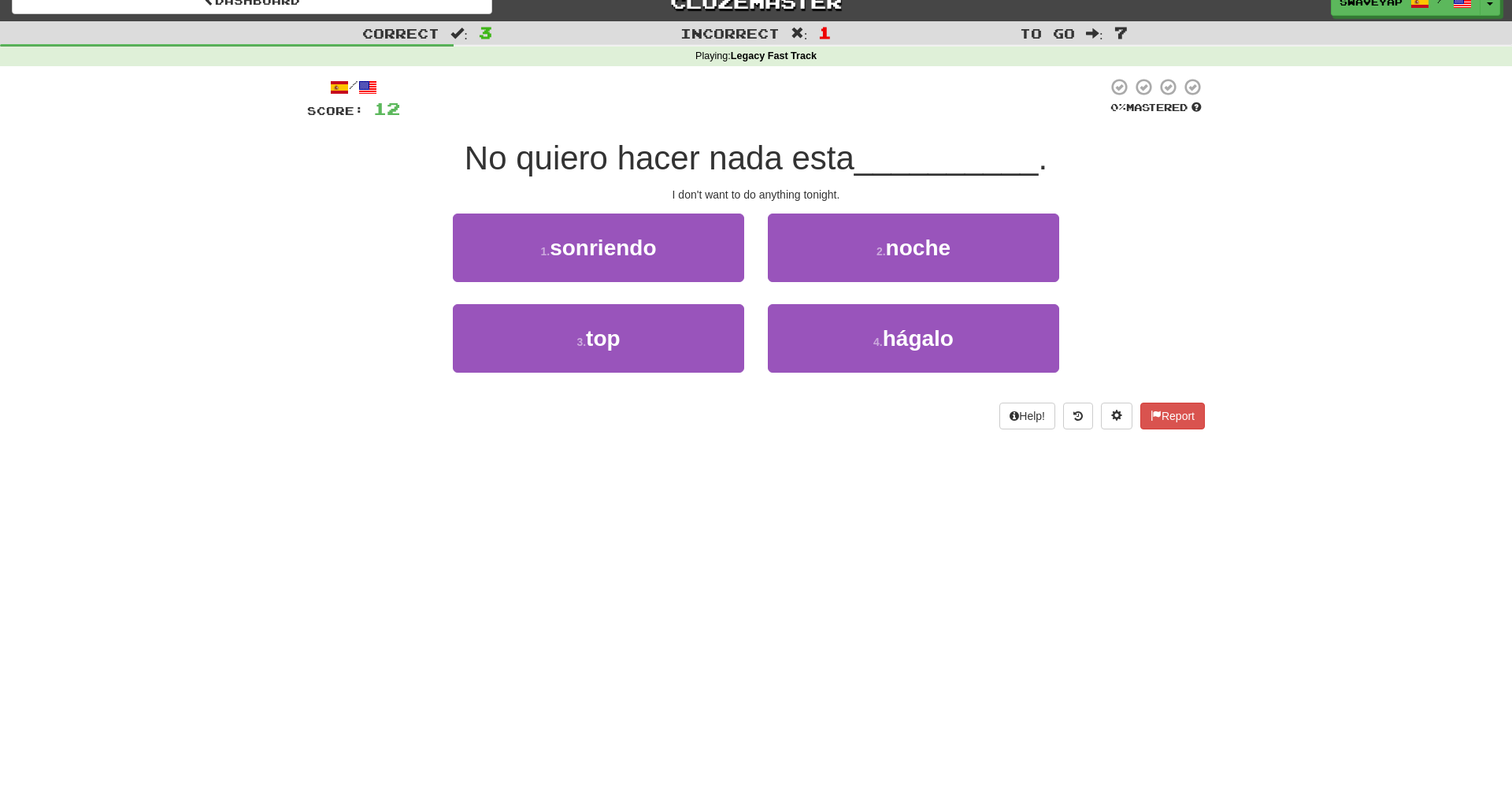 click on "2 .  noche" at bounding box center [914, 247] 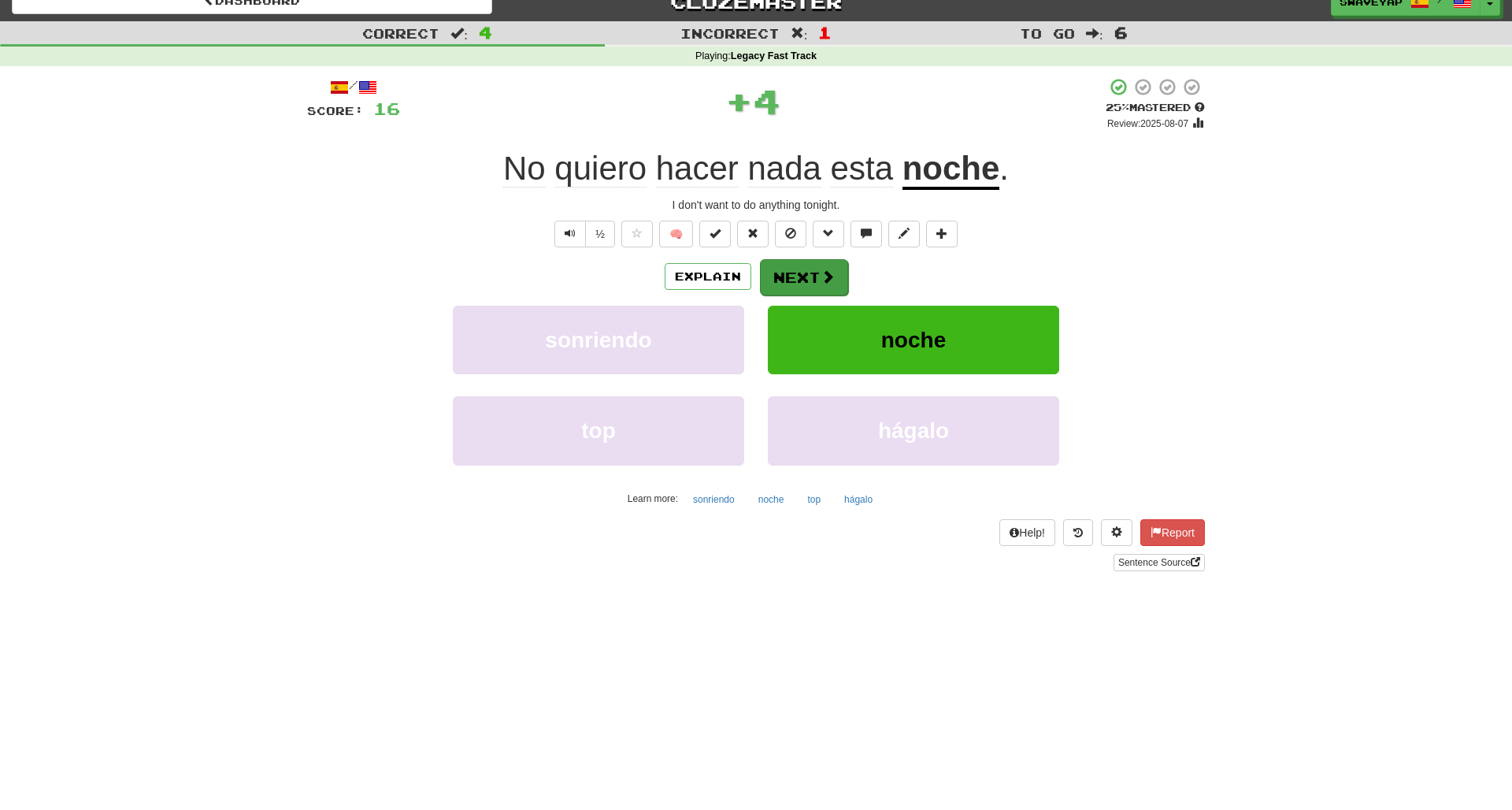 click on "Next" at bounding box center (804, 277) 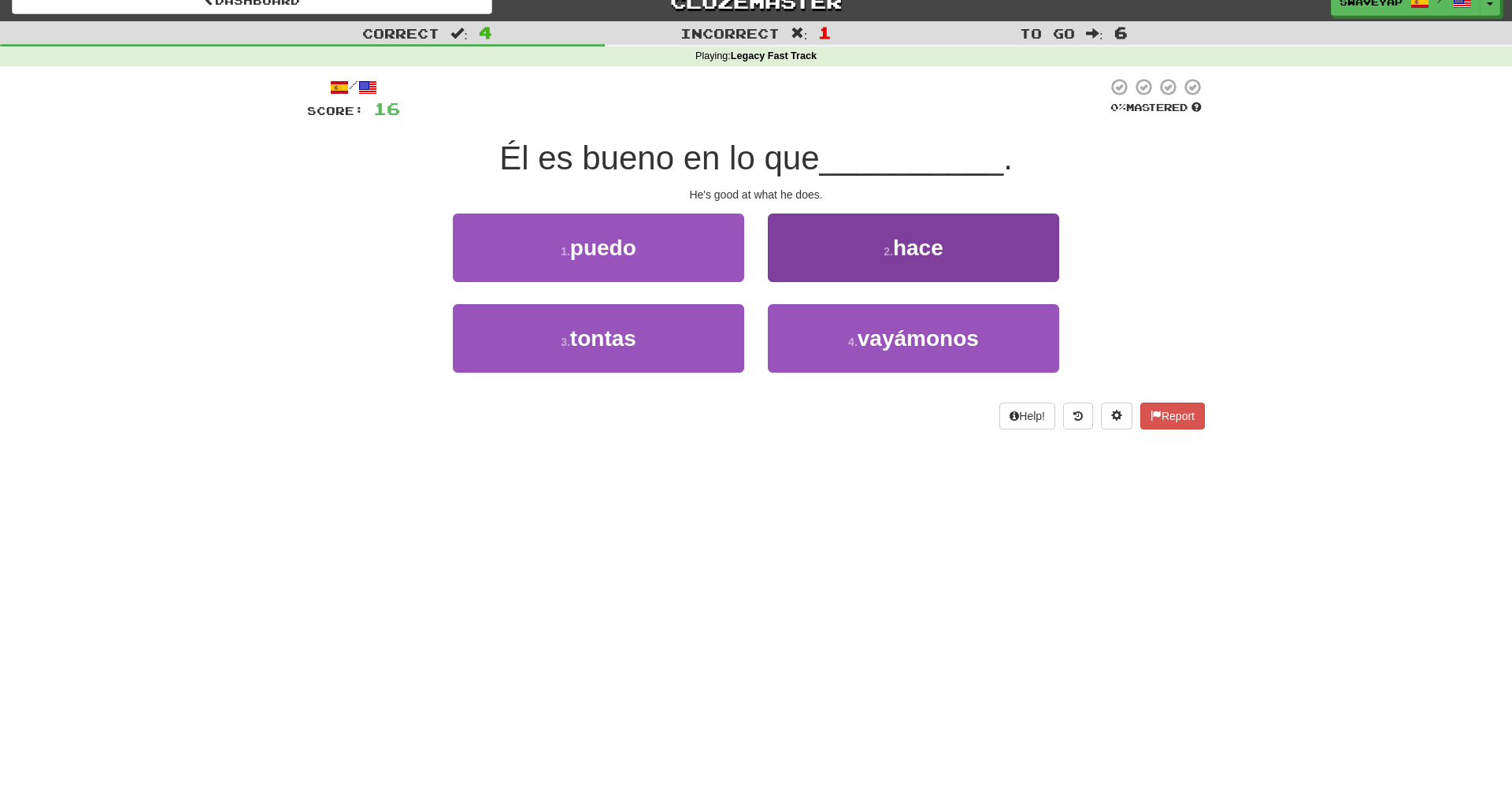 click on "2 .  hace" at bounding box center [914, 247] 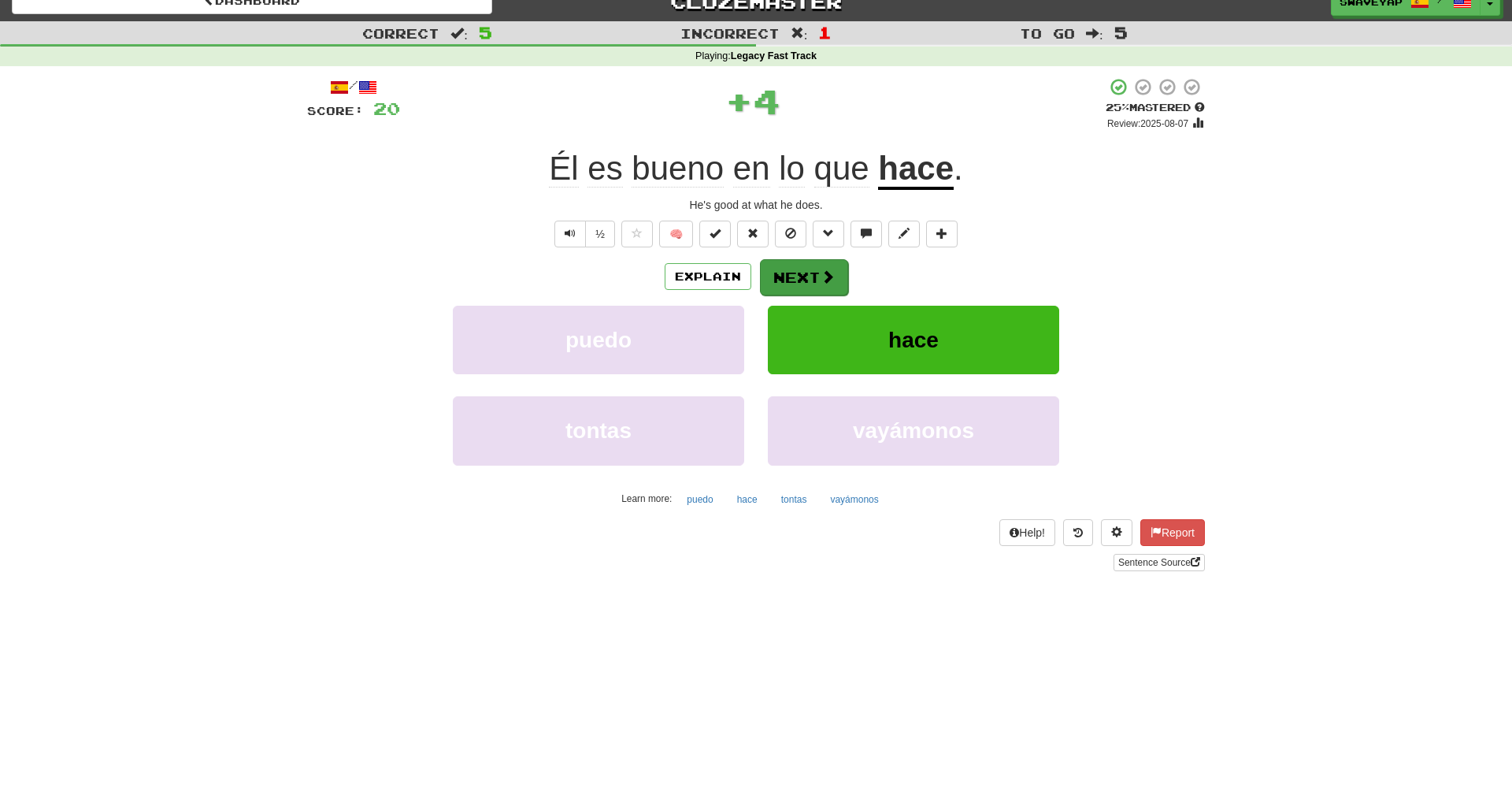click at bounding box center [828, 277] 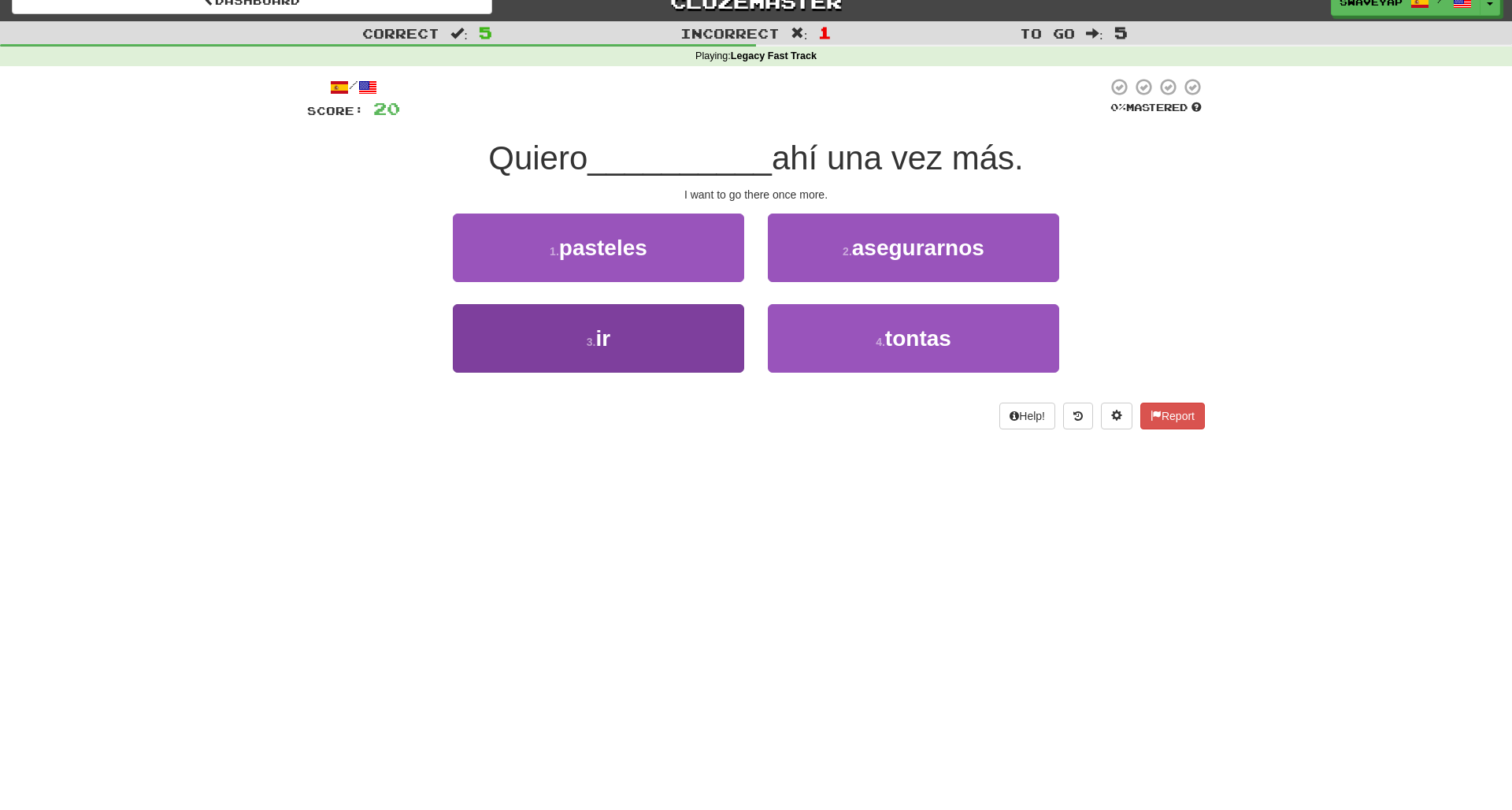 click on "3 .  ir" at bounding box center (598, 338) 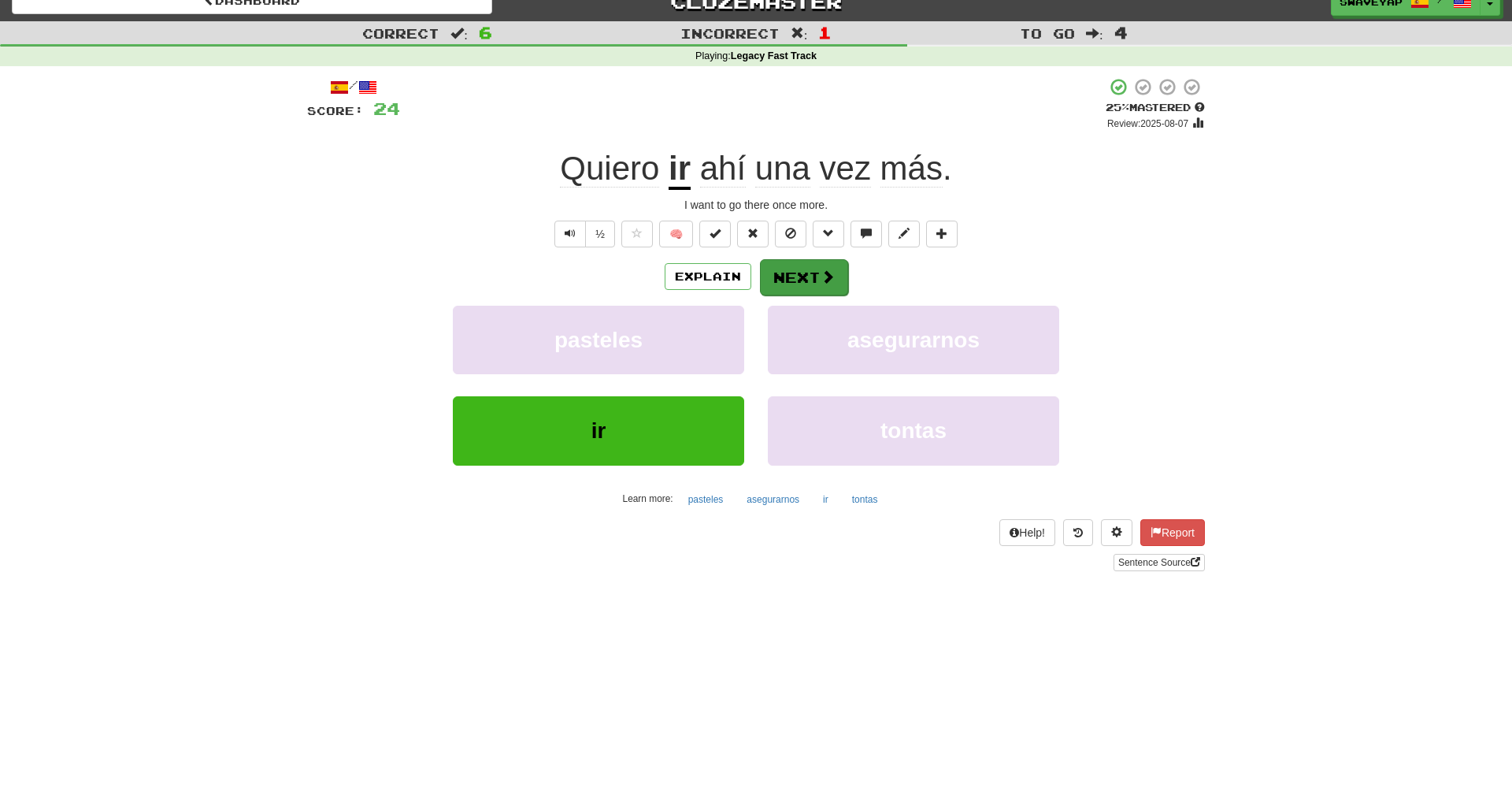 click on "Next" at bounding box center [804, 277] 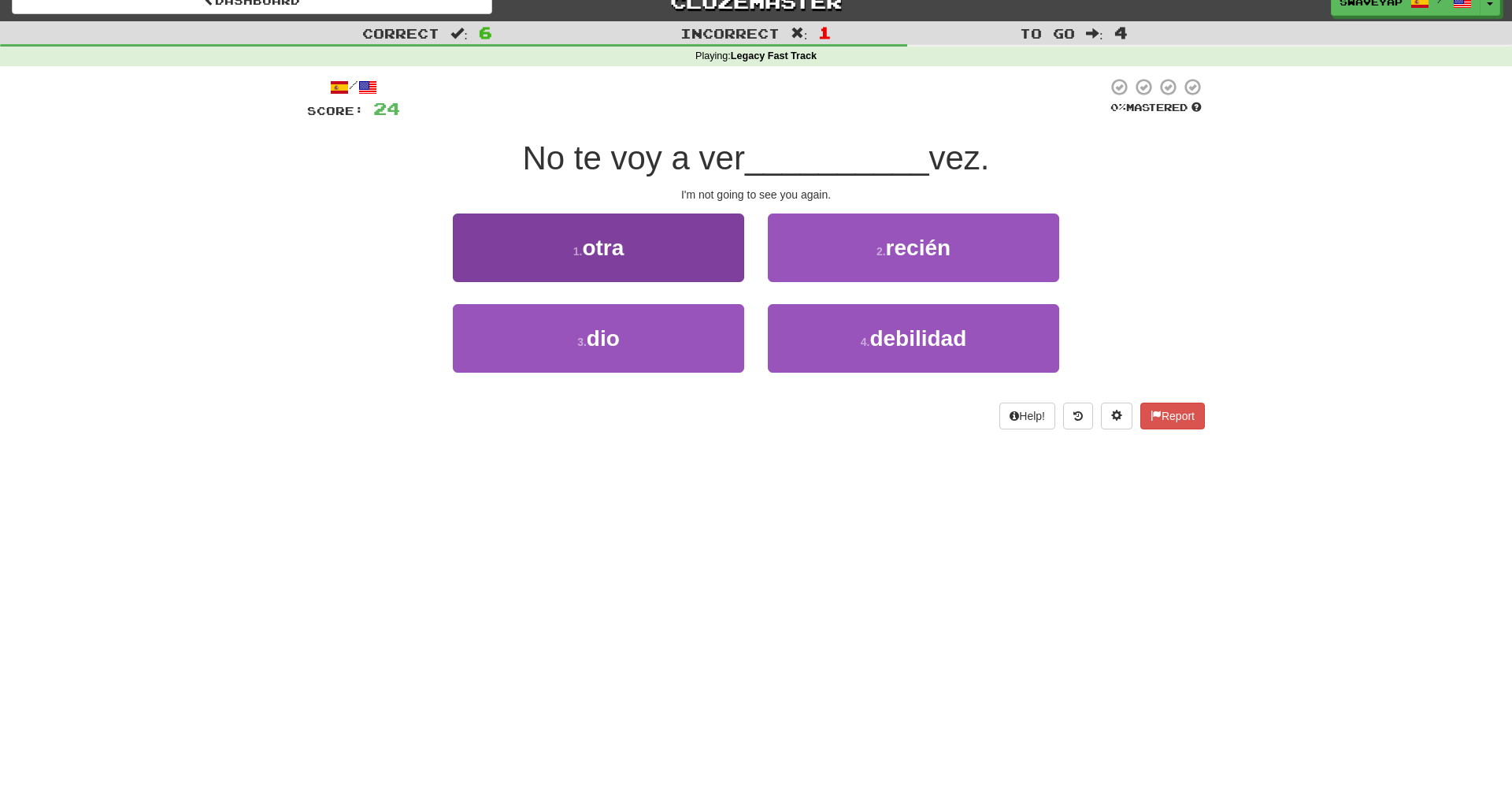 click on "1 .  otra" at bounding box center [598, 247] 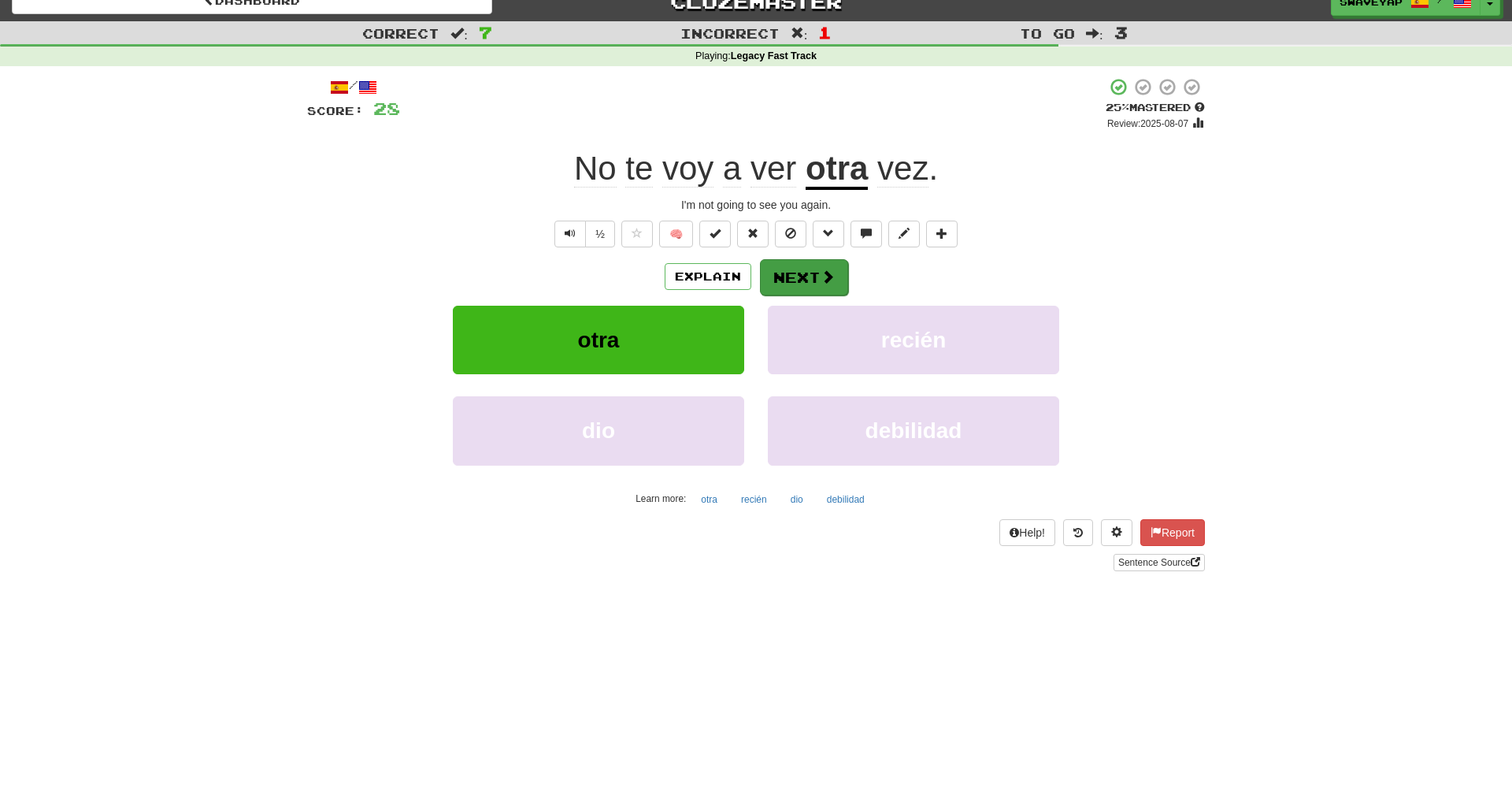 click on "Next" at bounding box center [804, 277] 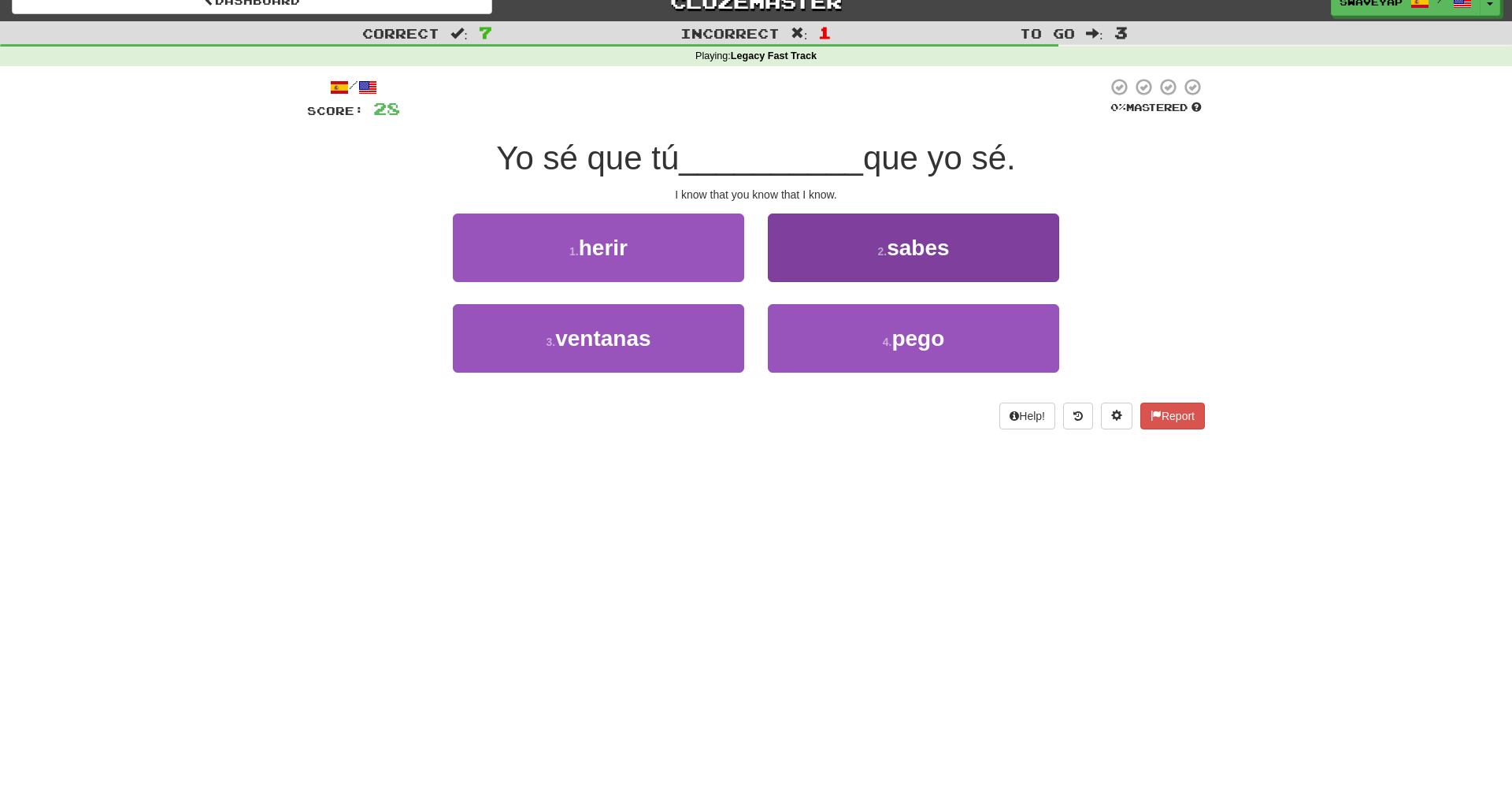 click on "2 .  sabes" at bounding box center (914, 247) 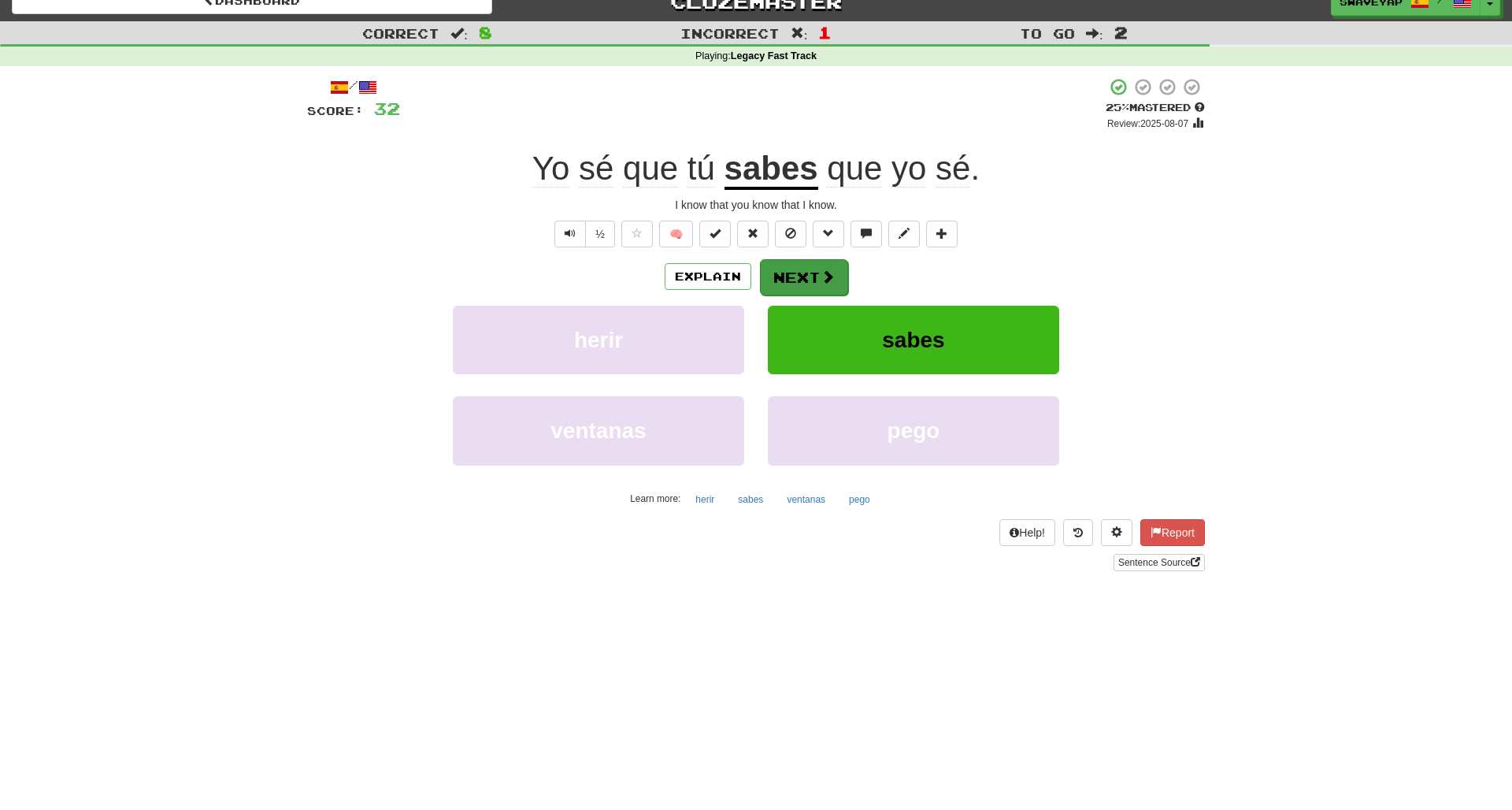 click on "Next" at bounding box center [804, 277] 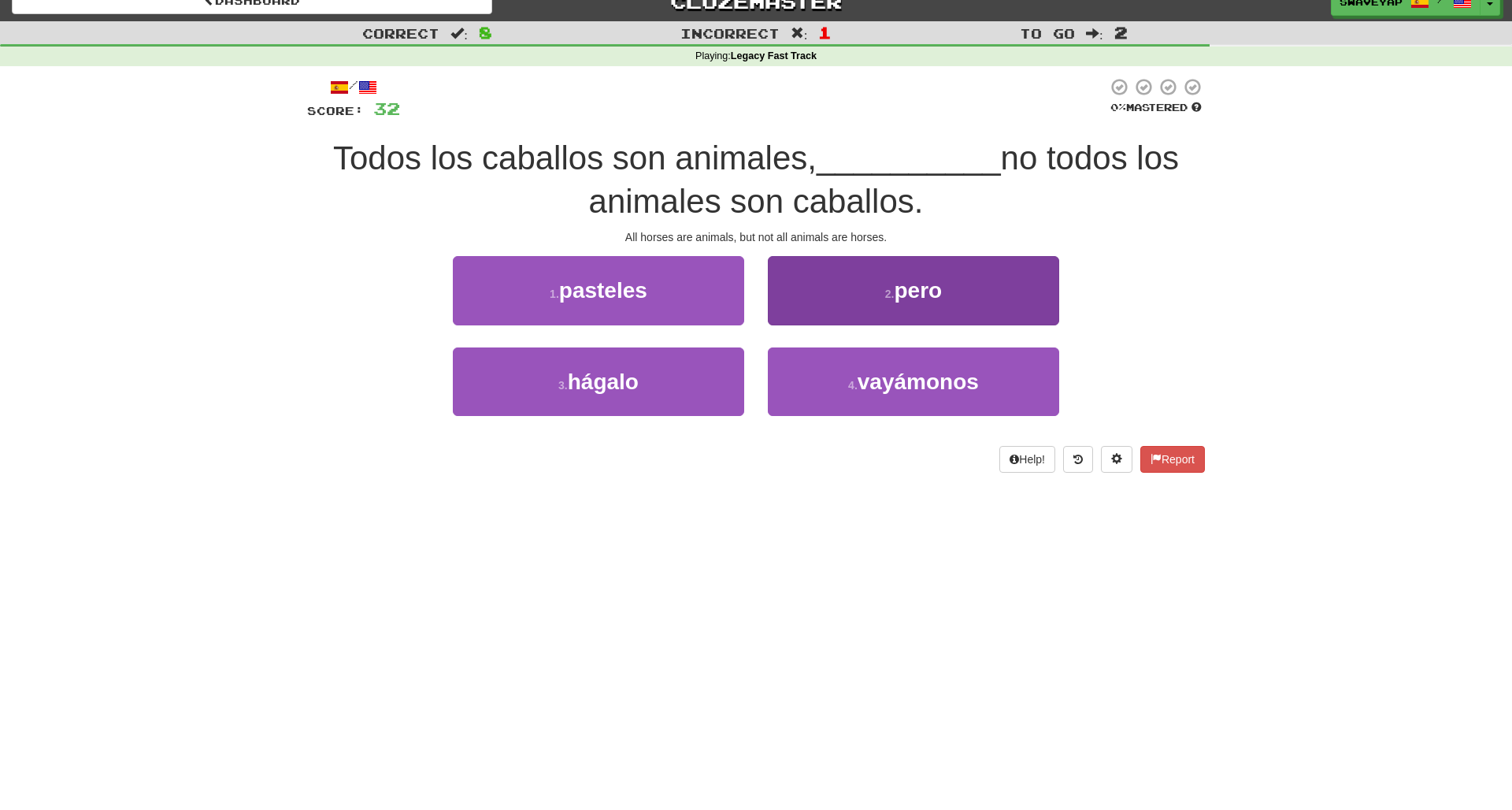 click on "2 .  pero" at bounding box center [914, 290] 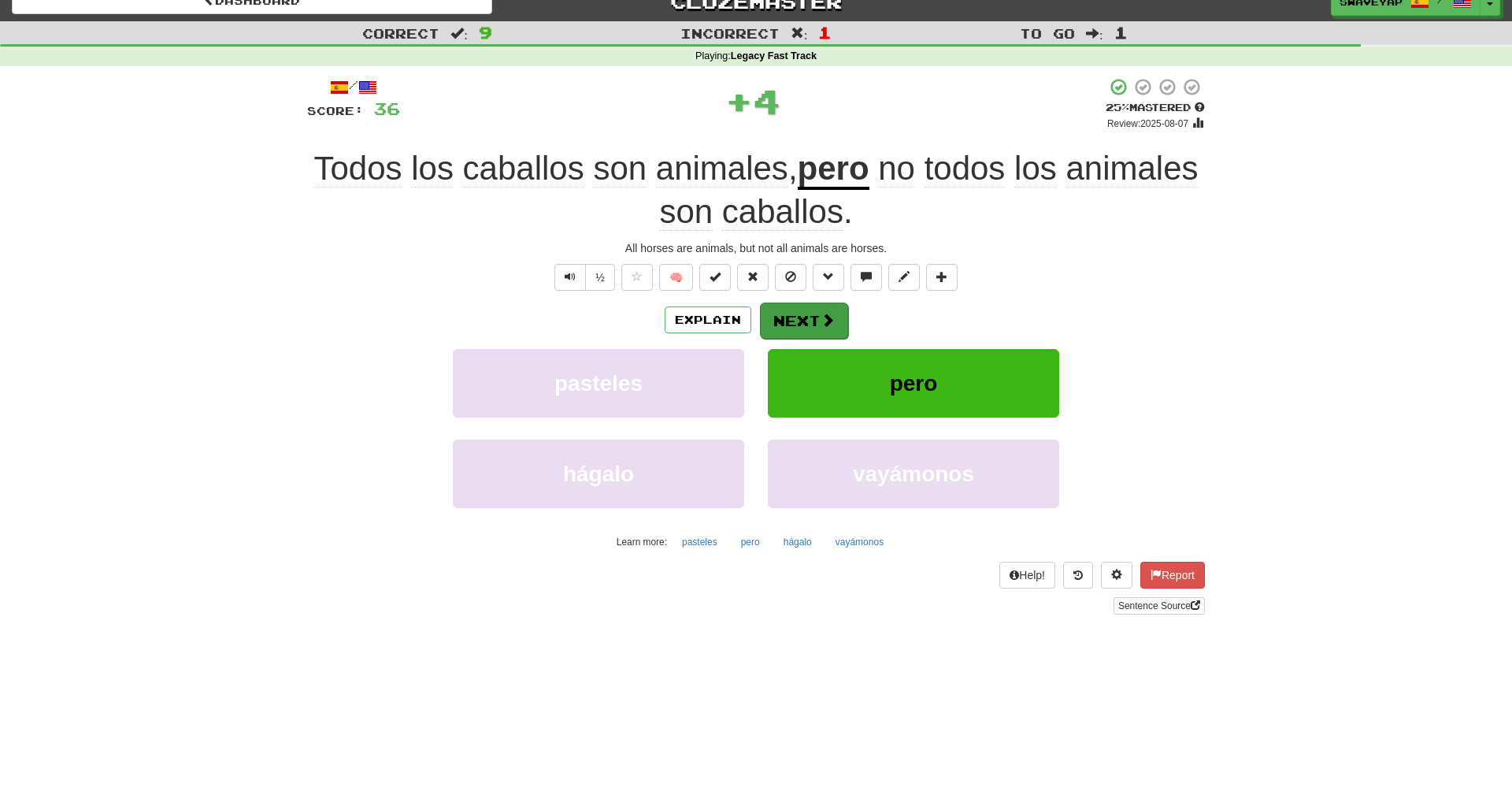 click on "Next" at bounding box center (804, 321) 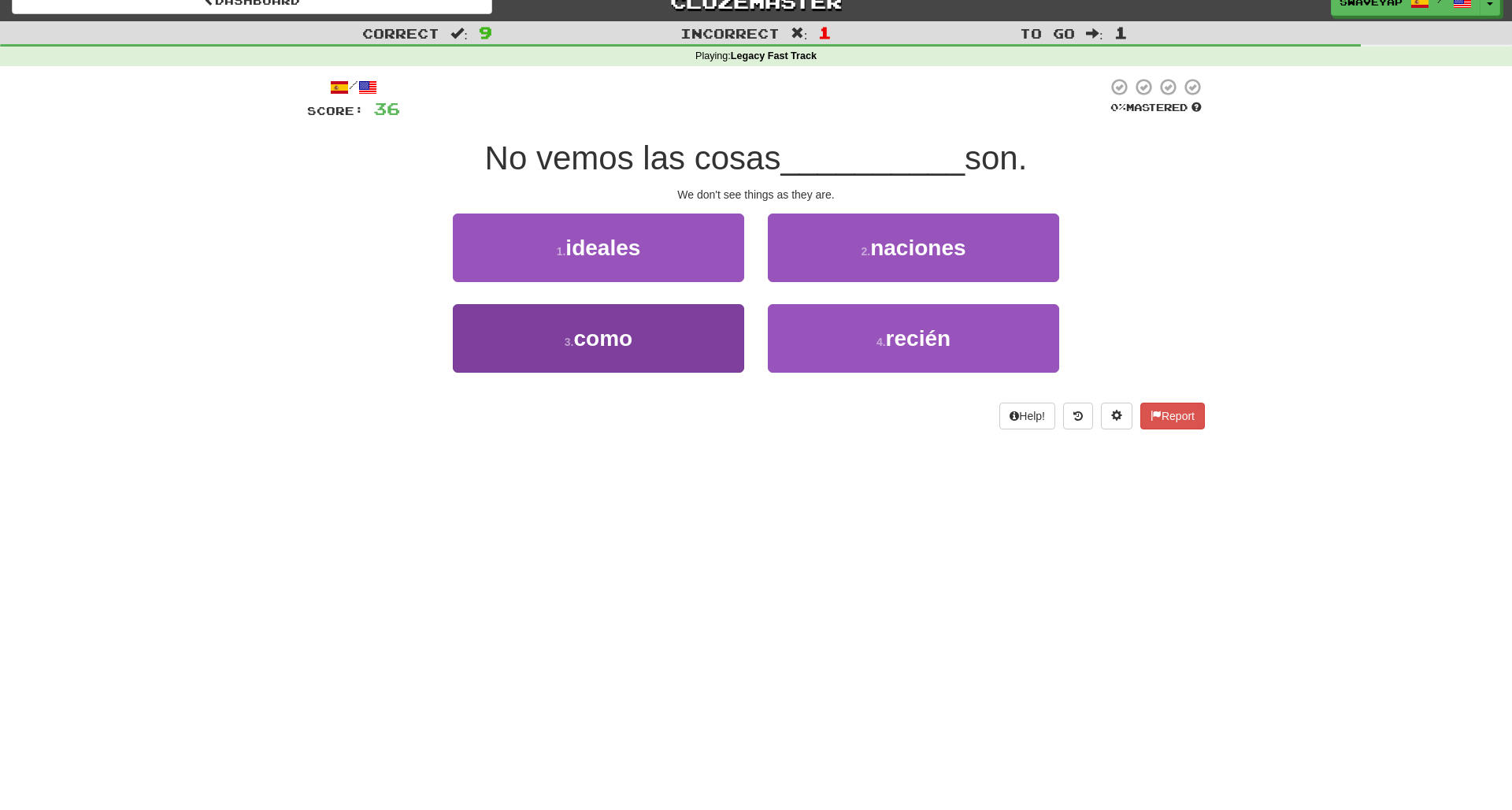 click on "3 .  como" at bounding box center [598, 338] 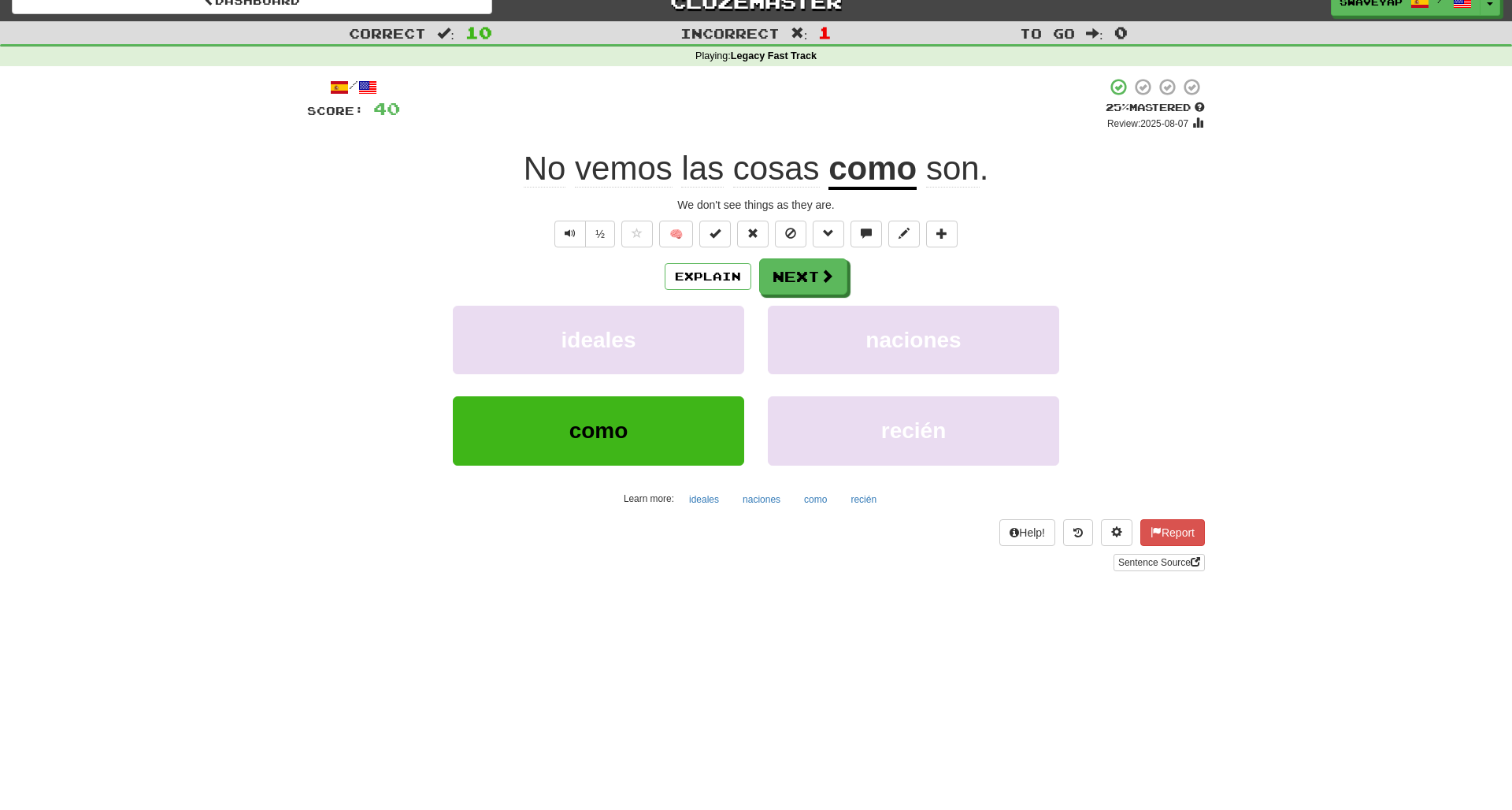 click at bounding box center (827, 276) 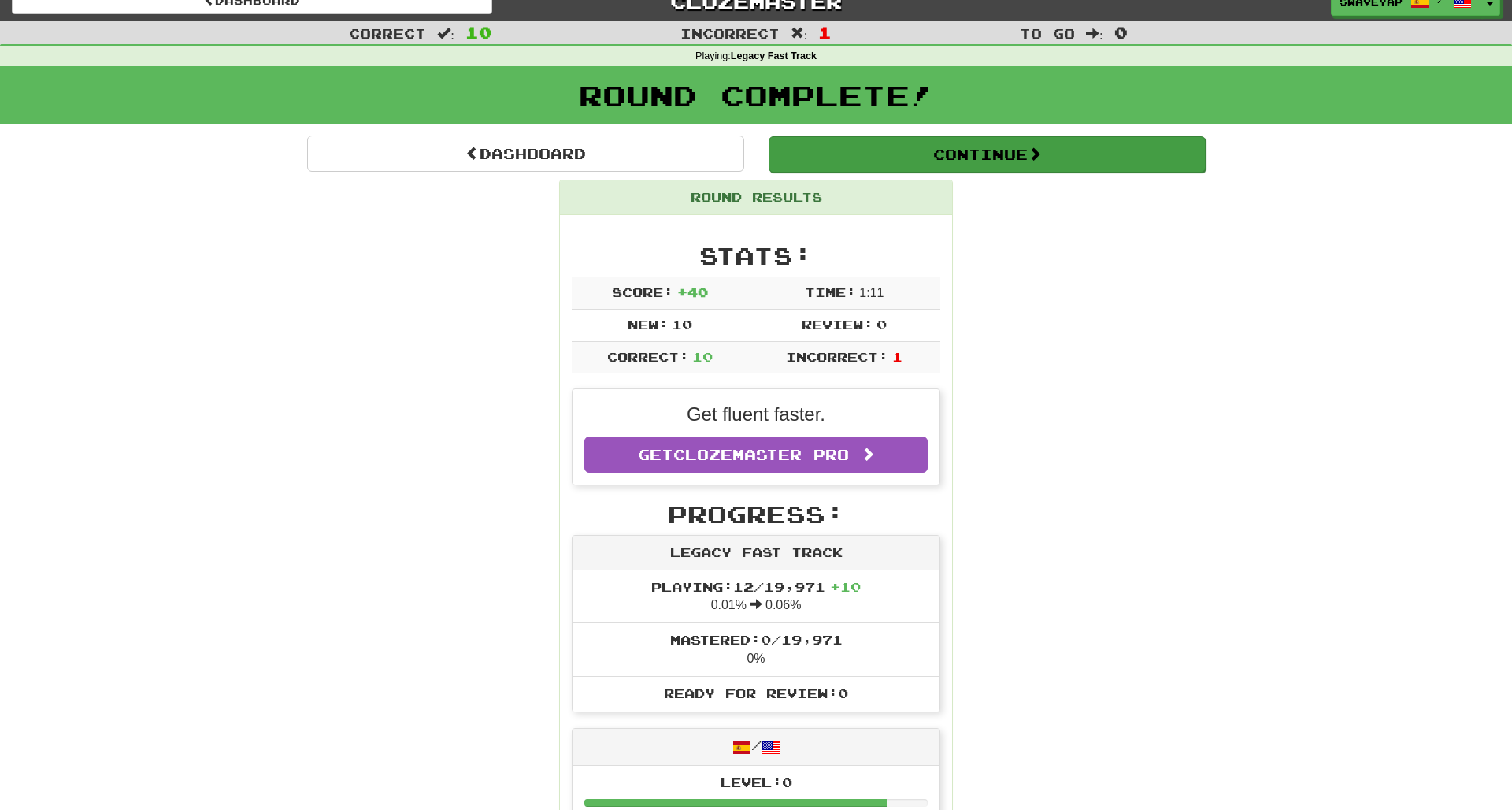 click on "Continue" at bounding box center (987, 154) 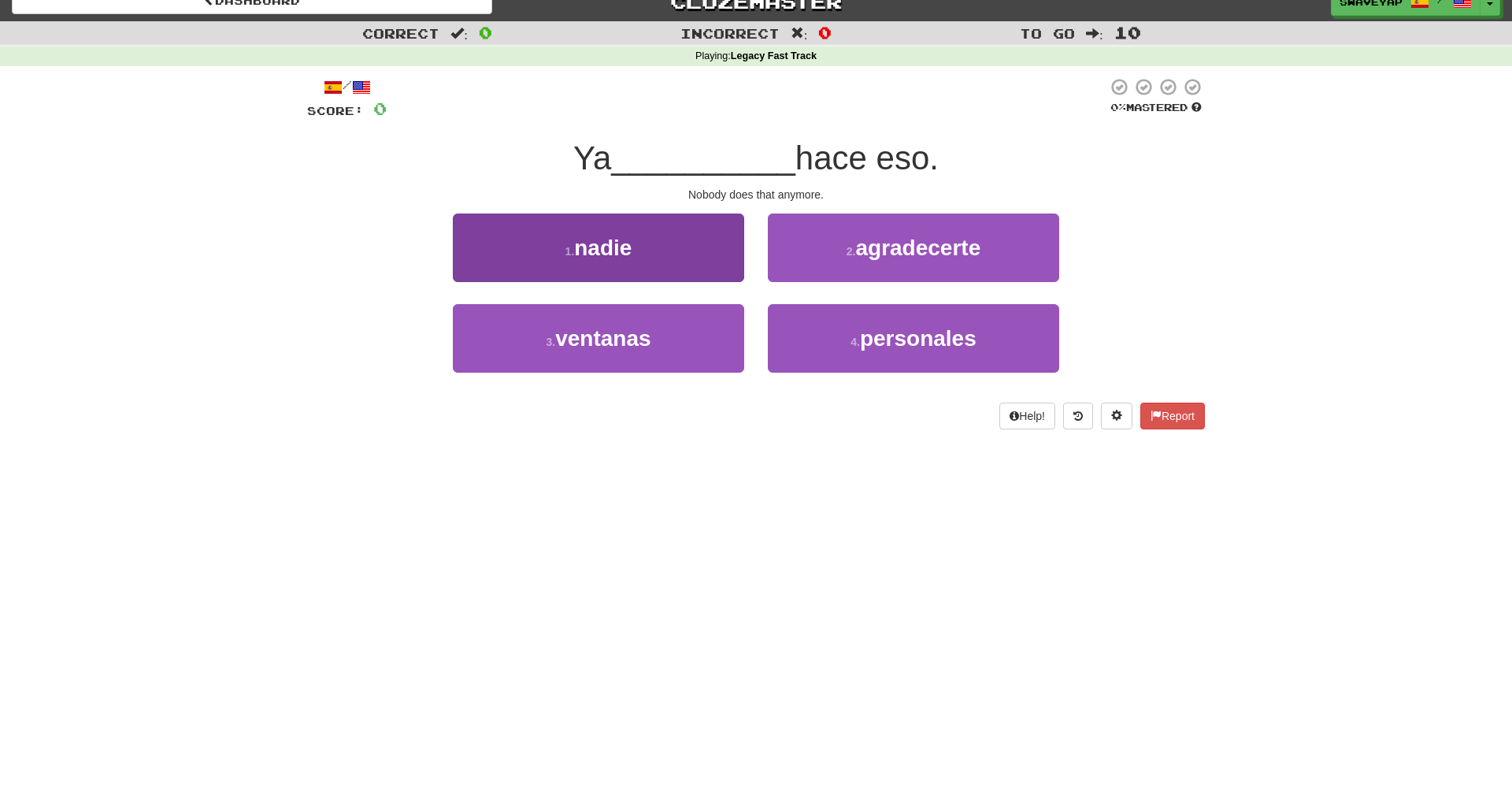 click on "1 .  nadie" at bounding box center [598, 247] 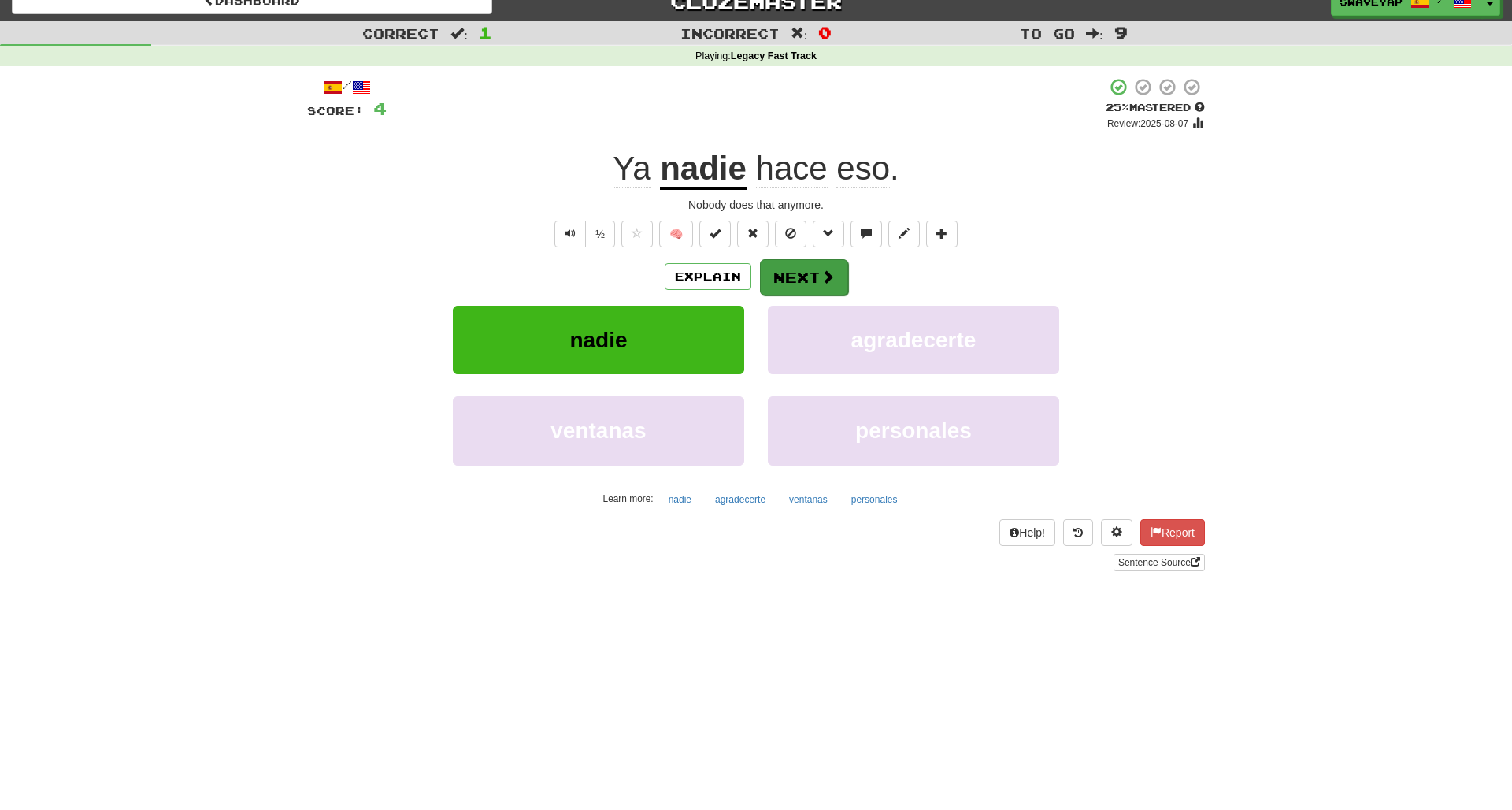 click on "Next" at bounding box center (804, 277) 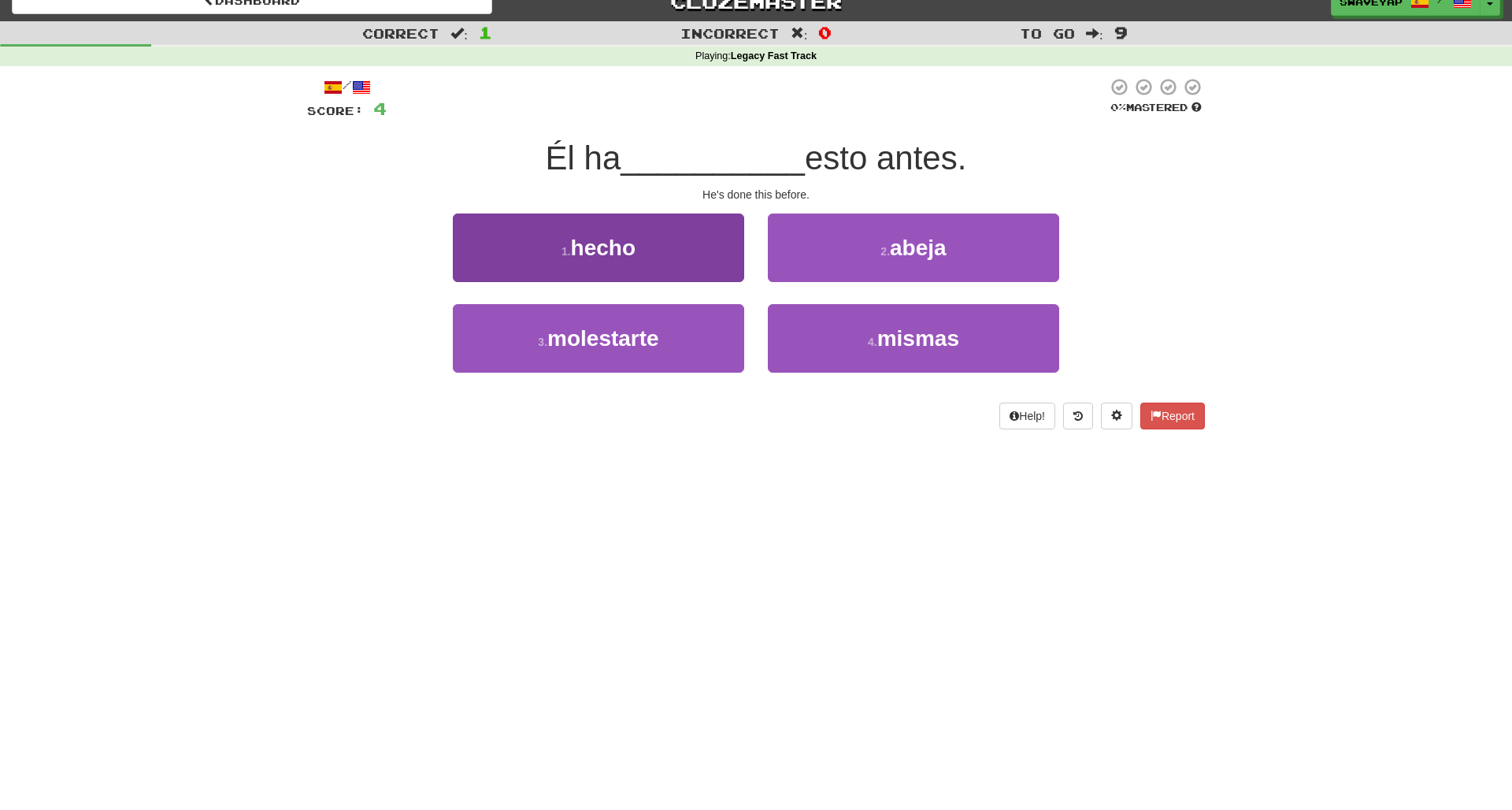 click on "1 .  hecho" at bounding box center (598, 247) 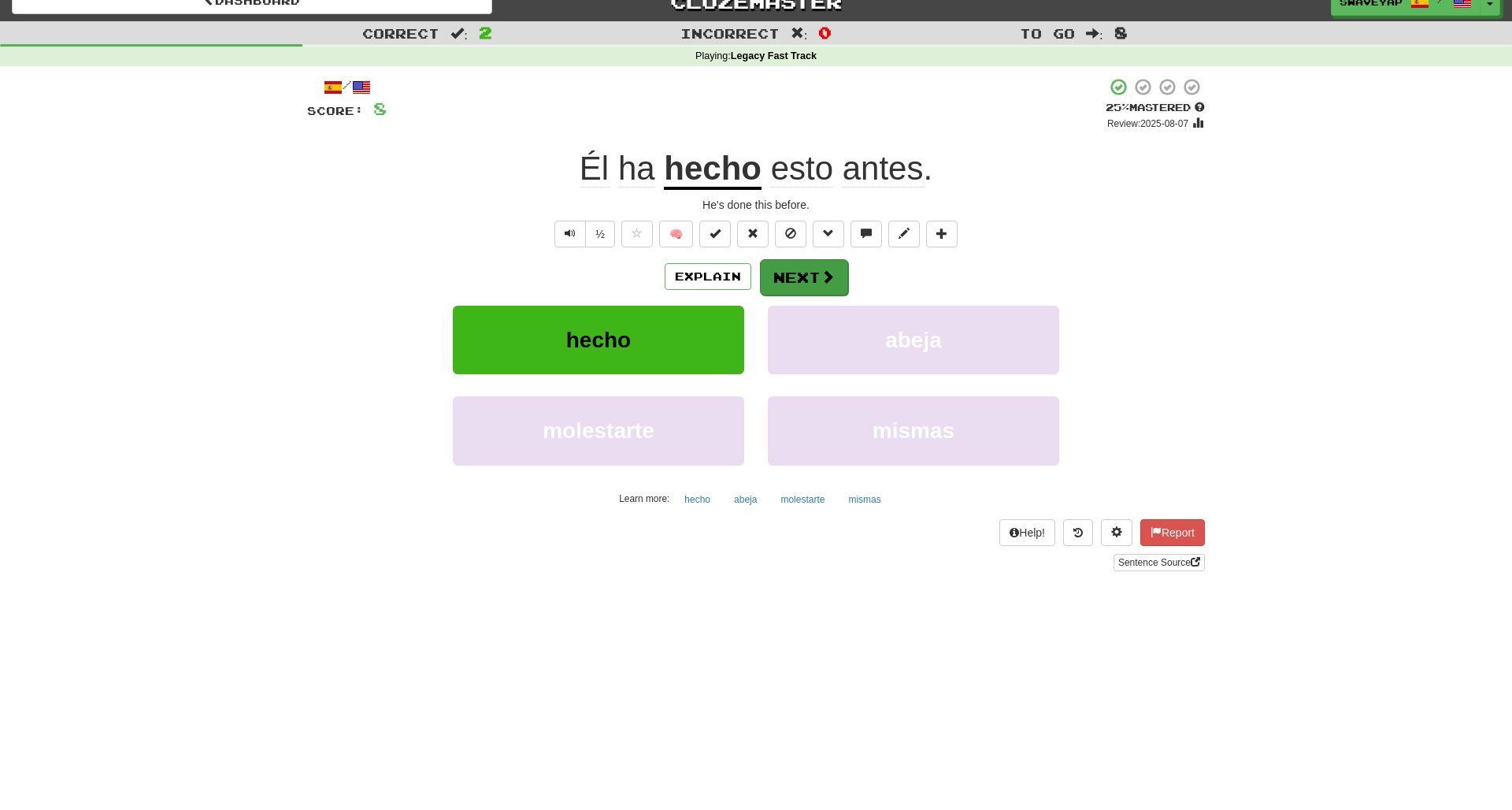 click on "Next" at bounding box center [804, 277] 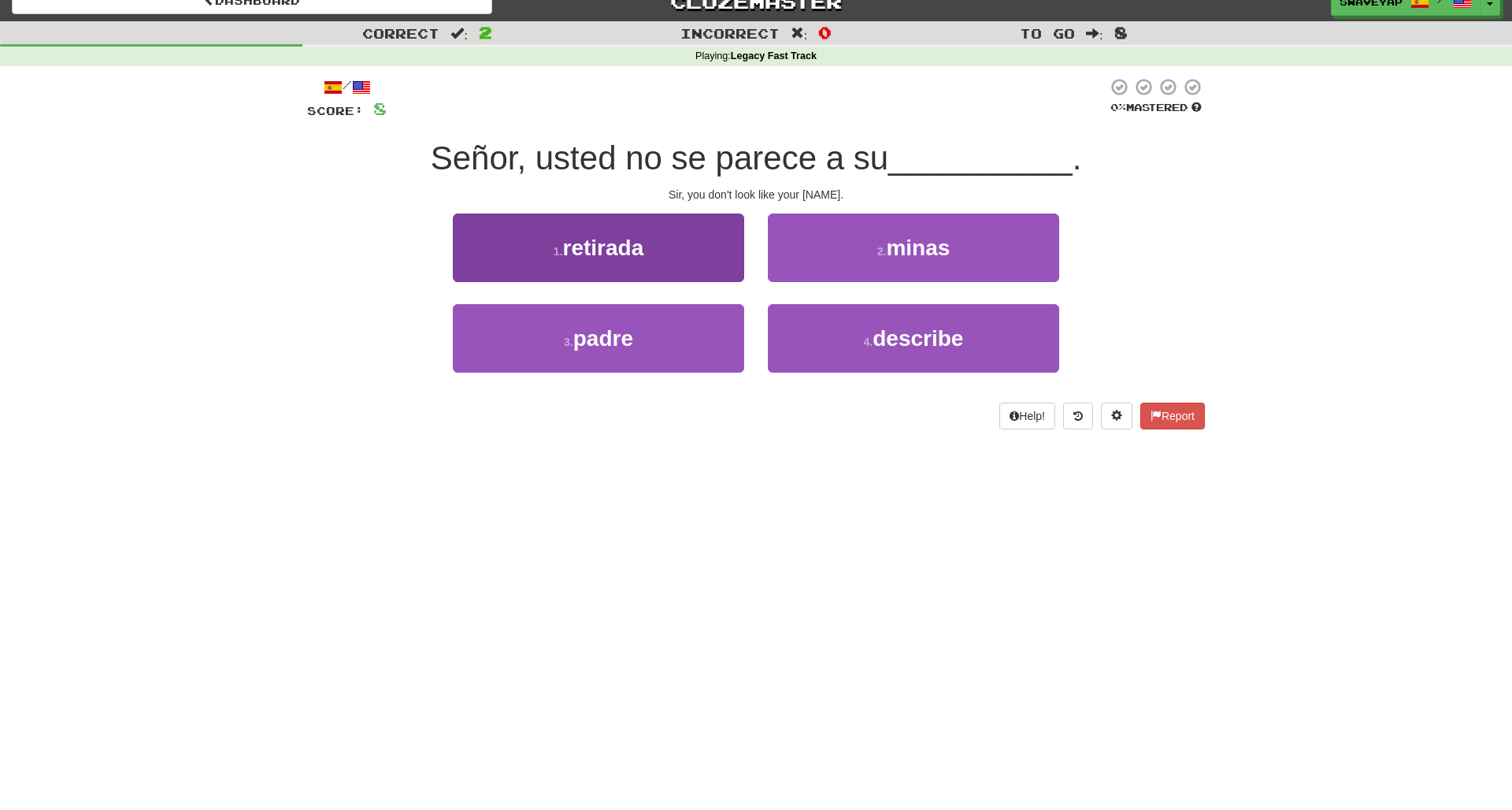 click on "3 .  padre" at bounding box center [598, 338] 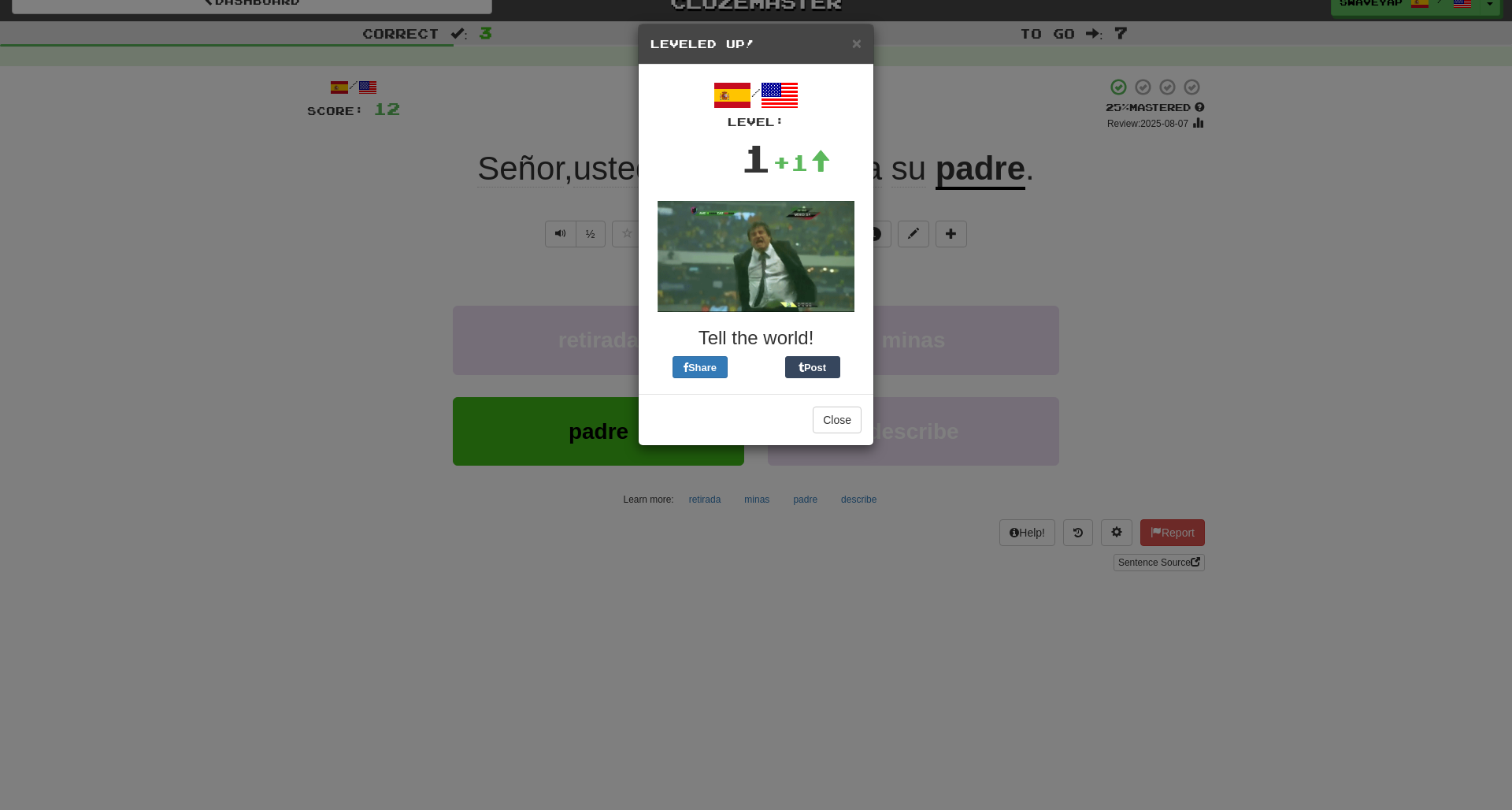 click on "Close" at bounding box center (837, 420) 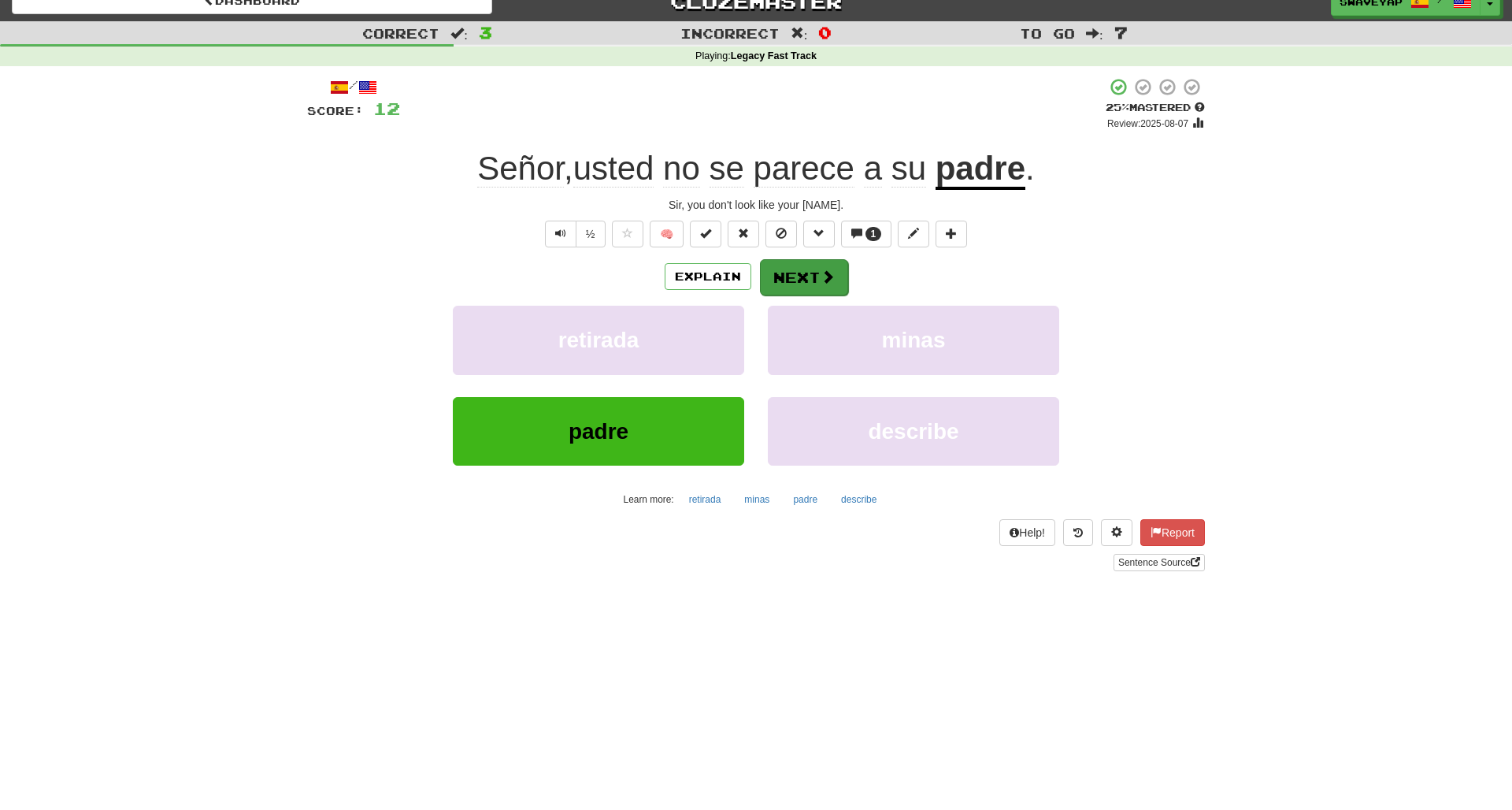 click at bounding box center (828, 277) 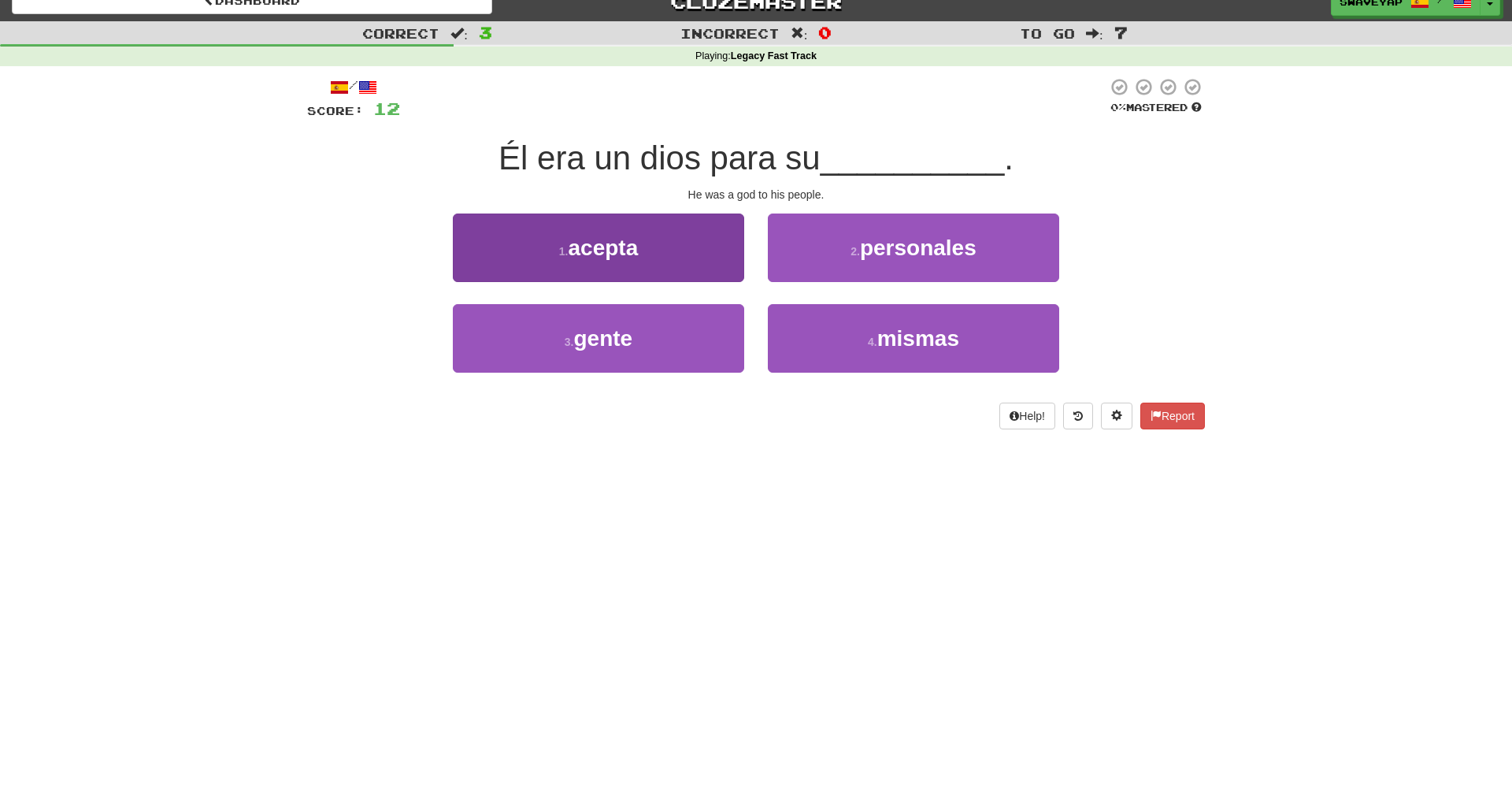 click on "3 .  gente" at bounding box center (598, 338) 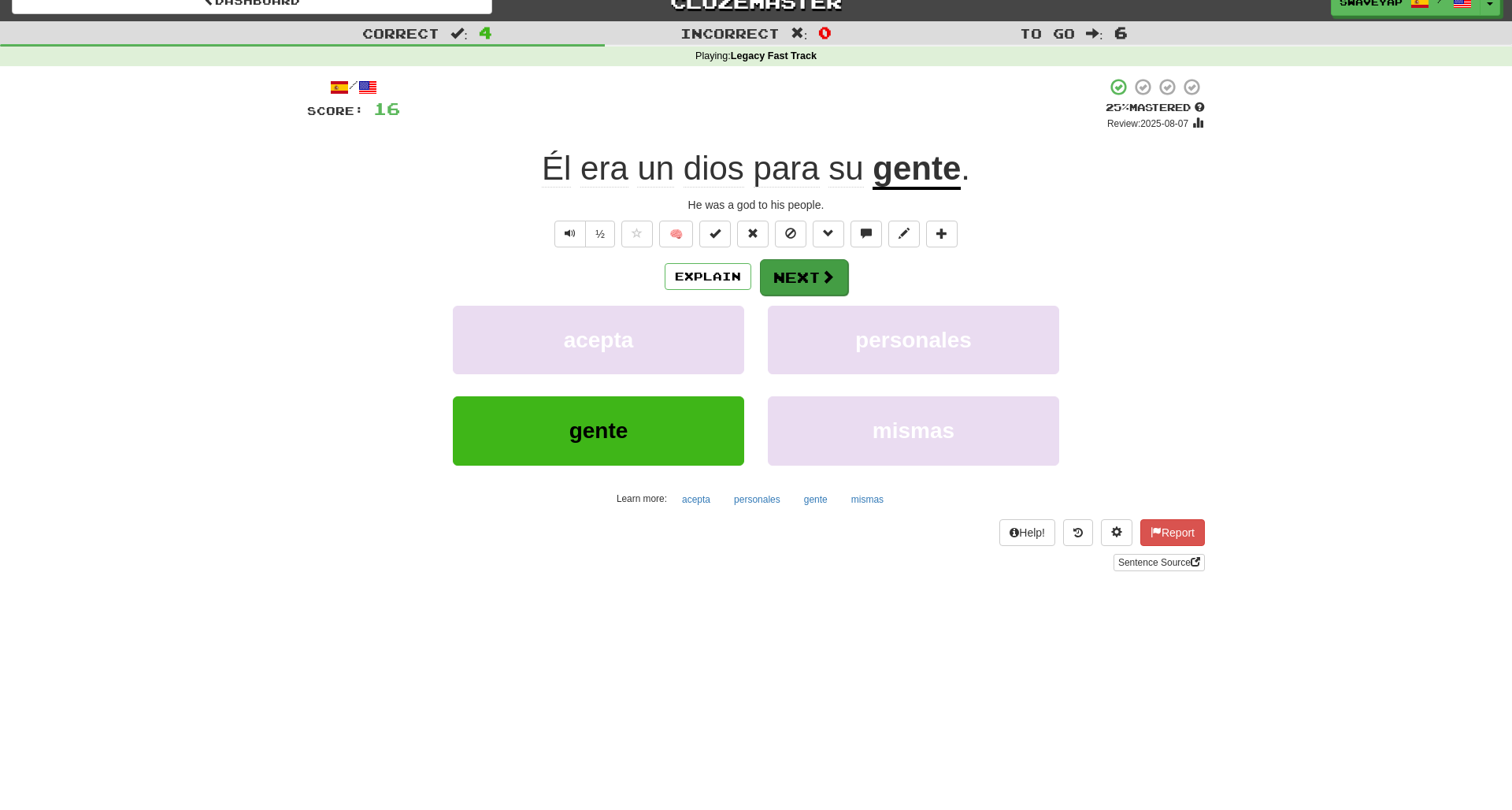 click on "Next" at bounding box center [804, 277] 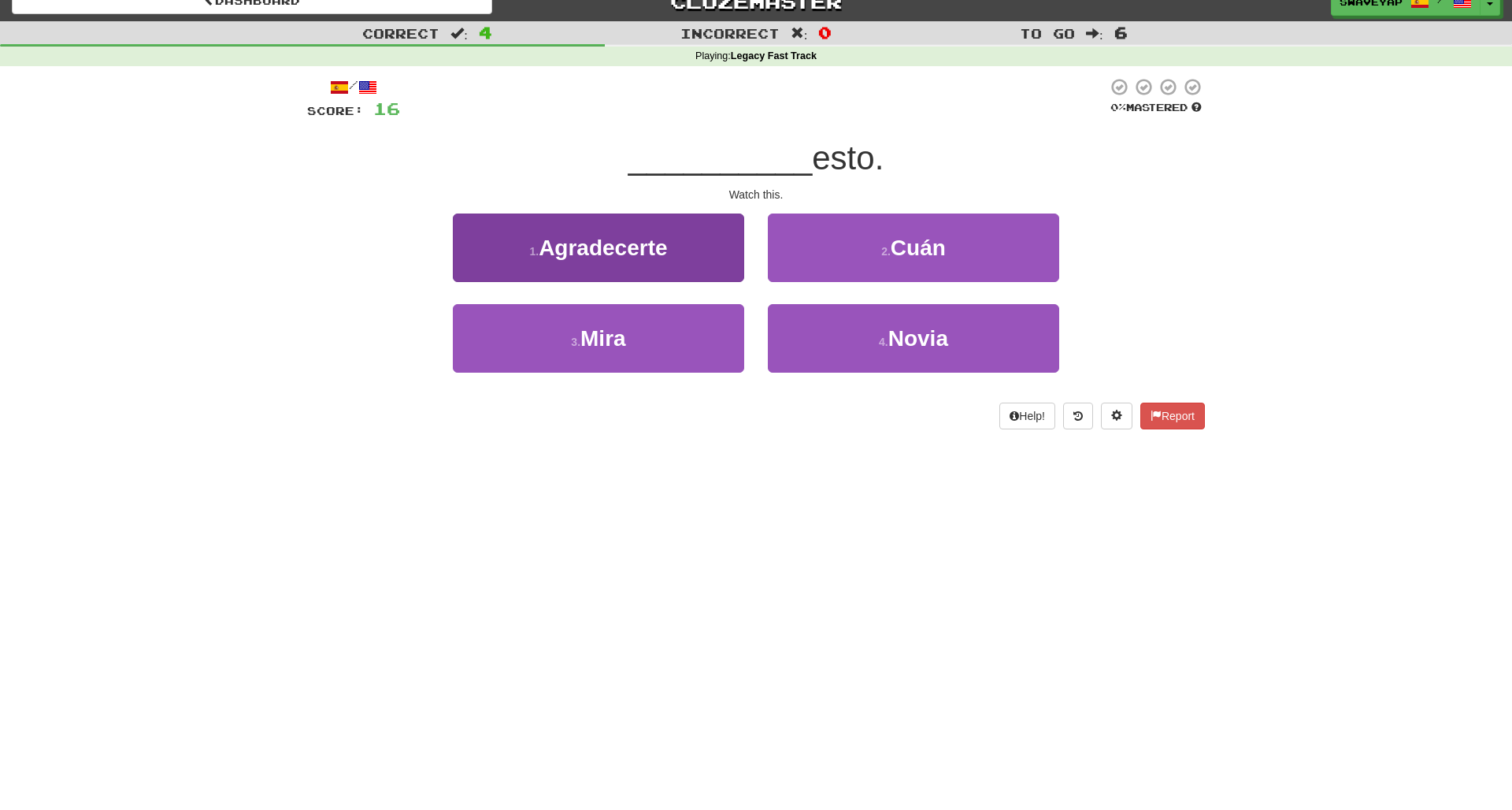 click on "3 .  Mira" at bounding box center (598, 338) 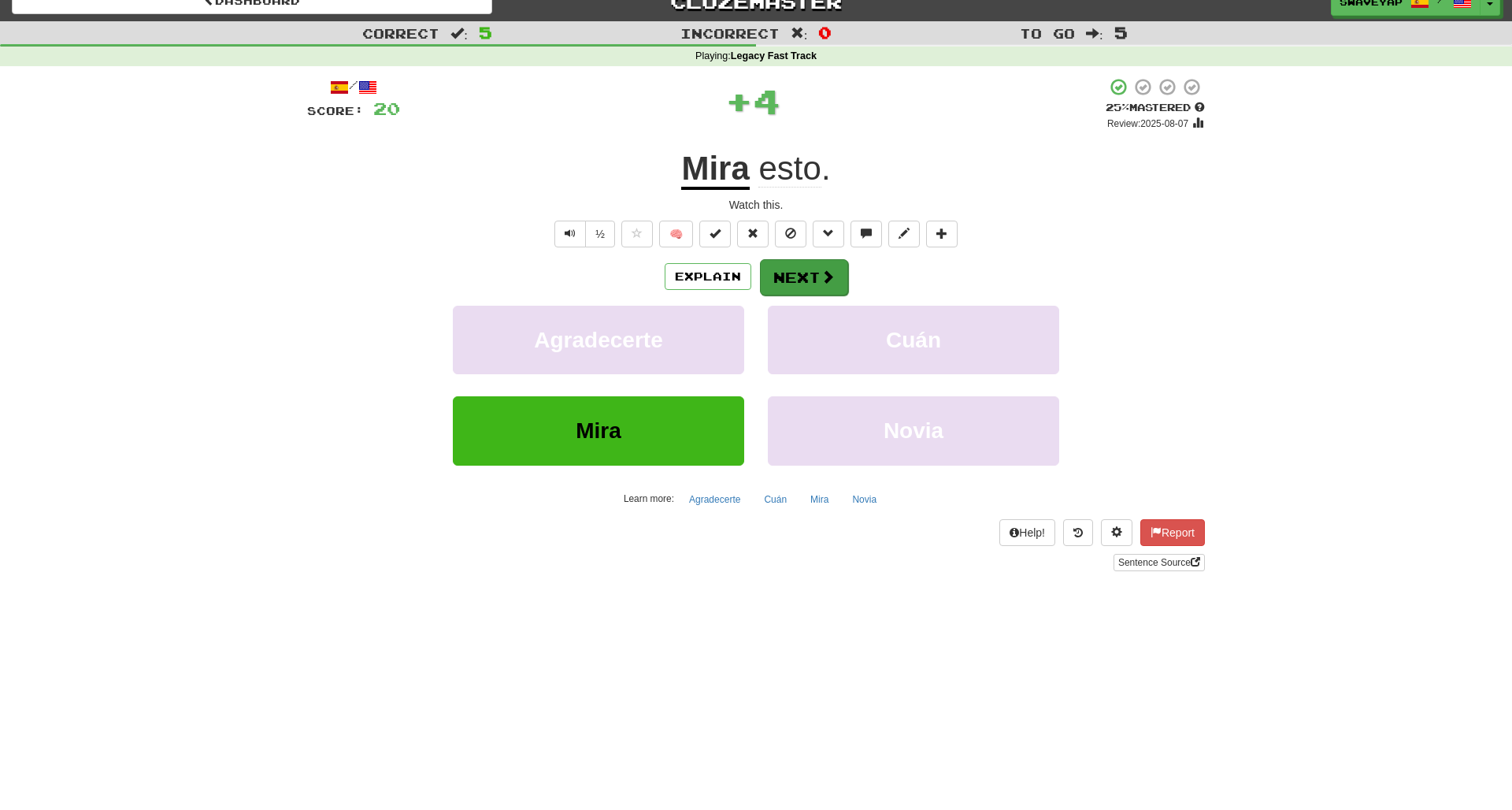 click on "Next" at bounding box center (804, 277) 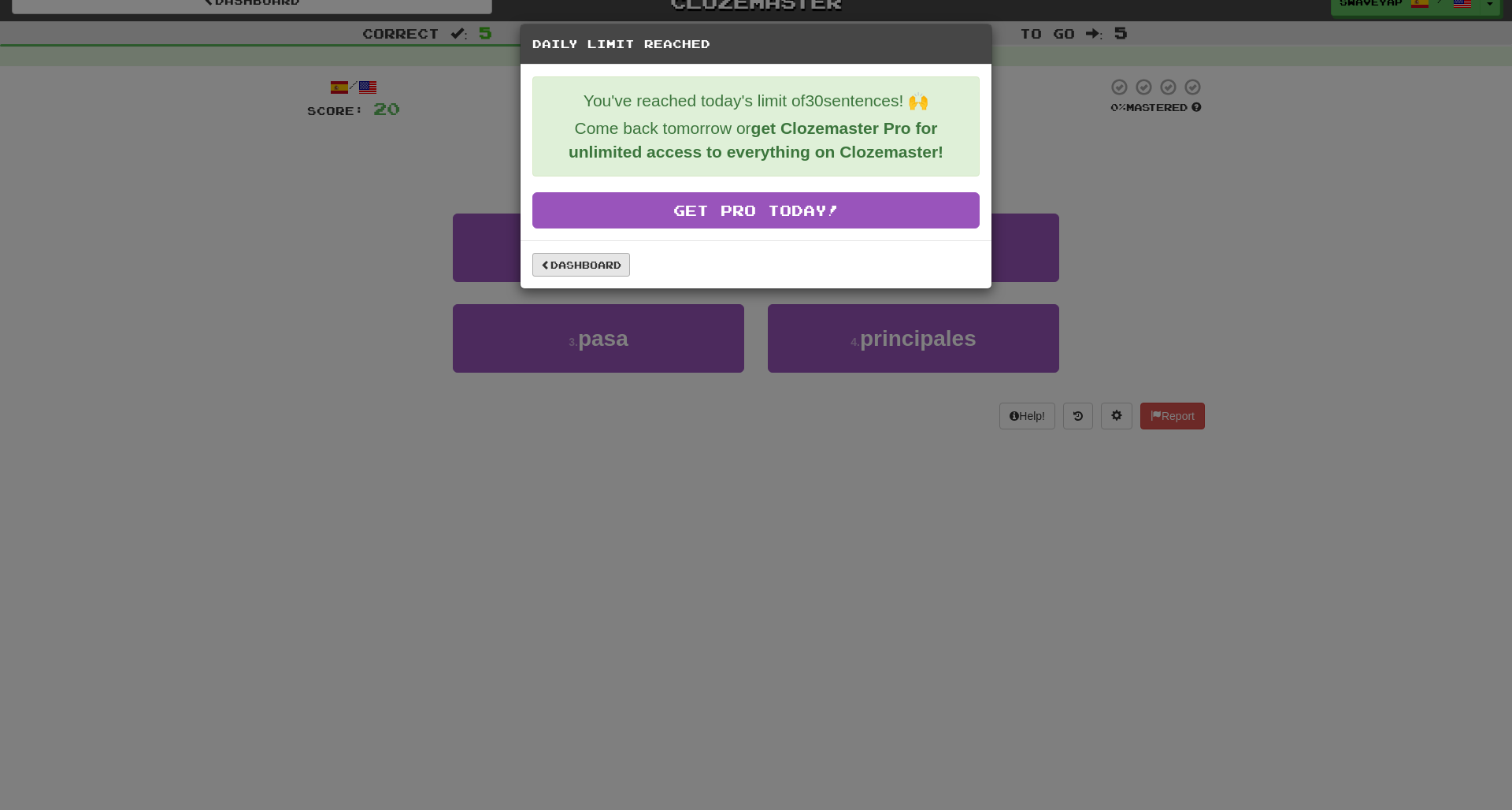 click on "Dashboard" at bounding box center (581, 265) 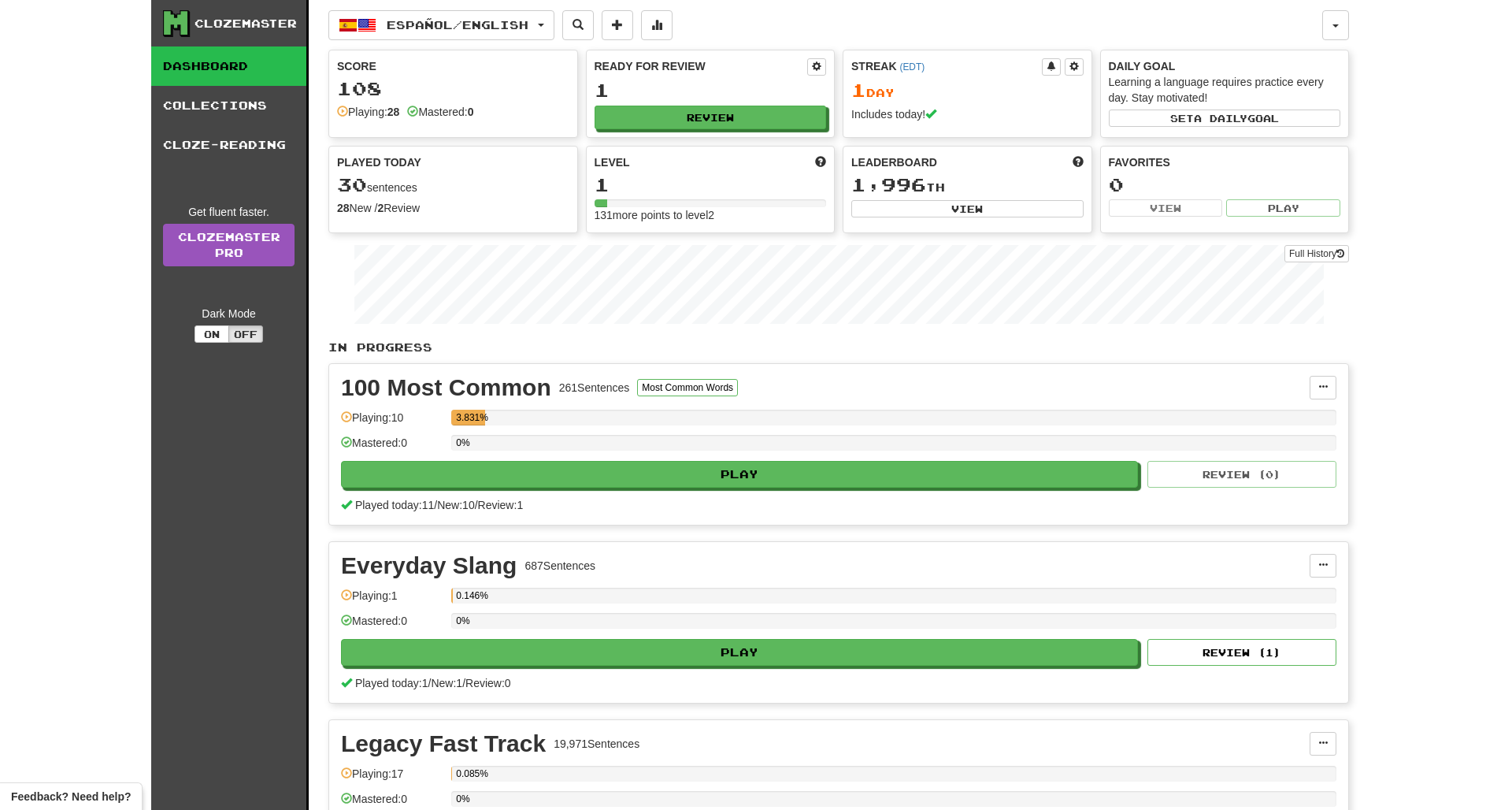 scroll, scrollTop: 1, scrollLeft: 0, axis: vertical 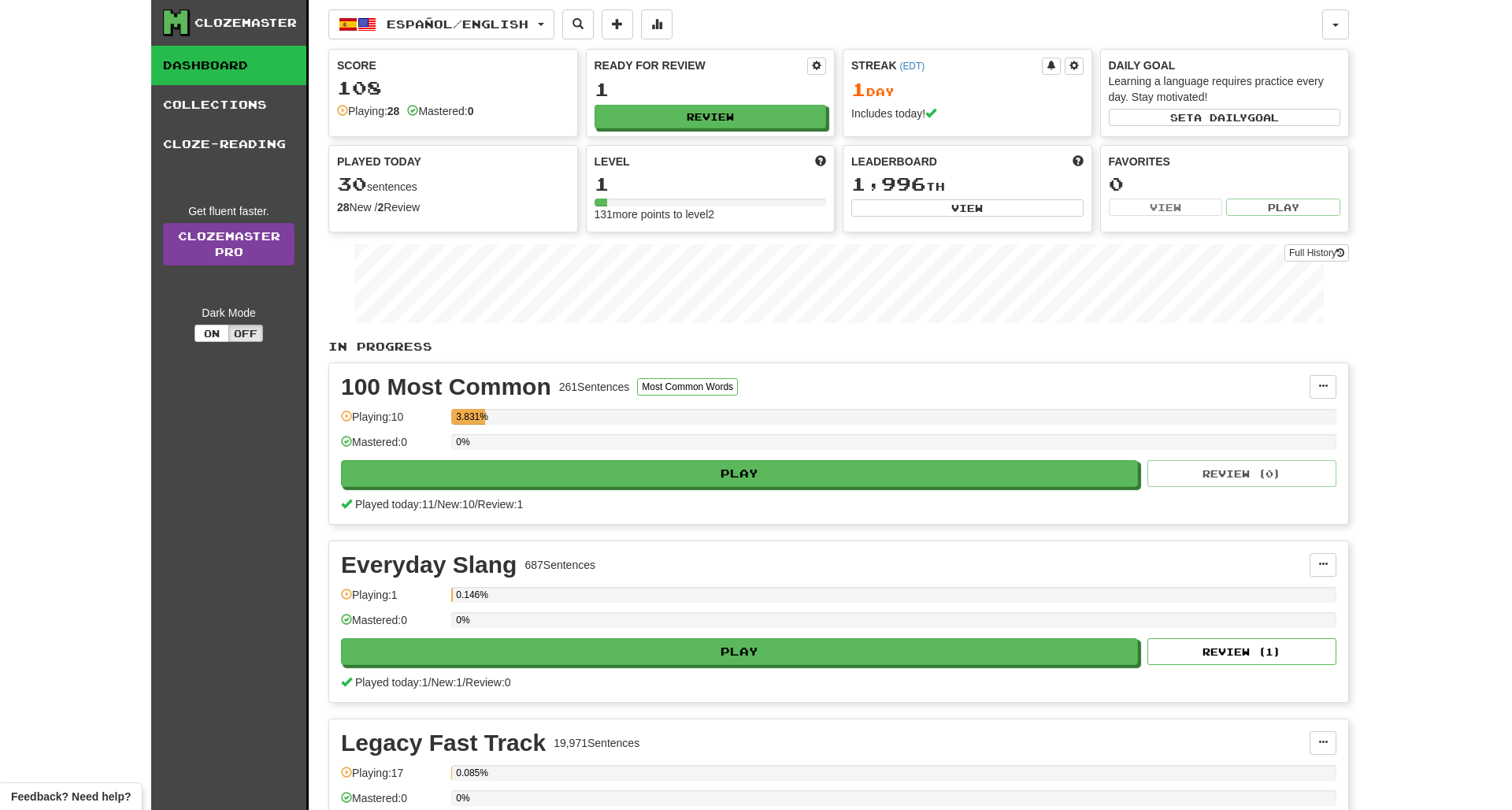 click on "Clozemaster Pro" at bounding box center [228, 244] 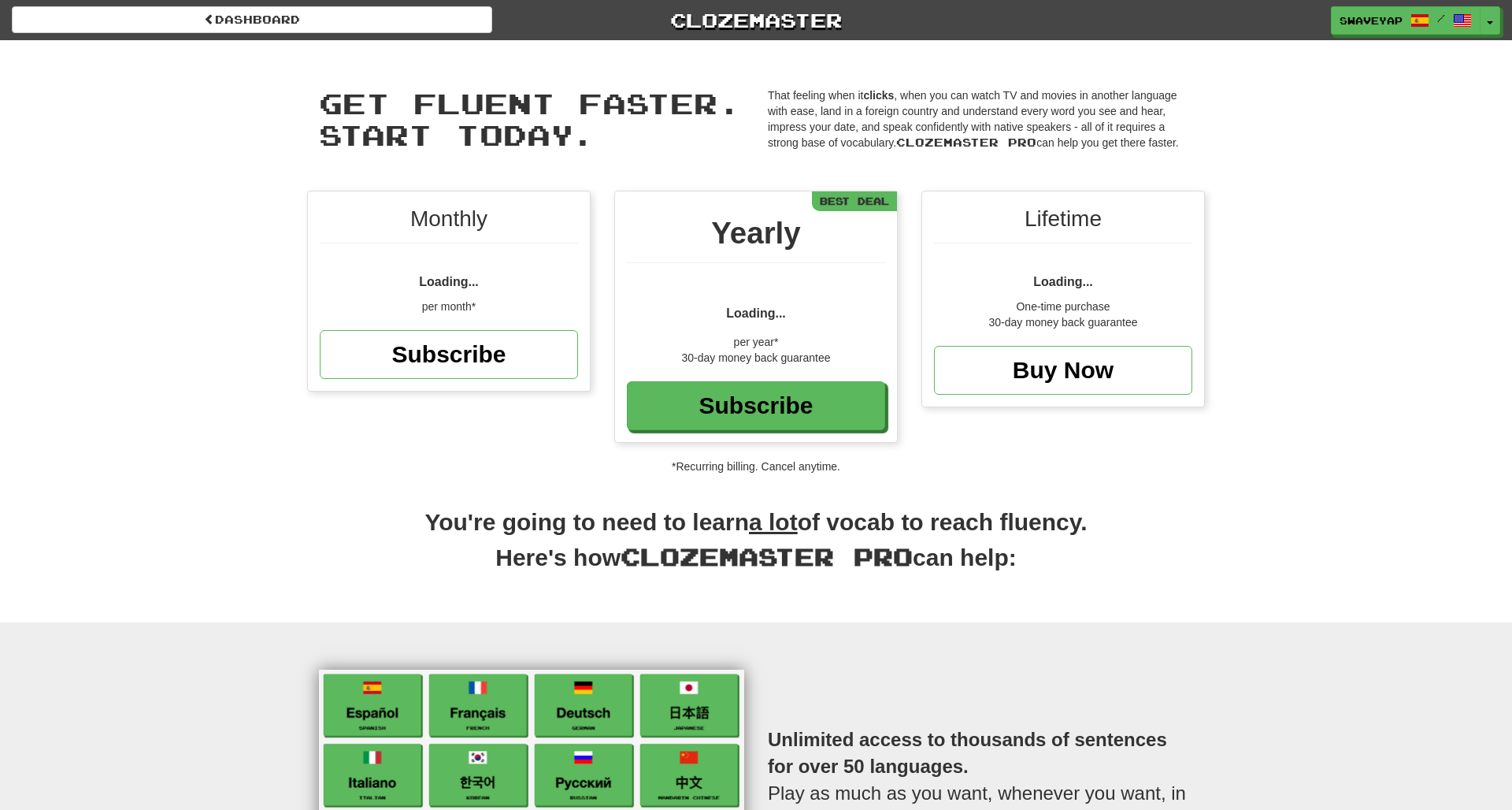 scroll, scrollTop: 0, scrollLeft: 0, axis: both 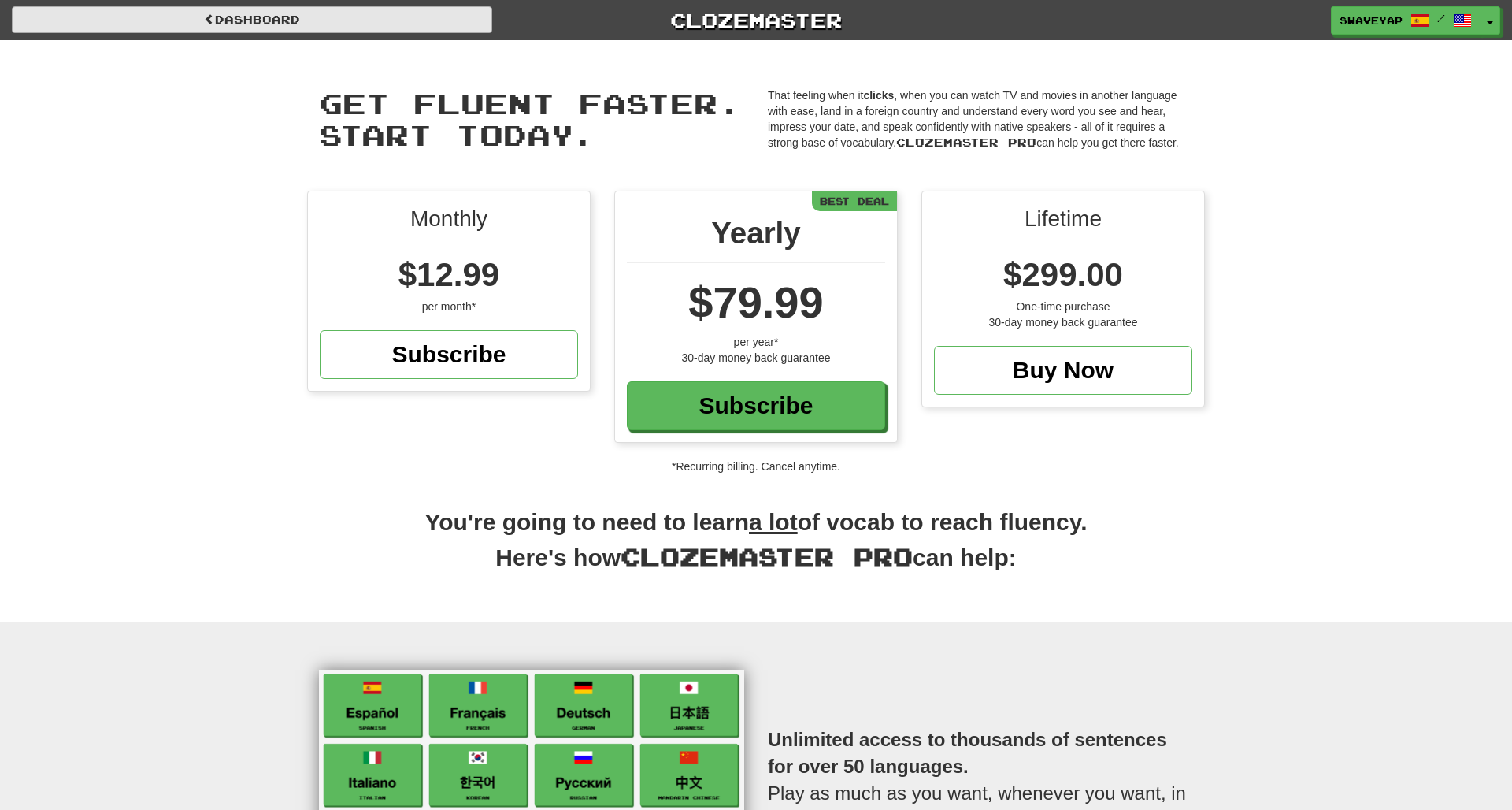 click on "Dashboard" at bounding box center [252, 20] 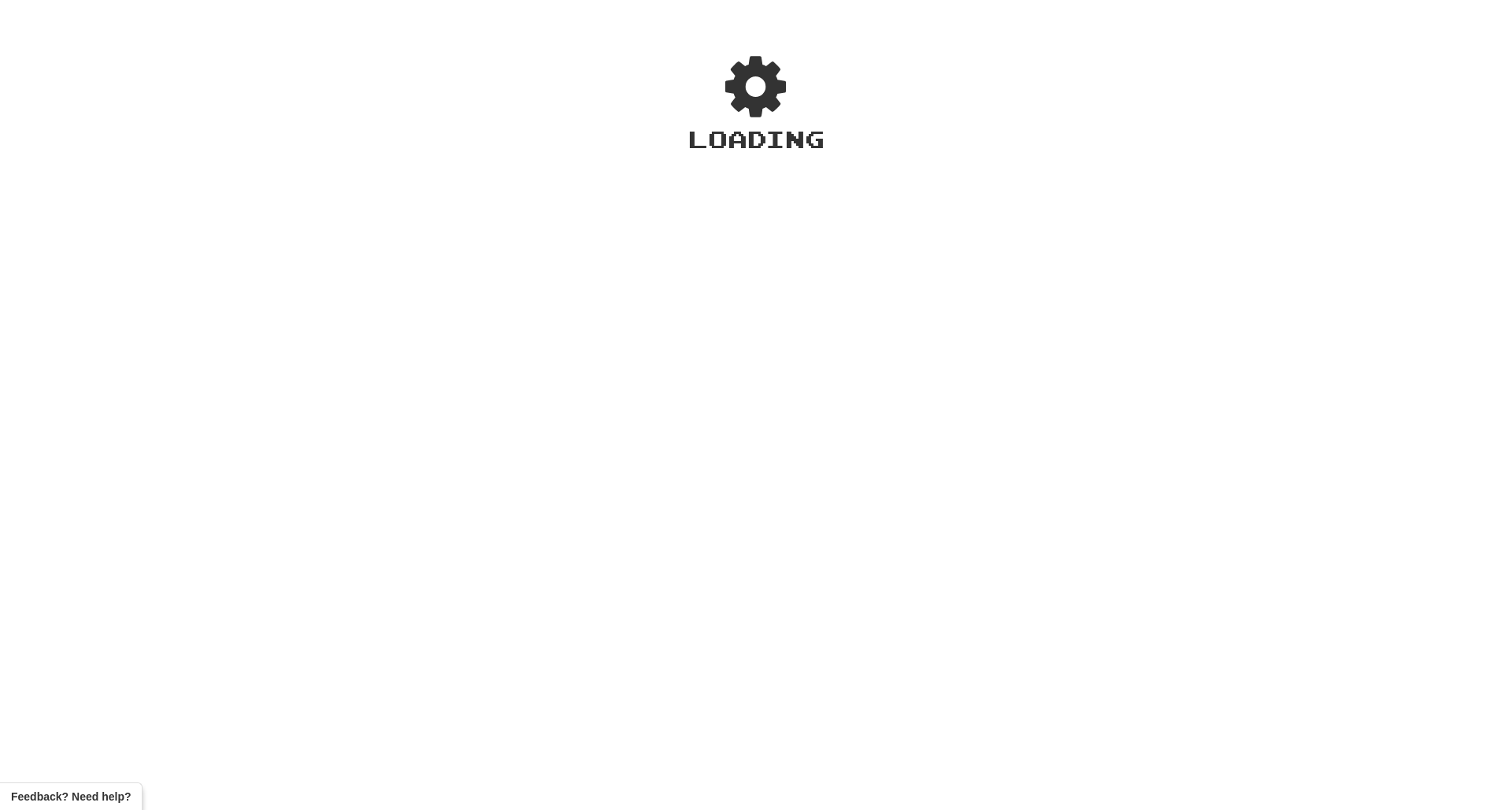 scroll, scrollTop: 0, scrollLeft: 0, axis: both 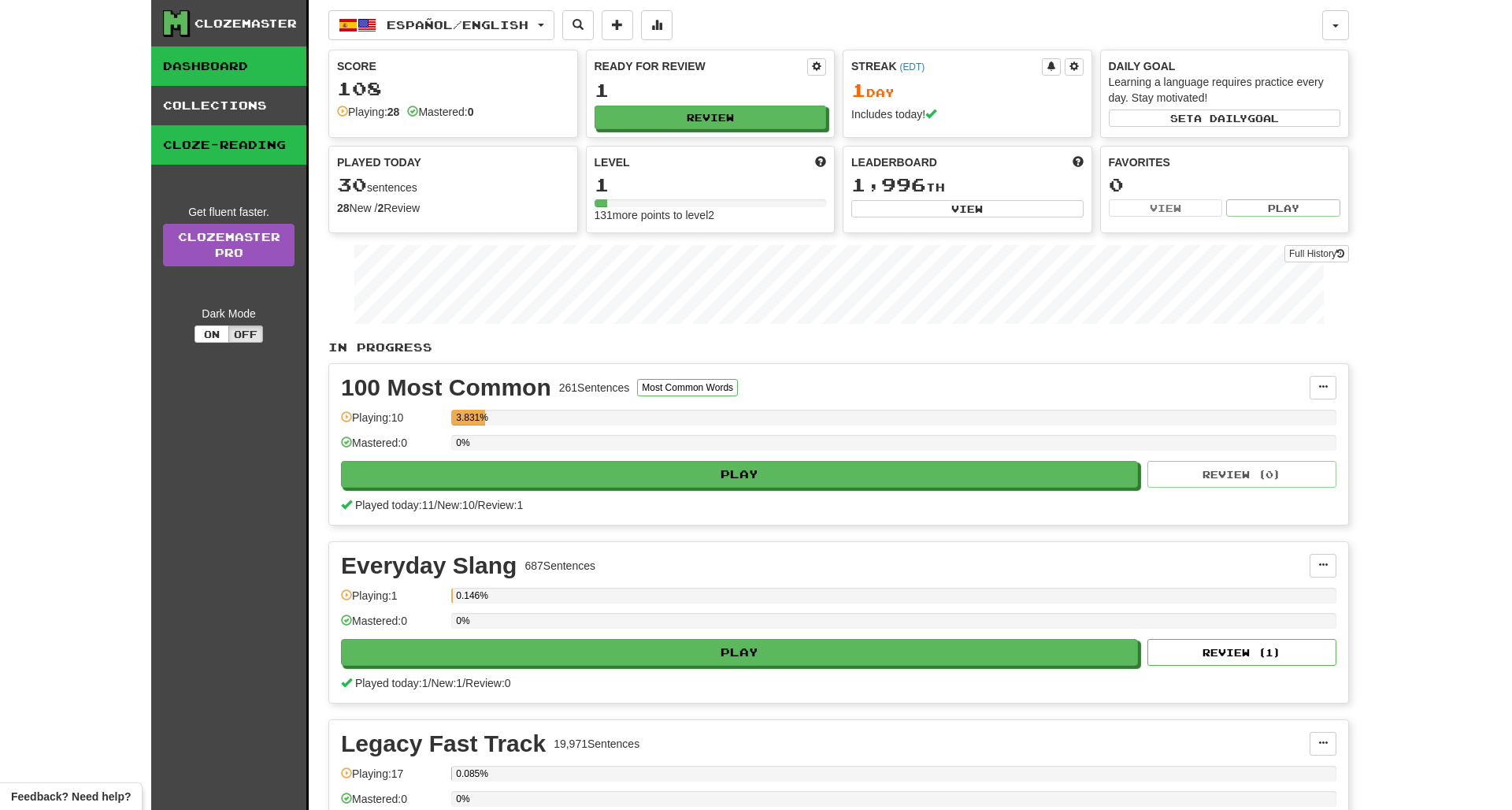 click on "Cloze-Reading" at bounding box center [228, 145] 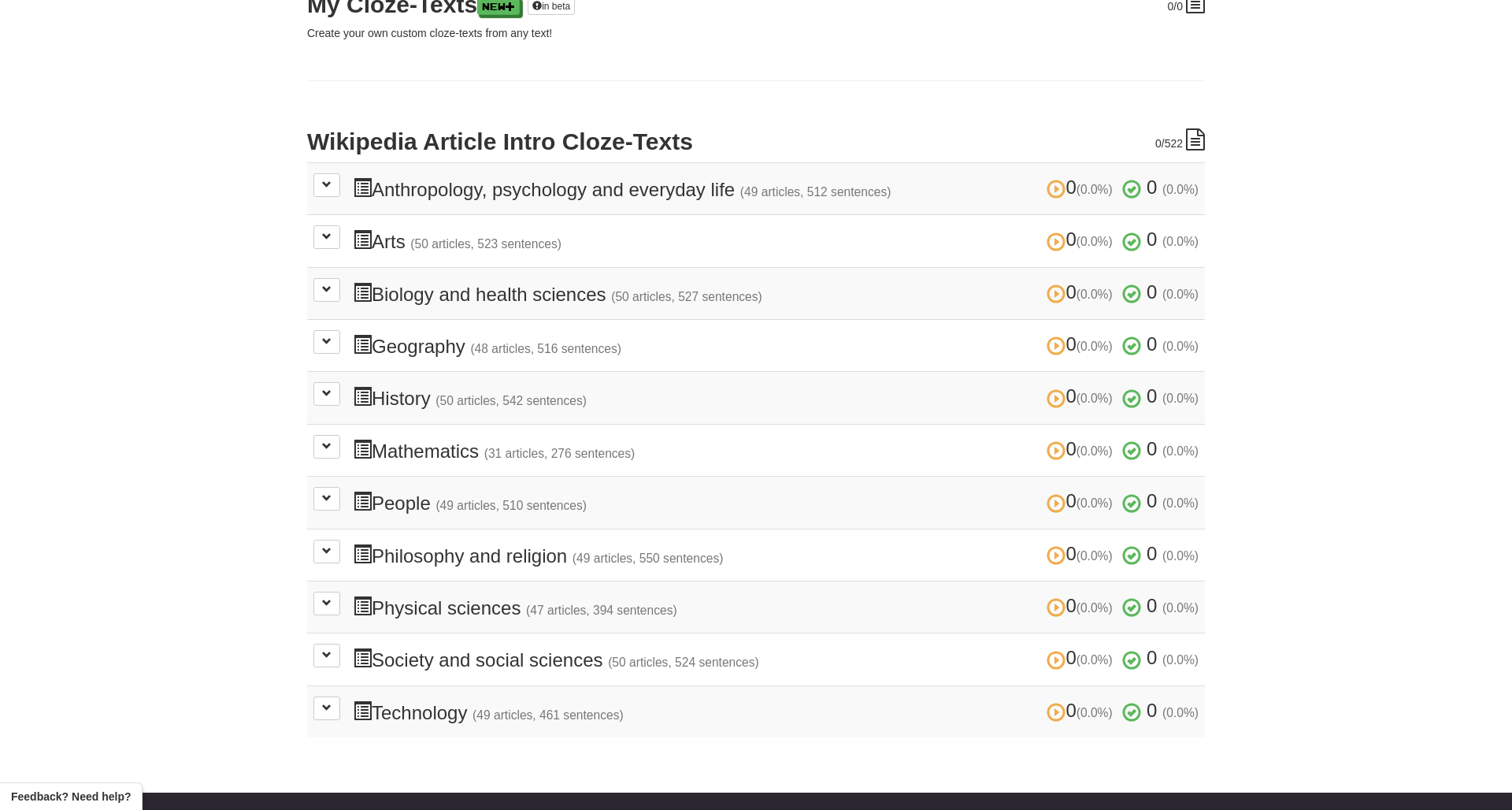 scroll, scrollTop: 260, scrollLeft: 0, axis: vertical 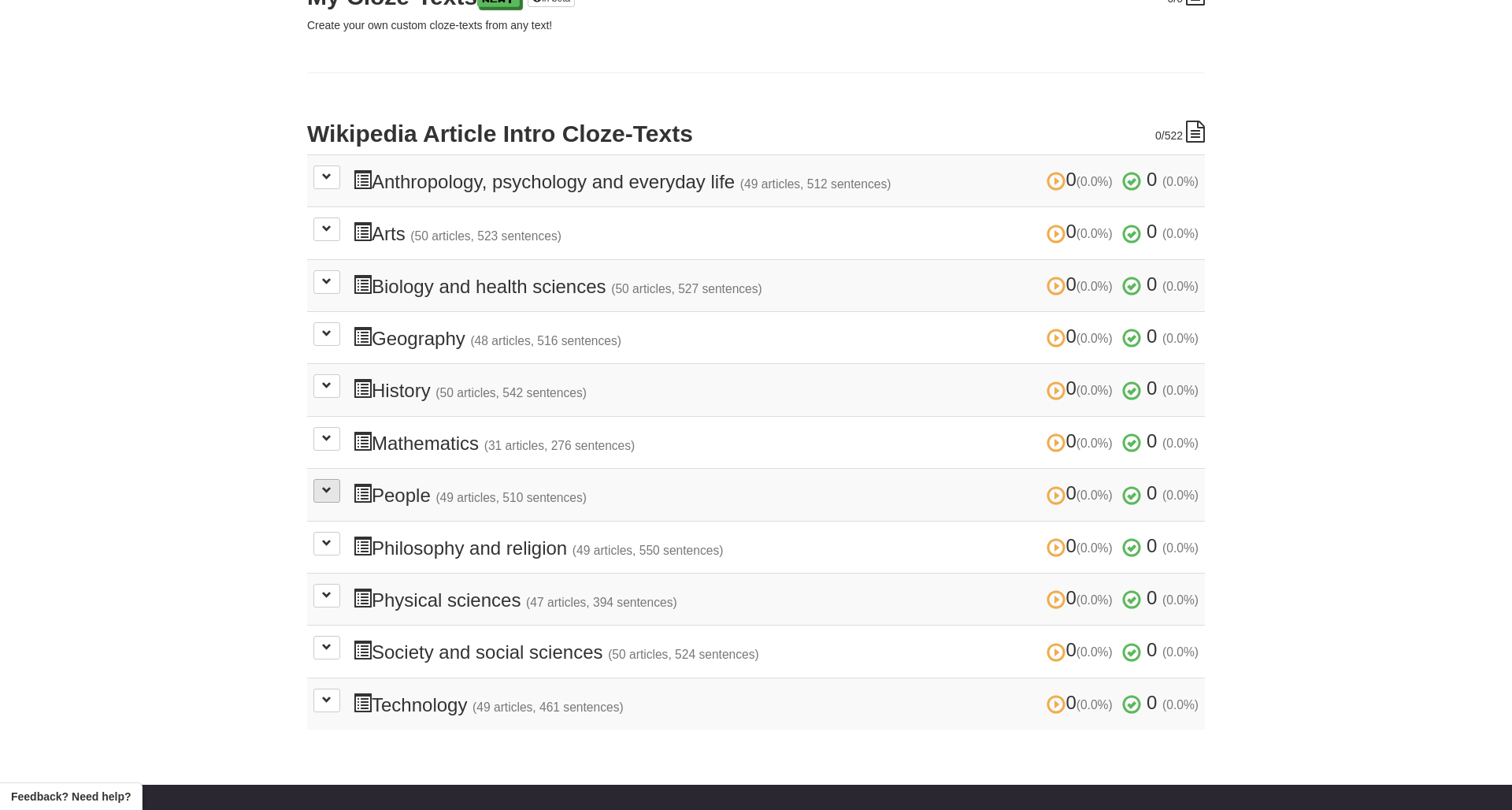 click at bounding box center (327, 490) 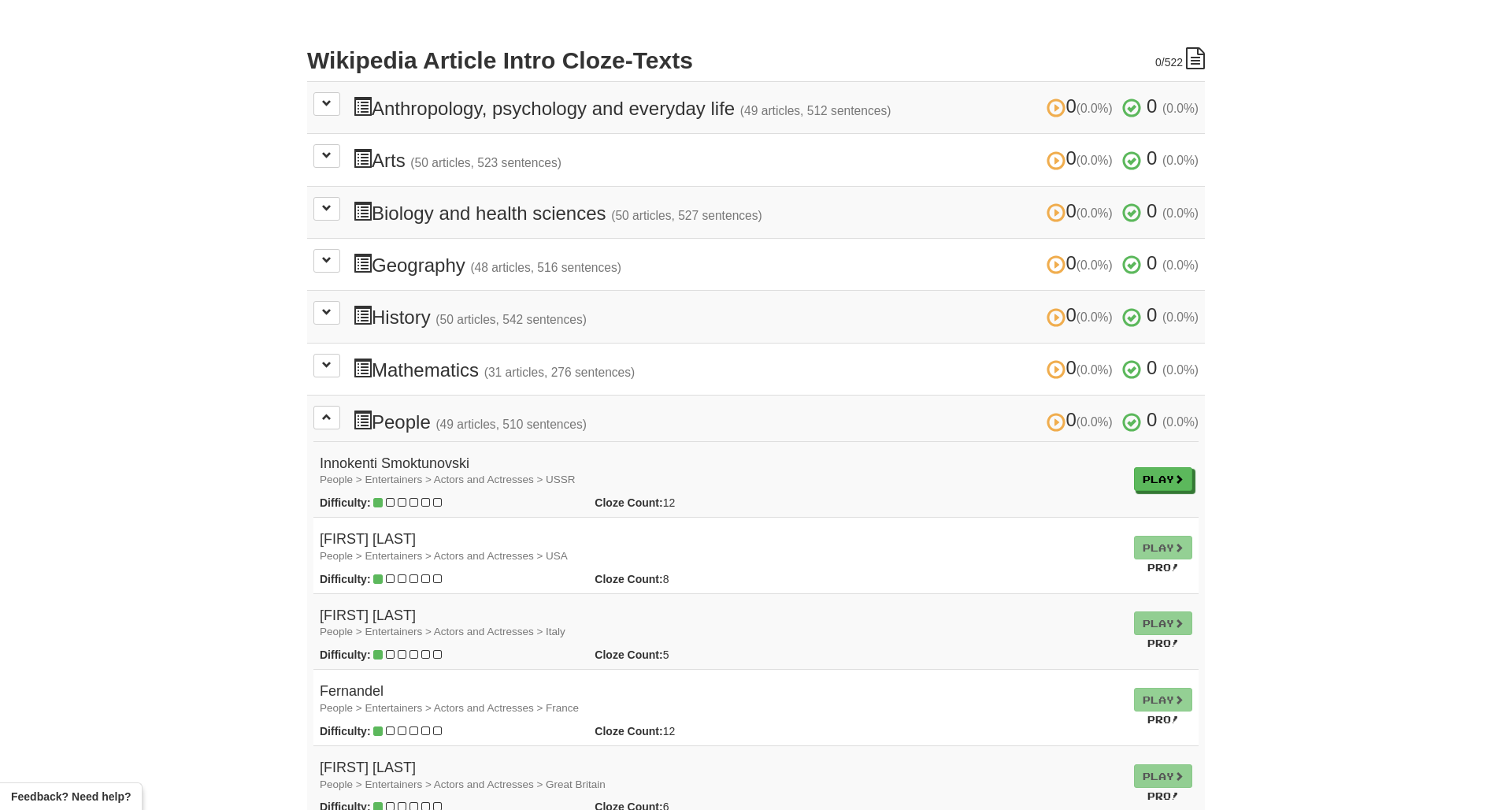 scroll, scrollTop: 343, scrollLeft: 0, axis: vertical 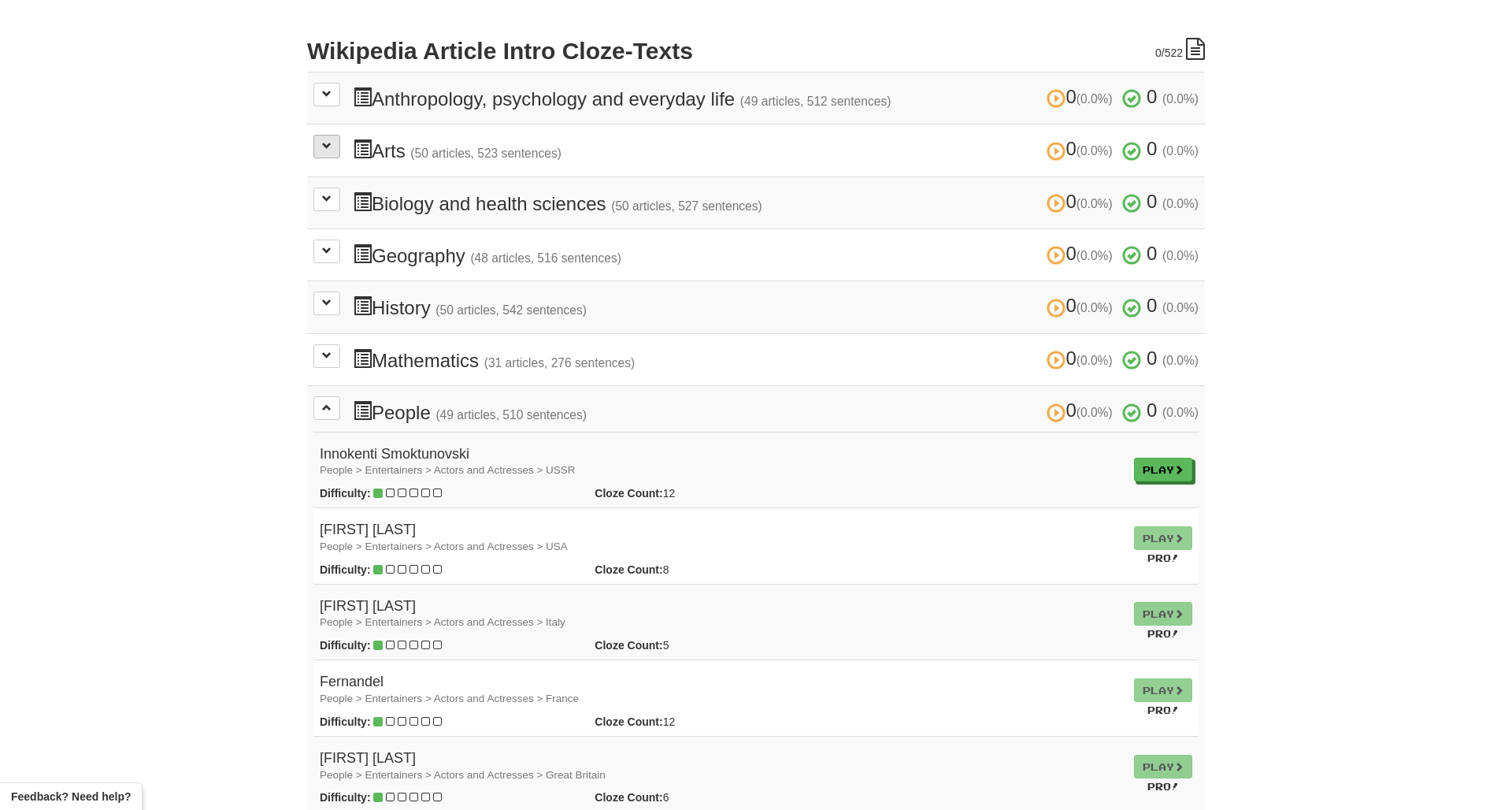 click at bounding box center [327, 147] 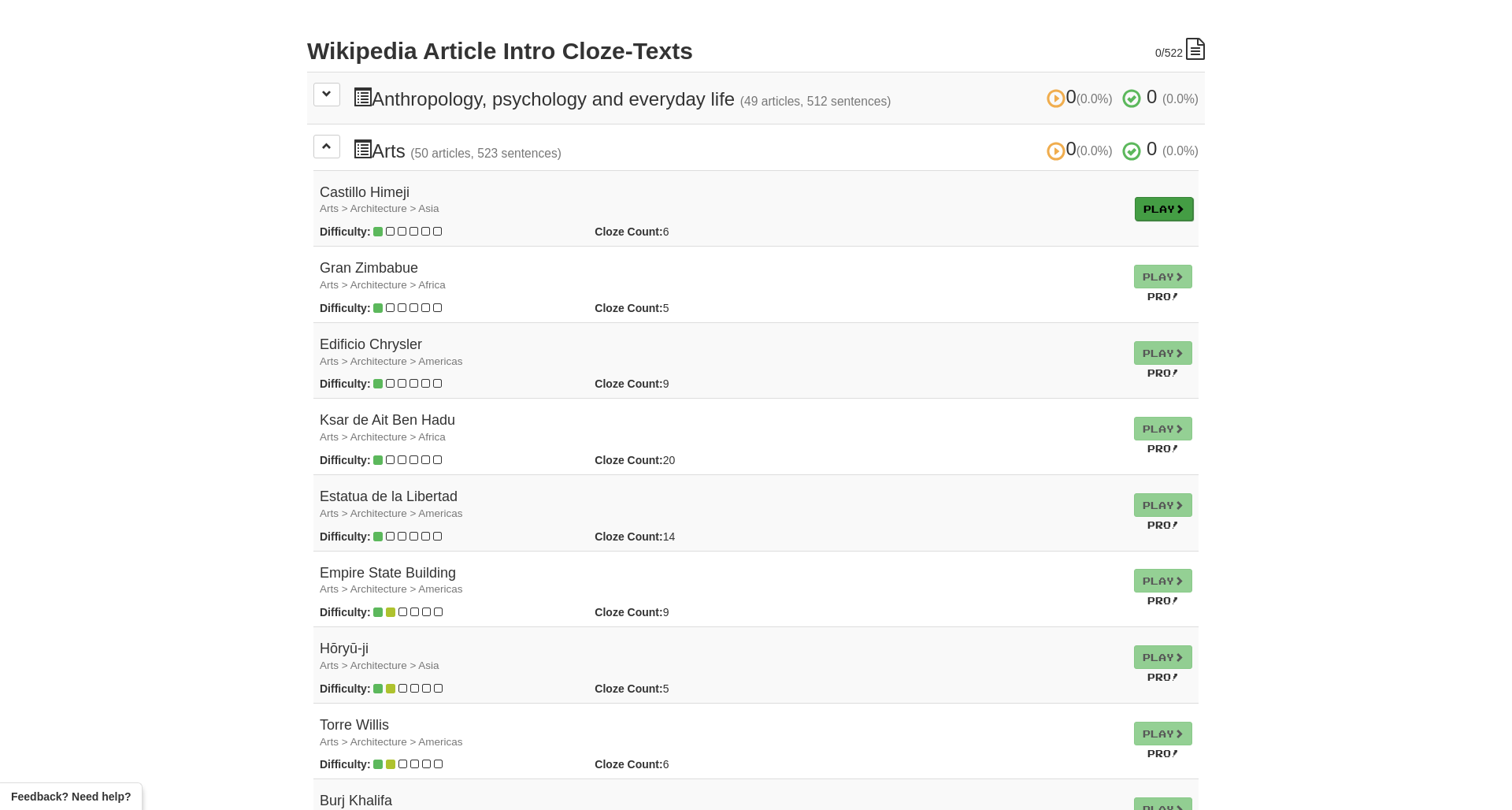 click on "Play" at bounding box center (1164, 209) 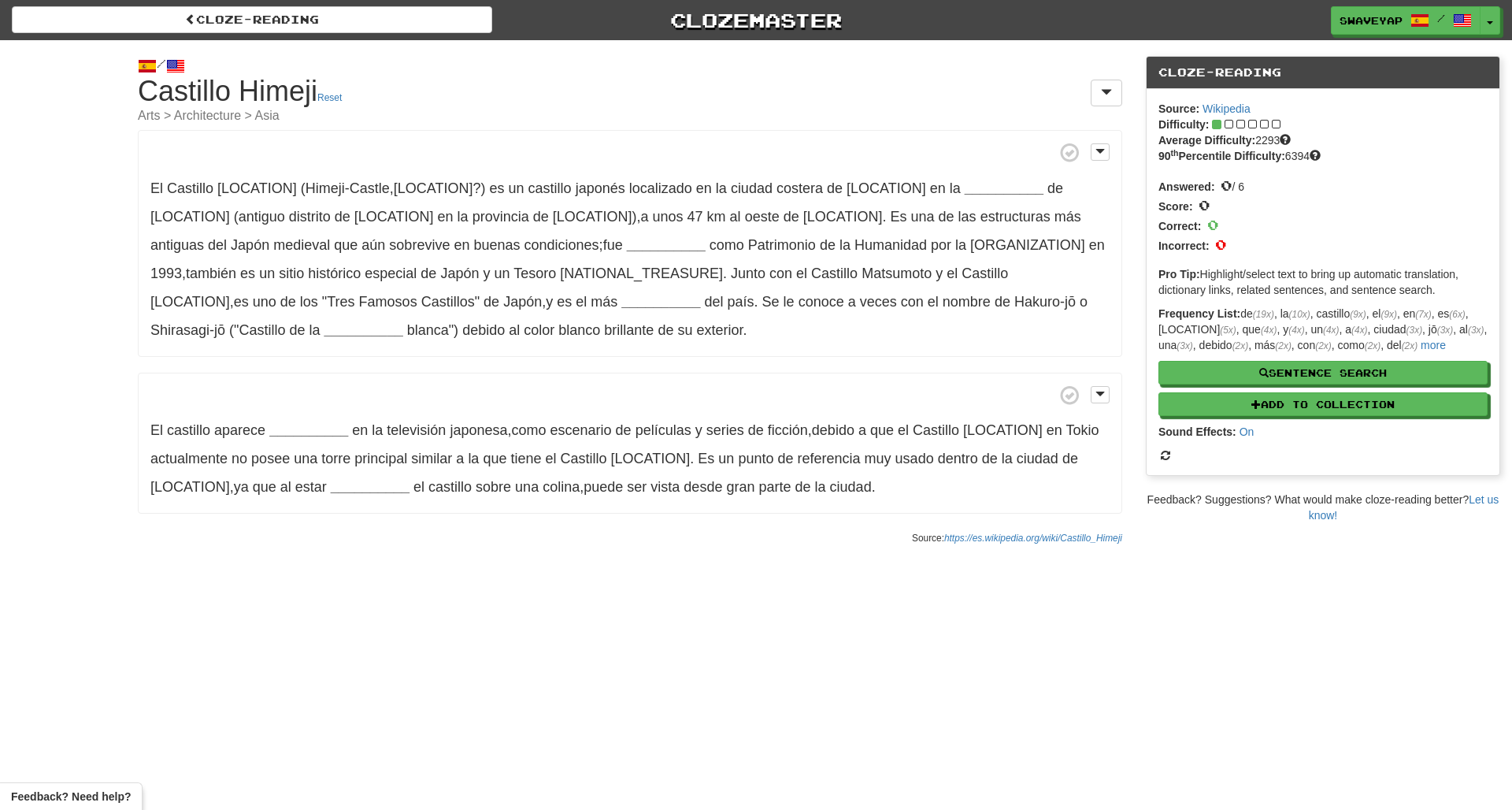 scroll, scrollTop: 0, scrollLeft: 0, axis: both 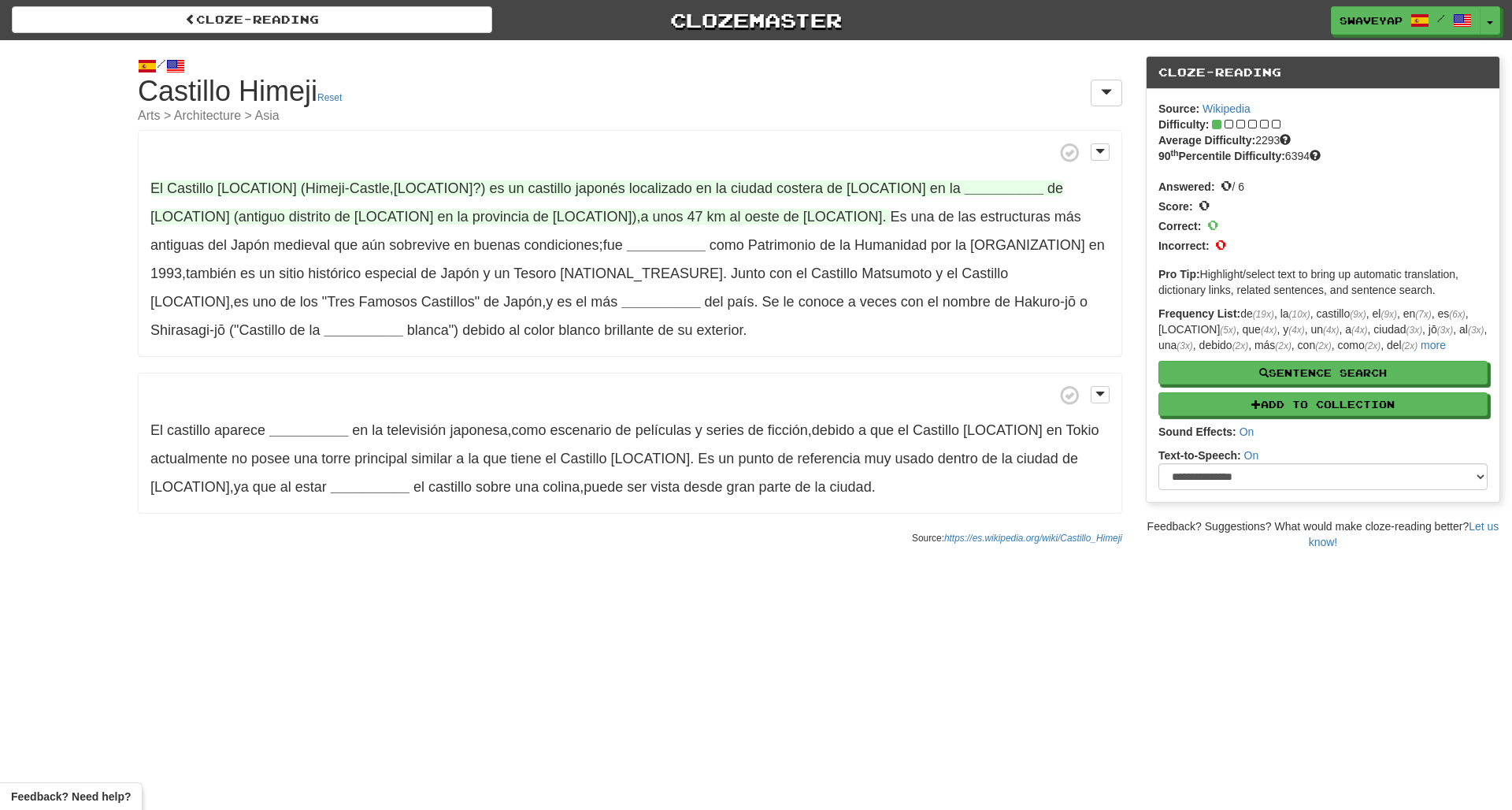 click on "__________" at bounding box center (1004, 188) 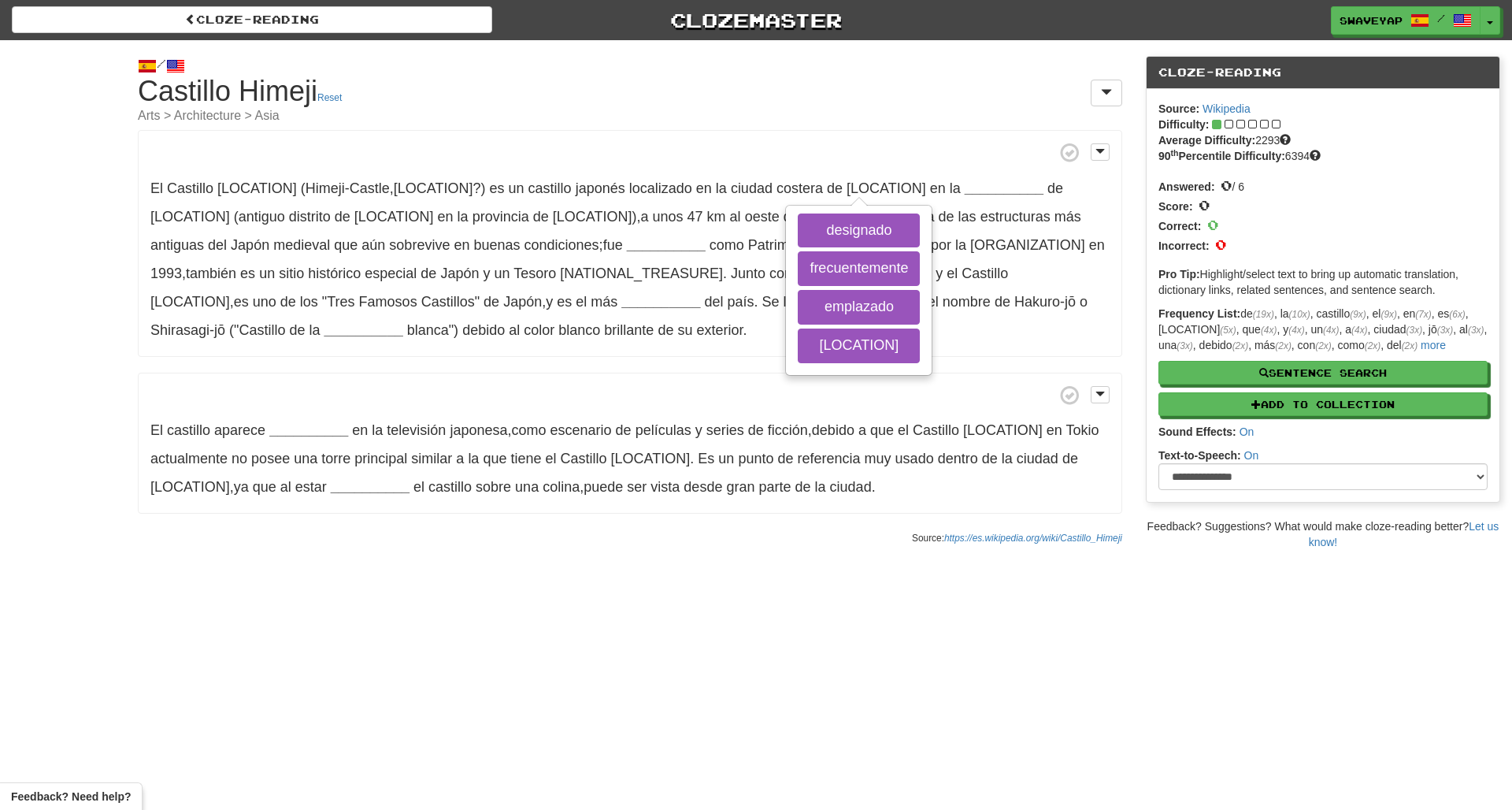 click on "El   Castillo   Himeji   (姫路城 ,  Himeji-jō ? )   es   un   castillo   japonés   localizado   en   la   ciudad   costera   de   Himeji   en   la
__________ designado frecuentemente emplazado prefectura
de   Hyōgo   (antiguo   distrito   de   Shikito   en   la   provincia   de   Harima) ,  a   unos   47   km   al   oeste   de   Kōbe .
Es   una   de   las   estructuras   más   antiguas   del   Japón   medieval   que   aún   sobrevive   en   buenas   condiciones ;  fue
__________
como   Patrimonio   de   la   Humanidad​   por   la   Unesco   en   1993 ,  también   es   un   sitio   histórico   especial   de   Japón​   y   un   Tesoro   Nacional .
Junto   con   el   Castillo   Matsumoto   y   el   Castillo   Kumamoto ,  es   uno   de   los   "Tres   Famosos   Castillos"   de   Japón ,  y   es   el   más
__________
del   país .
Se   le   conoce" at bounding box center [630, 243] 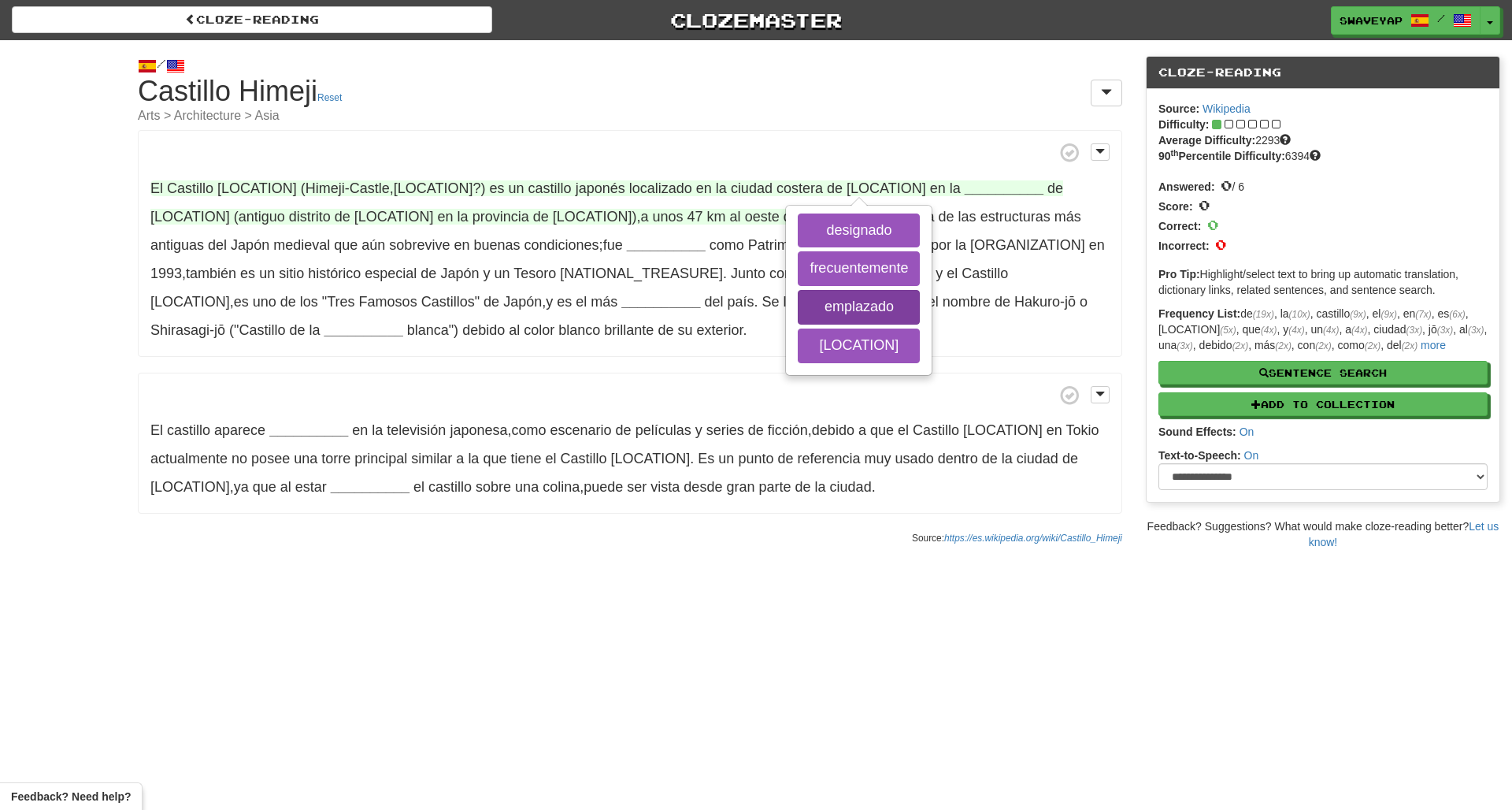 click on "emplazado" at bounding box center [858, 307] 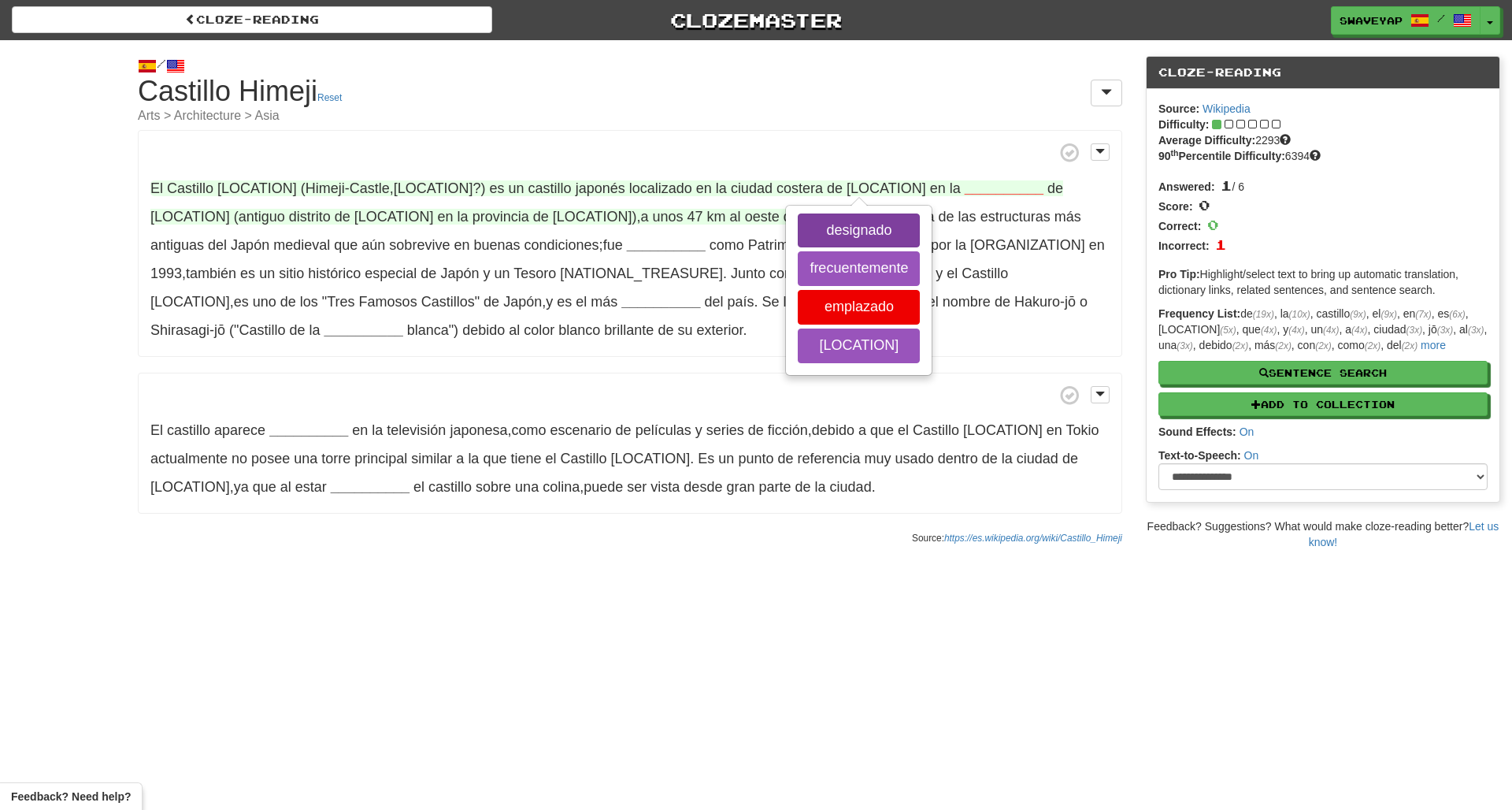click on "designado" at bounding box center [858, 231] 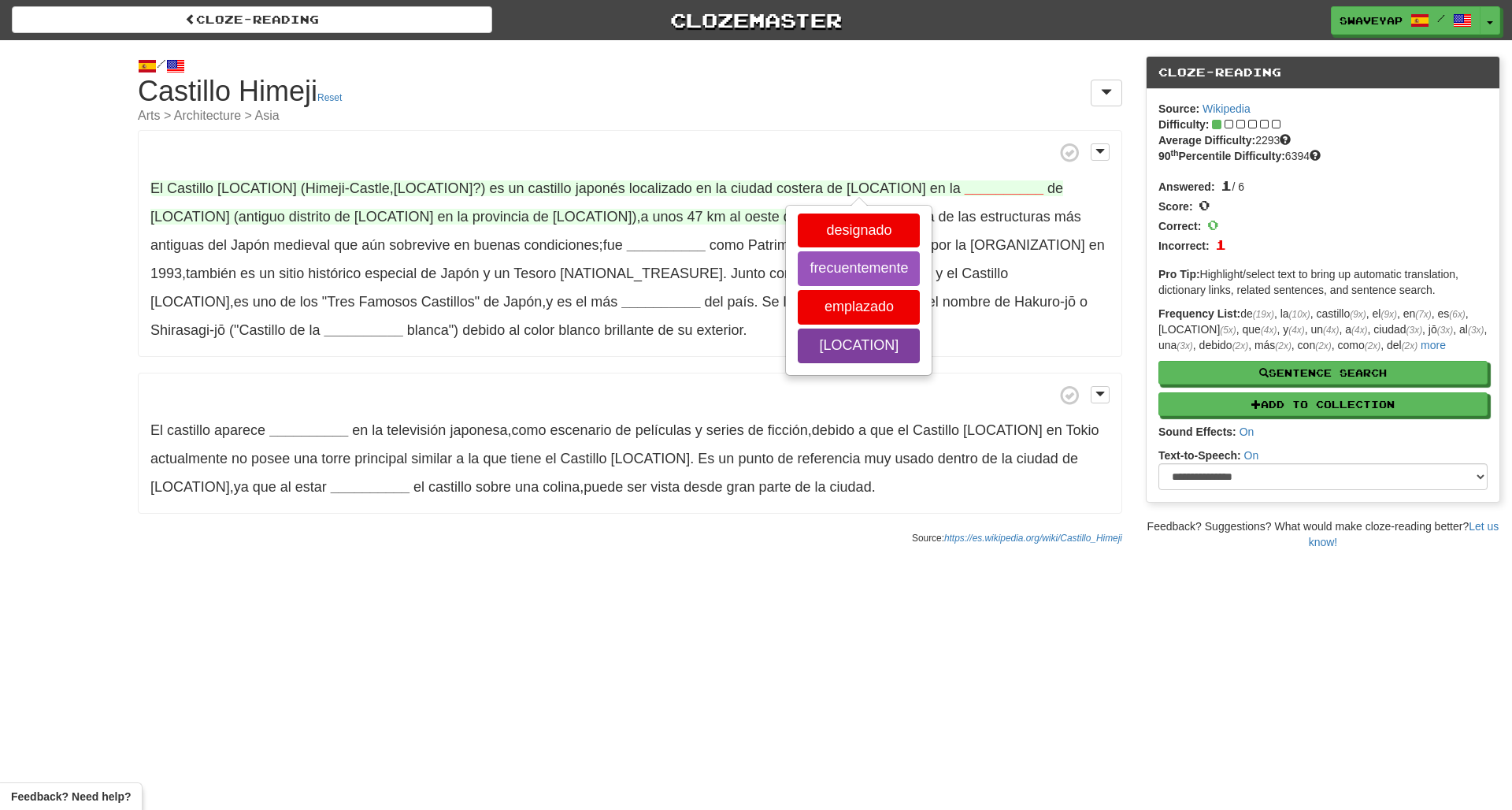 click on "prefectura" at bounding box center [858, 346] 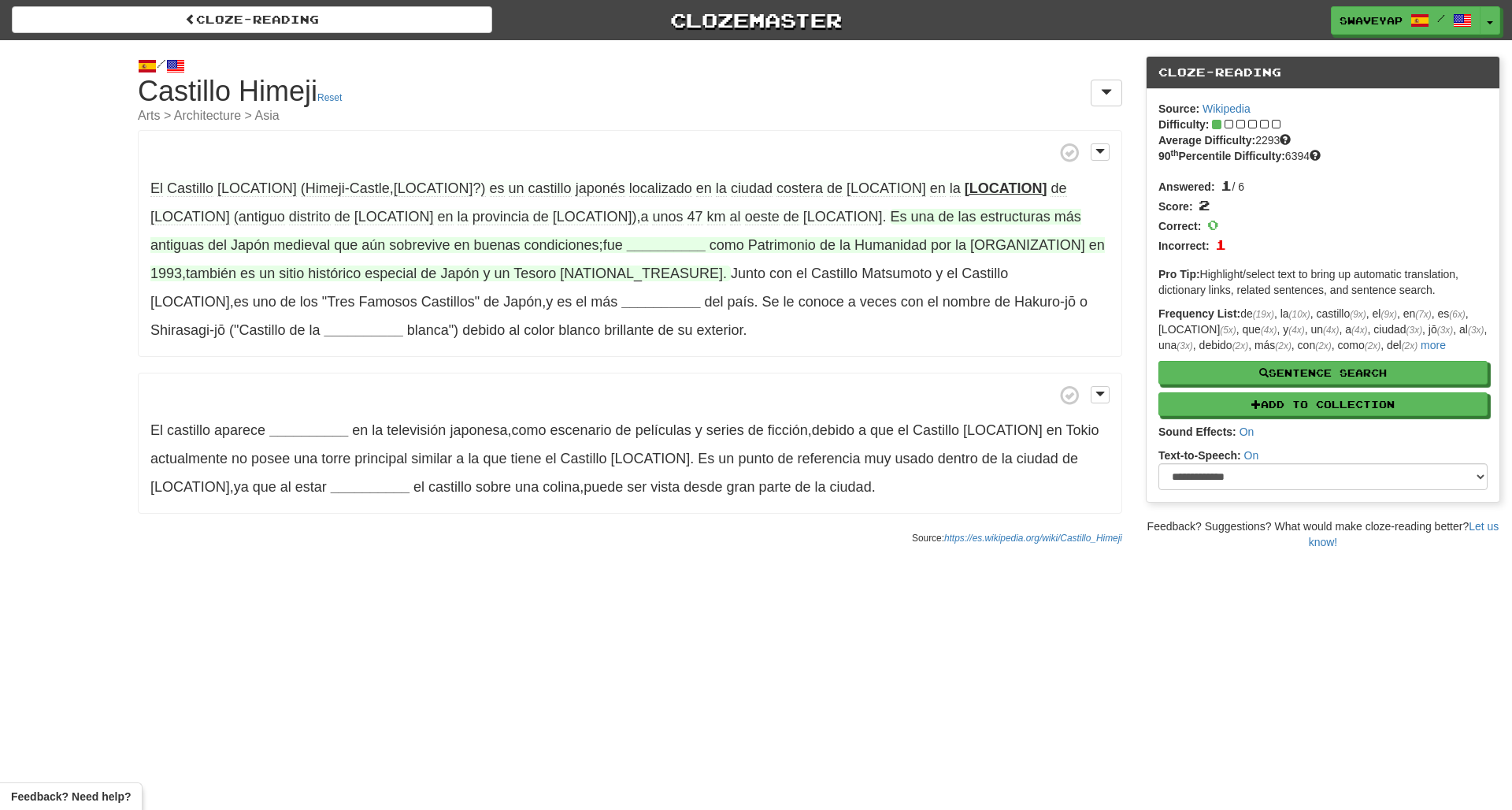 click on "Es" at bounding box center (898, 217) 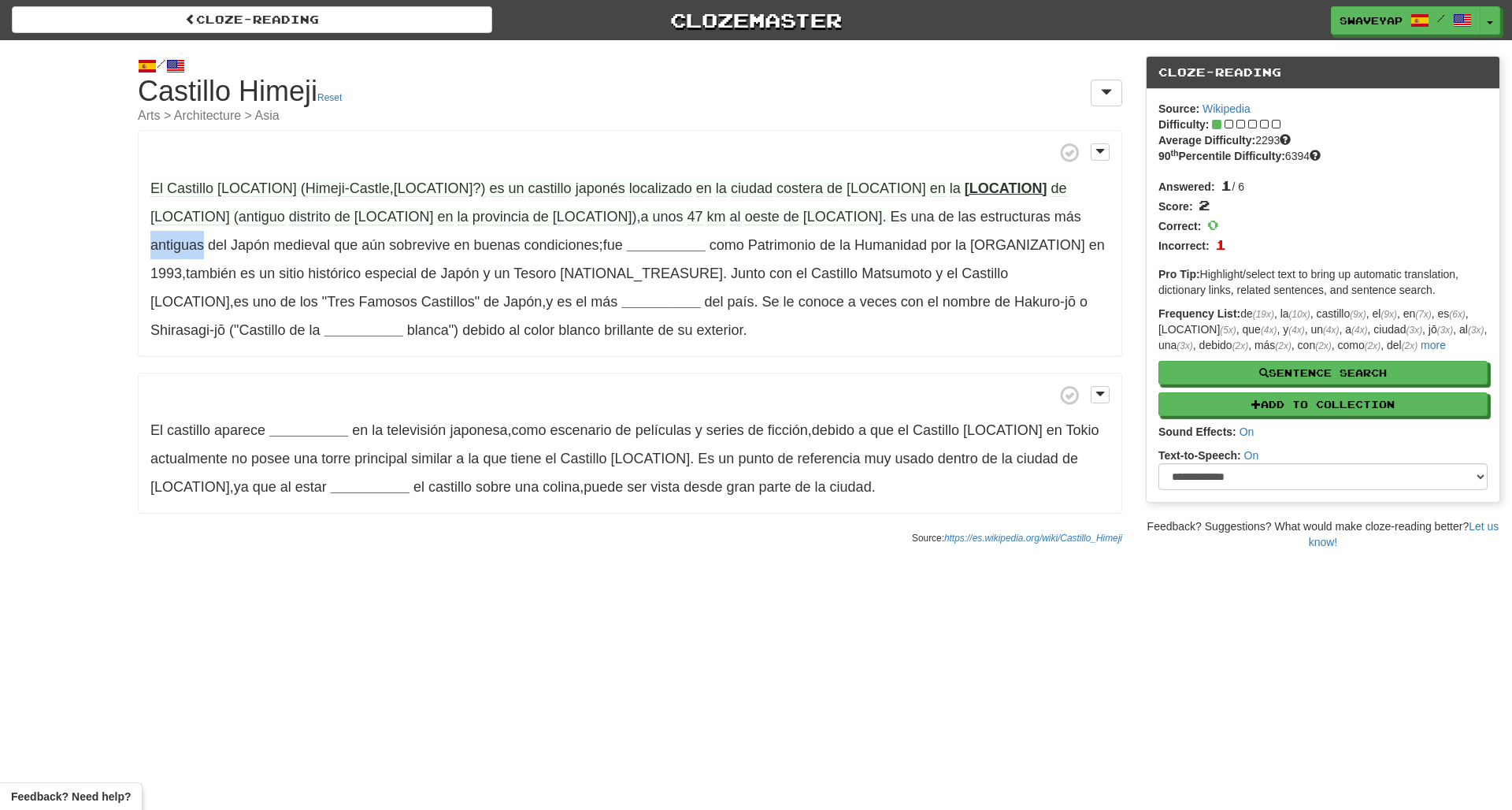 drag, startPoint x: 771, startPoint y: 215, endPoint x: 822, endPoint y: 234, distance: 54.424259 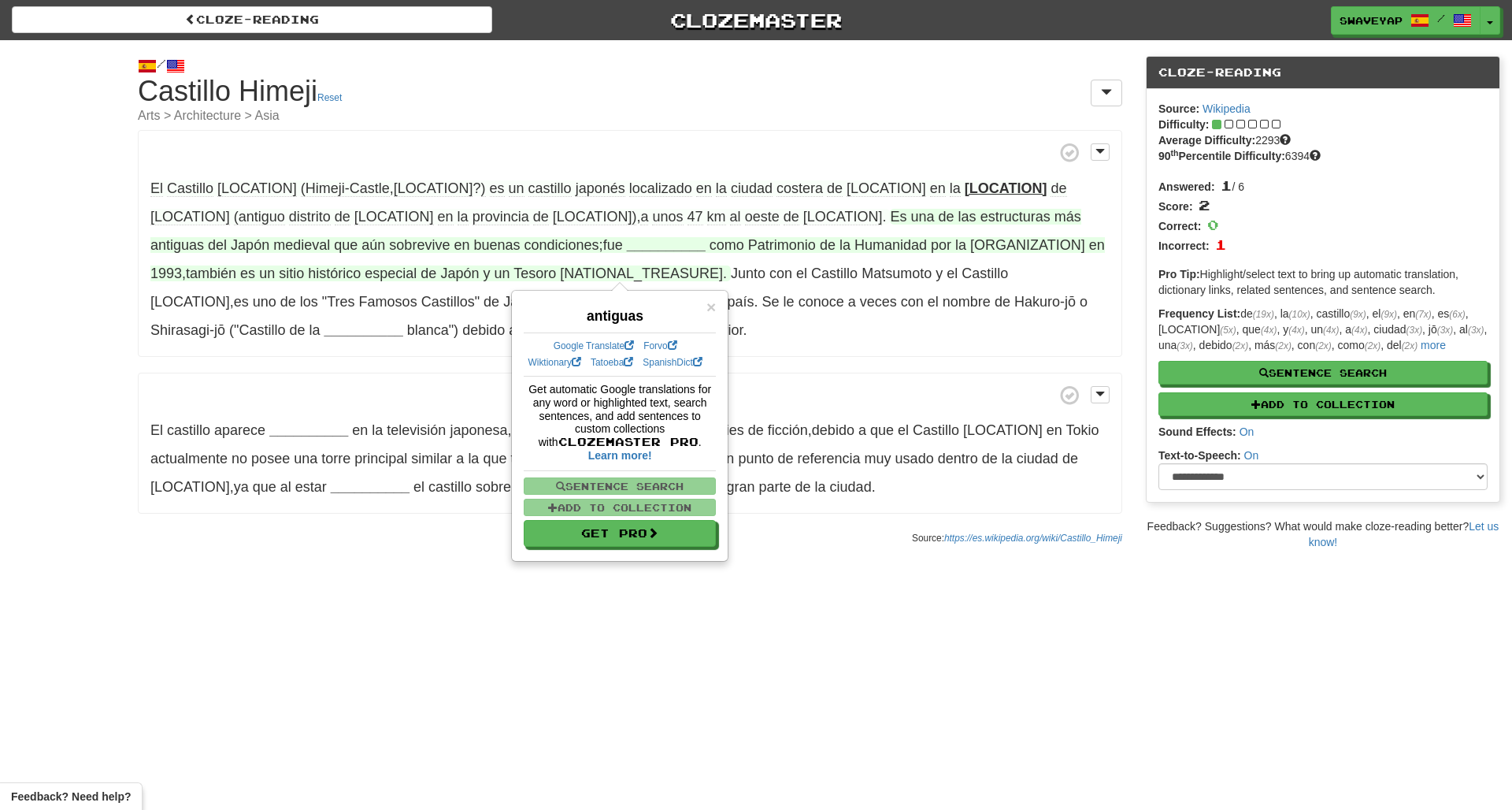 click on "El   castillo   aparece
__________
en   la   televisión   japonesa ,  como   escenario   de   películas   y   series   de   ficción ,  debido   a   que   el   Castillo   Edo   en   Tokio   actualmente   no   posee   una   torre   principal   similar   a   la   que   tiene   el   Castillo   Himeji .
Es   un   punto   de   referencia   muy   usado   dentro   de   la   ciudad   de   Himeji ,  ya   que   al   estar
__________
el   castillo   sobre   una   colina ,  puede   ser   vista   desde   gran   parte   de   la   ciudad ." at bounding box center (630, 444) 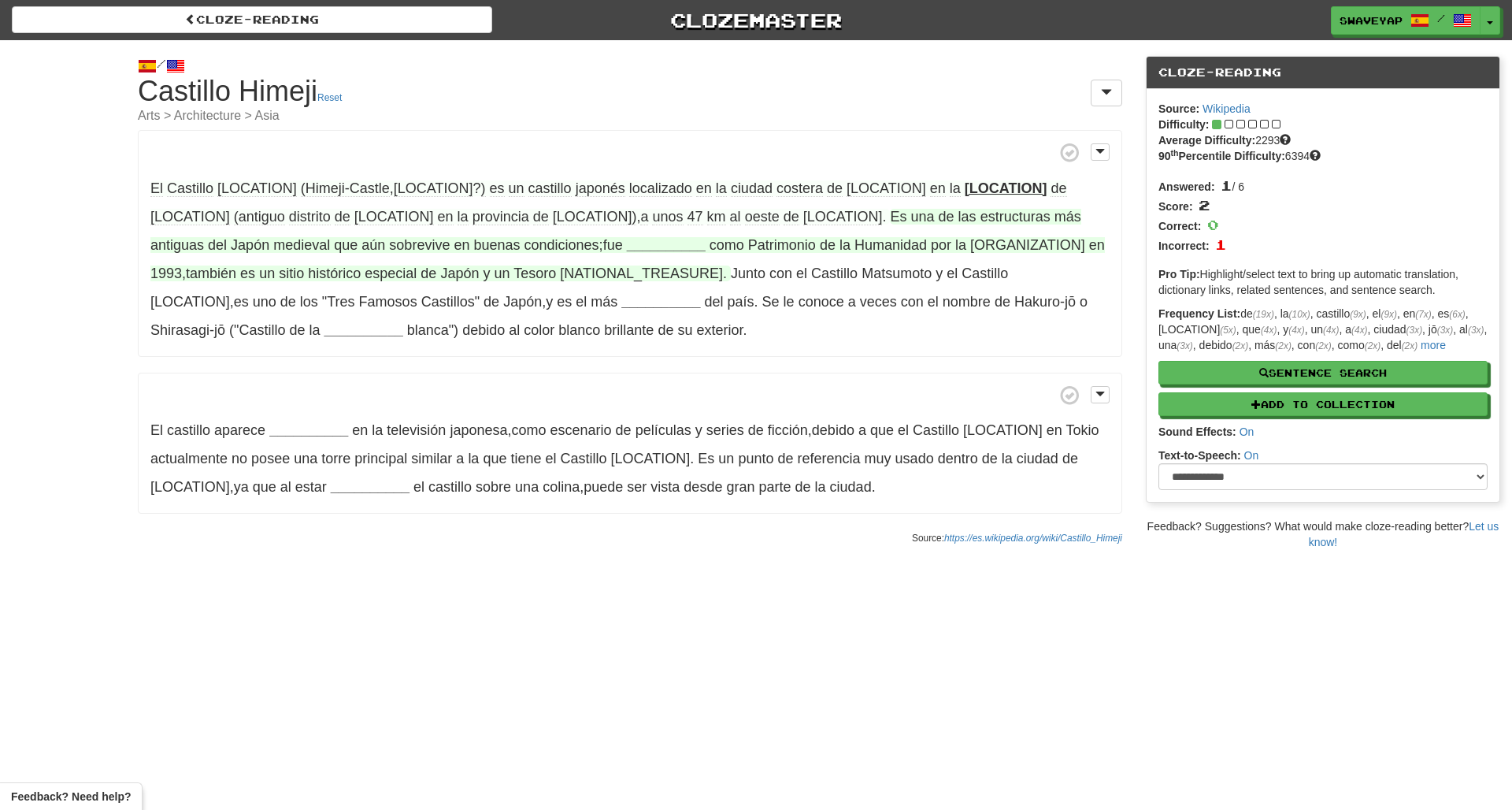 click on "__________" at bounding box center [666, 245] 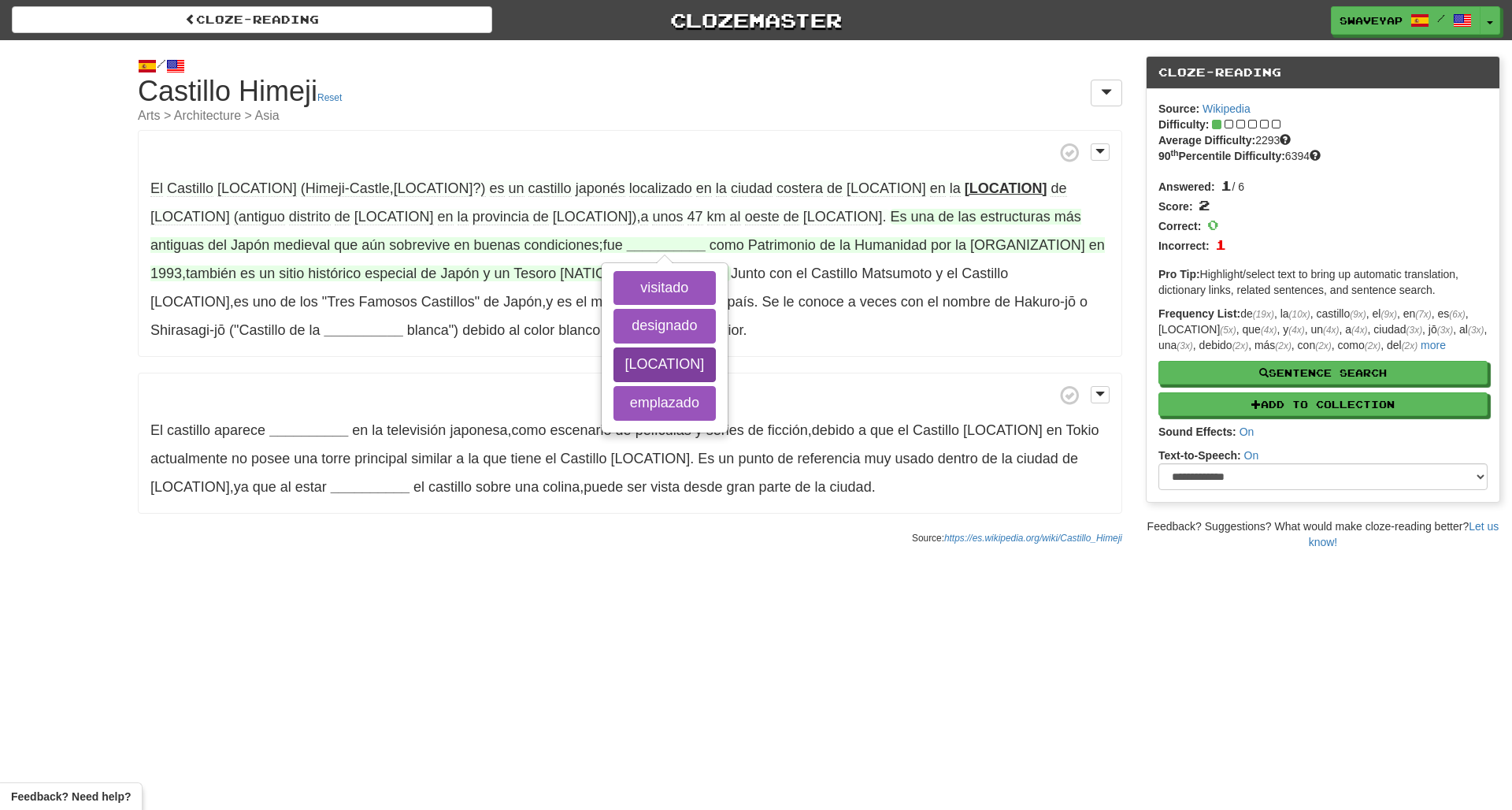 click on "prefectura" at bounding box center (665, 365) 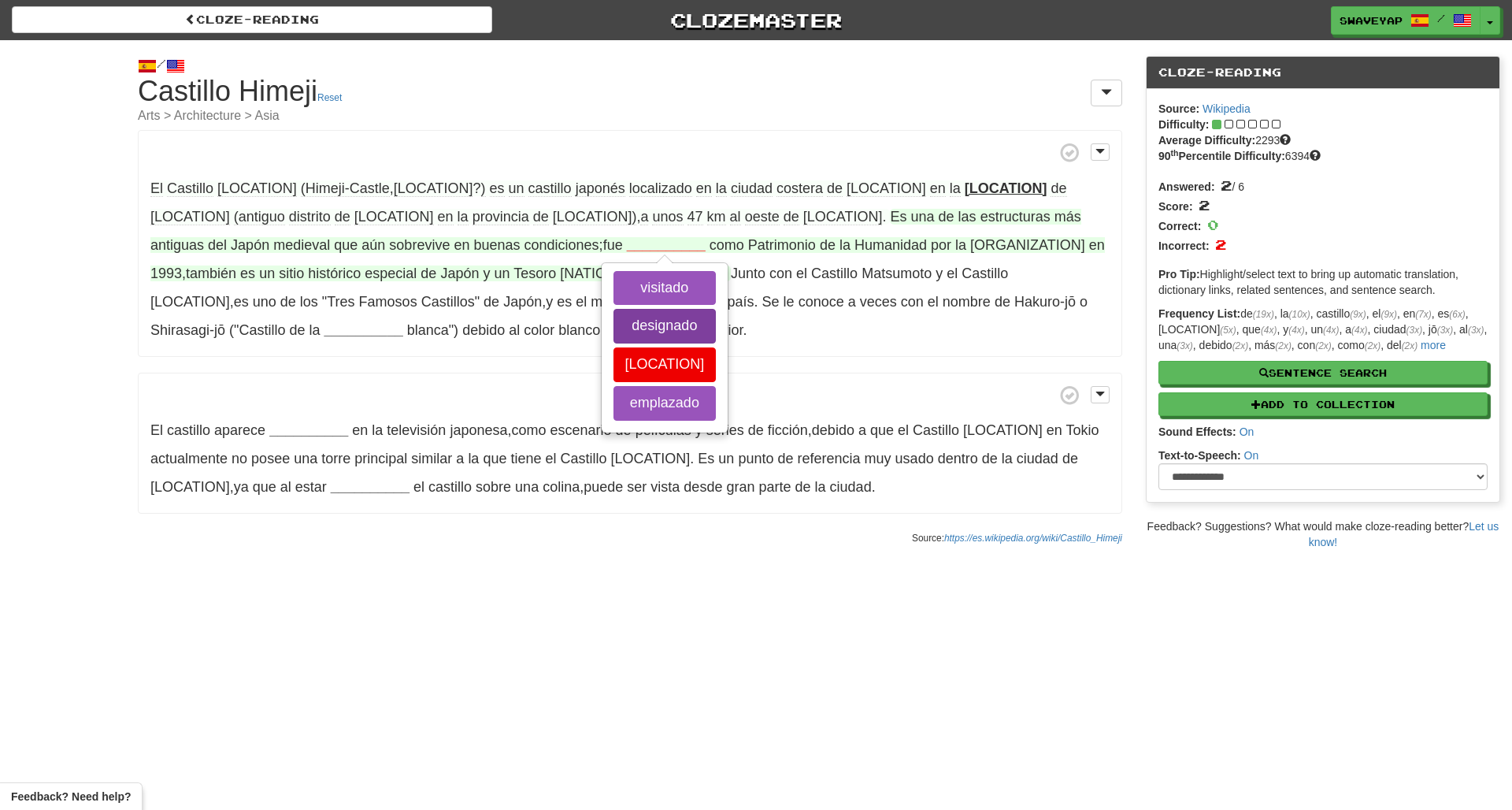 click on "designado" at bounding box center [665, 326] 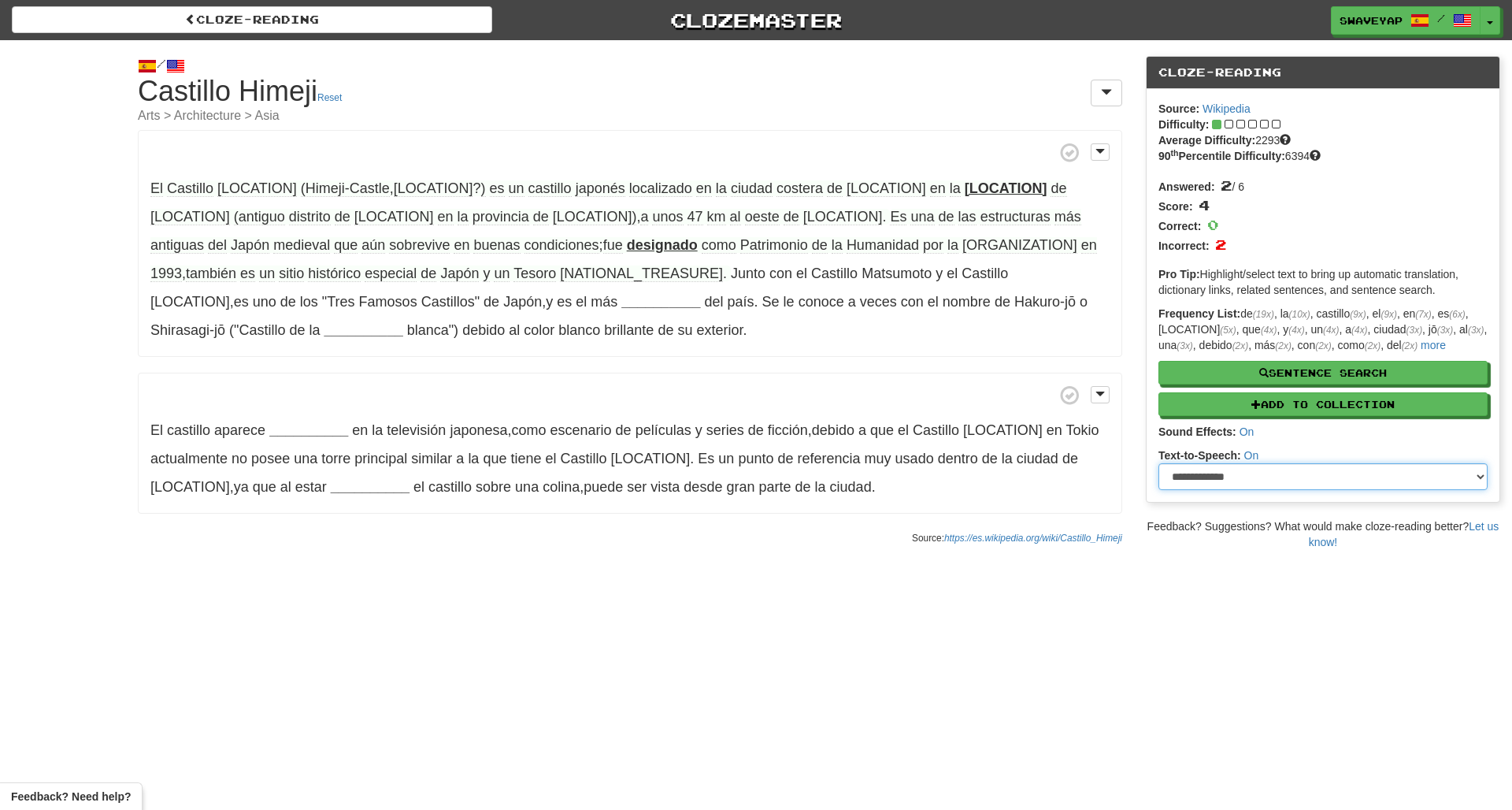 select on "******" 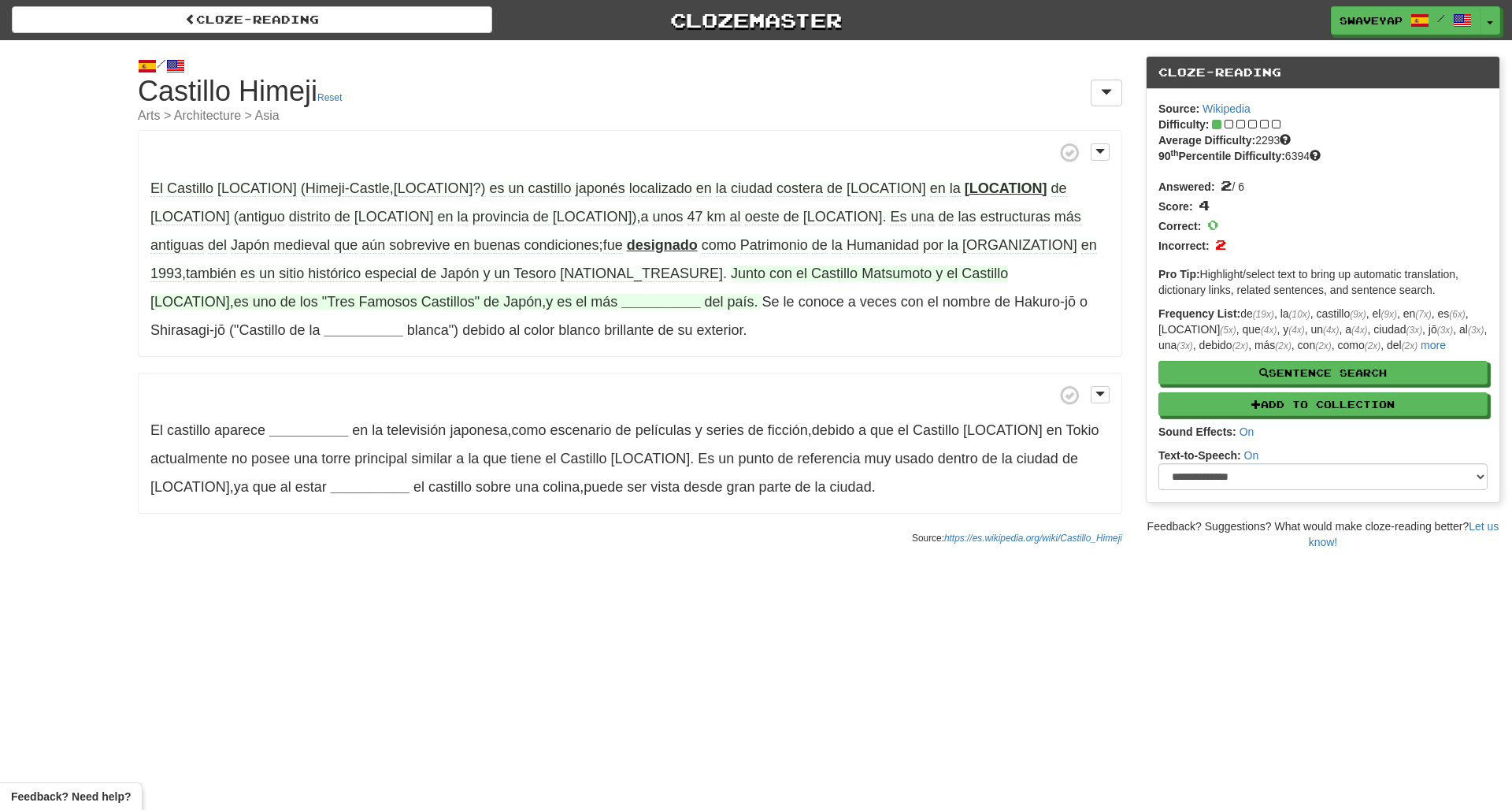 click on "__________" at bounding box center (661, 302) 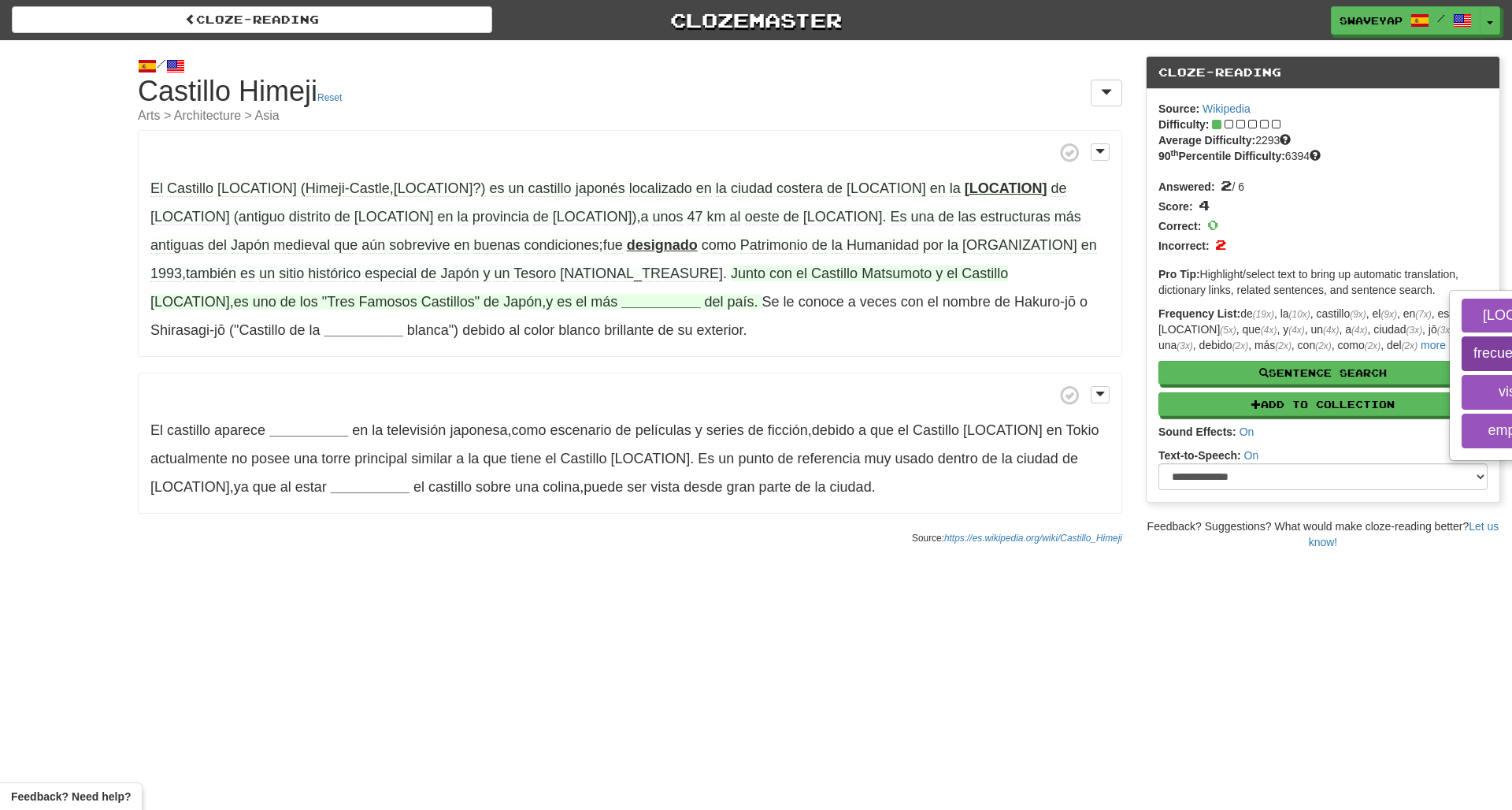 click on "frecuentemente" at bounding box center (1522, 354) 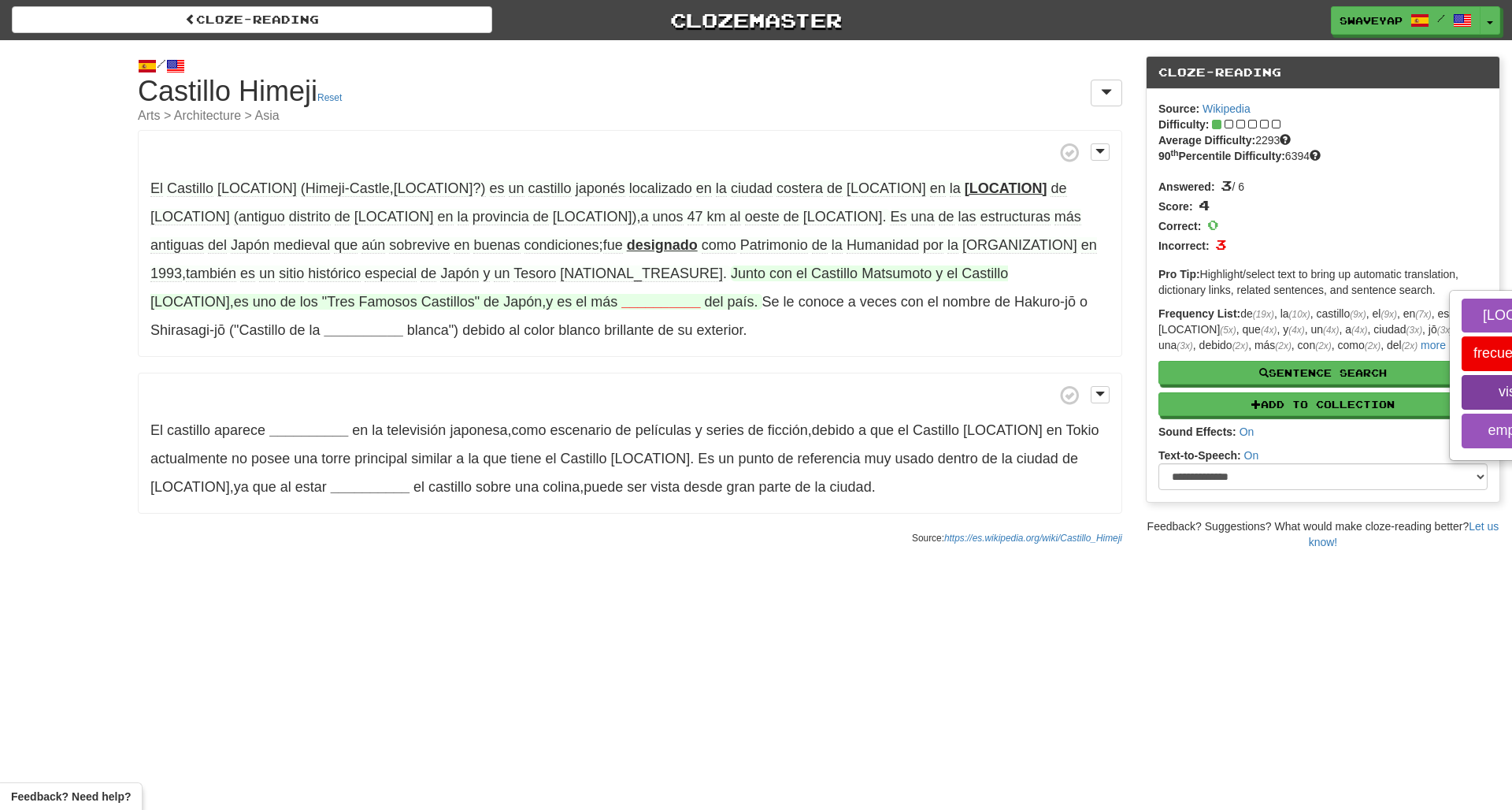 click on "visitado" at bounding box center [1522, 392] 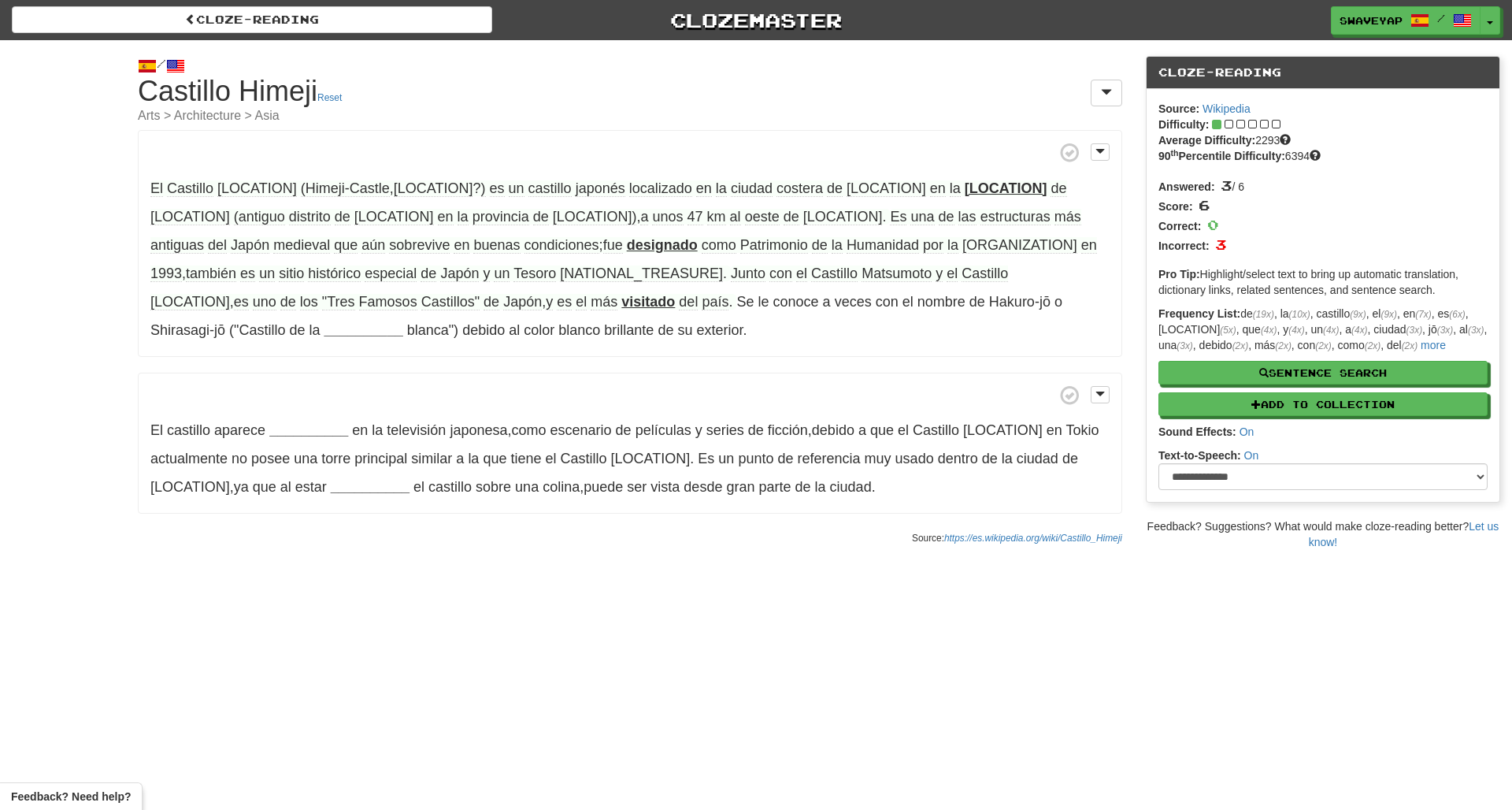 click on "visitado" at bounding box center [648, 302] 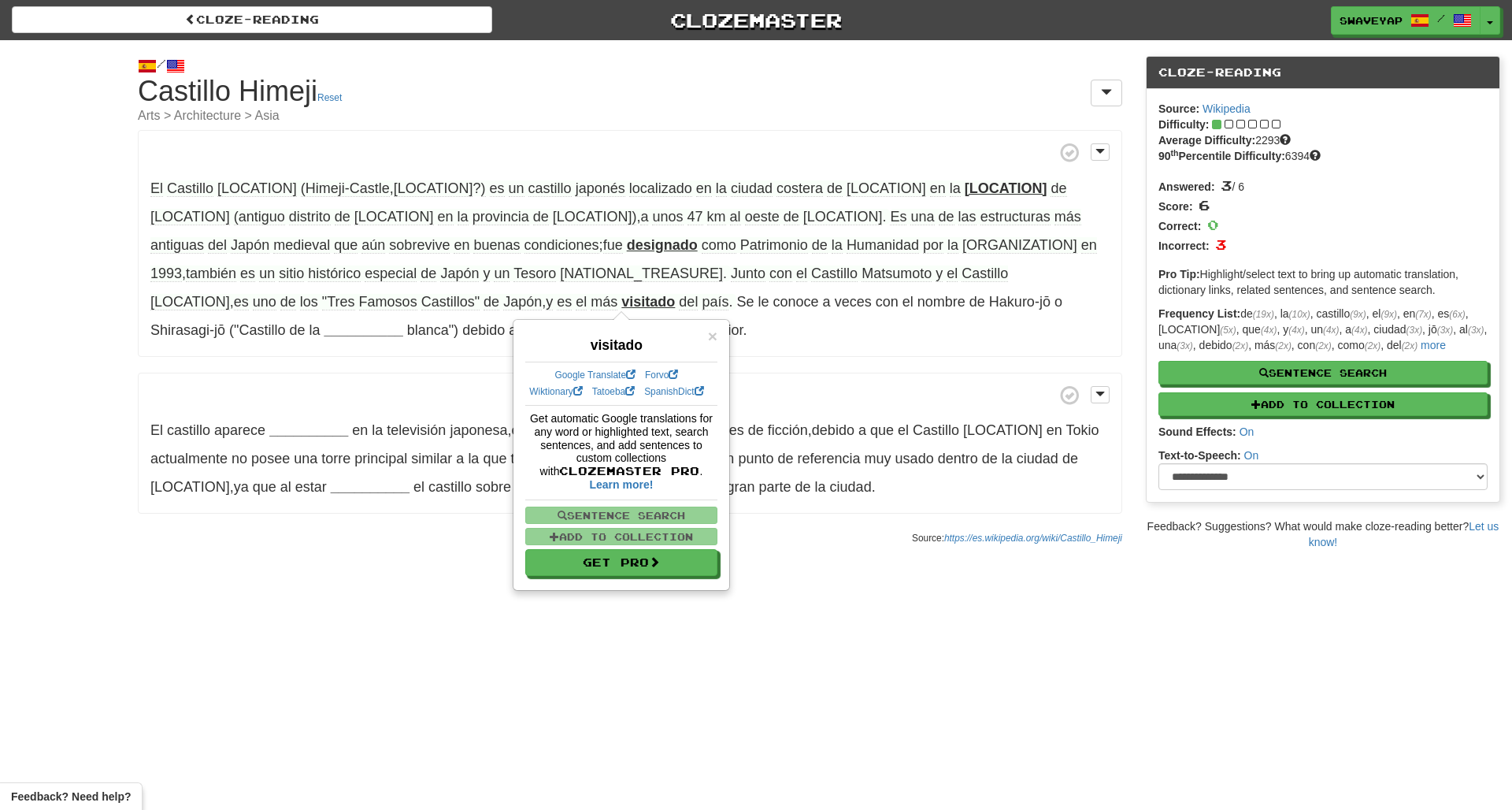click on "El   Castillo   Himeji   (姫路城 ,  Himeji-jō ? )   es   un   castillo   japonés   localizado   en   la   ciudad   costera   de   Himeji   en   la
prefectura
de   Hyōgo   (antiguo   distrito   de   Shikito   en   la   provincia   de   Harima) ,  a   unos   47   km   al   oeste   de   Kōbe .
Es   una   de   las   estructuras   más   antiguas   del   Japón   medieval   que   aún   sobrevive   en   buenas   condiciones ;  fue
designado
como   Patrimonio   de   la   Humanidad​   por   la   Unesco   en   1993 ,  también   es   un   sitio   histórico   especial   de   Japón​   y   un   Tesoro   Nacional .
Junto   con   el   Castillo   Matsumoto   y   el   Castillo   Kumamoto ,  es   uno   de   los   "Tres   Famosos   Castillos"   de   Japón ,  y   es   el   más
visitado
del   país .
Se   le   conoce   a   veces   con   el   nombre   de   Hakuro-jō" at bounding box center [630, 243] 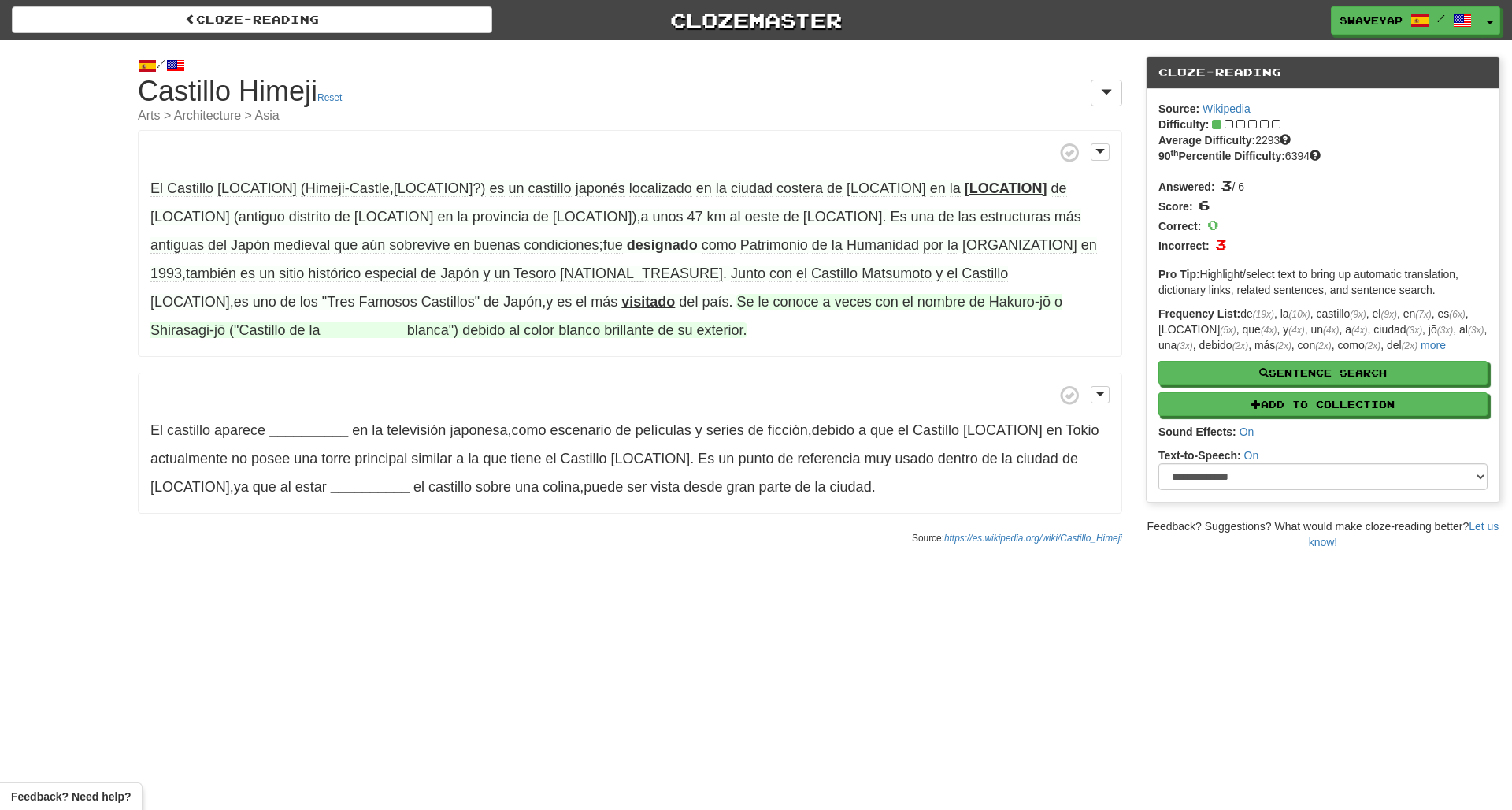 click on "__________" at bounding box center [364, 330] 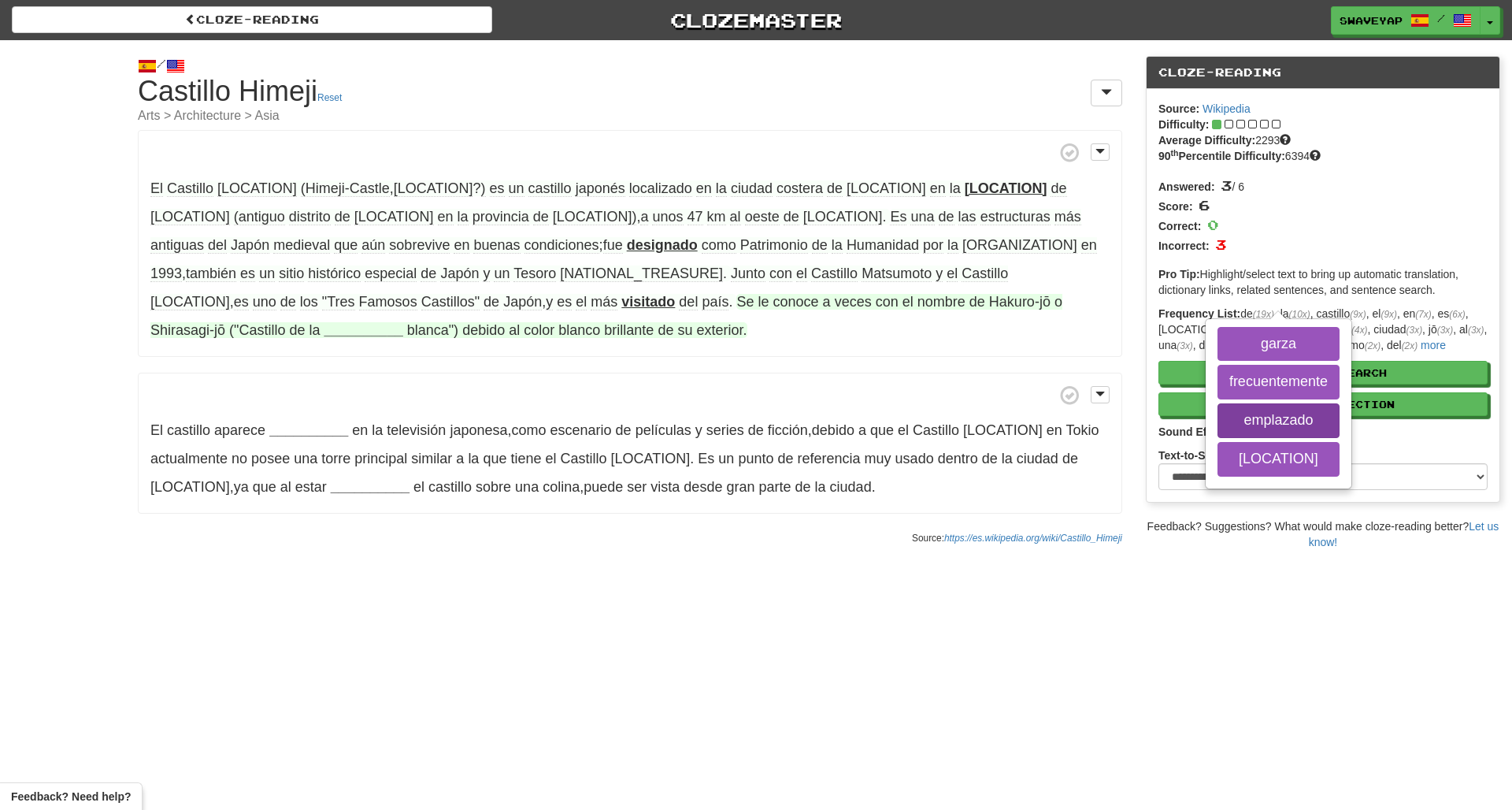 click on "emplazado" at bounding box center (1278, 421) 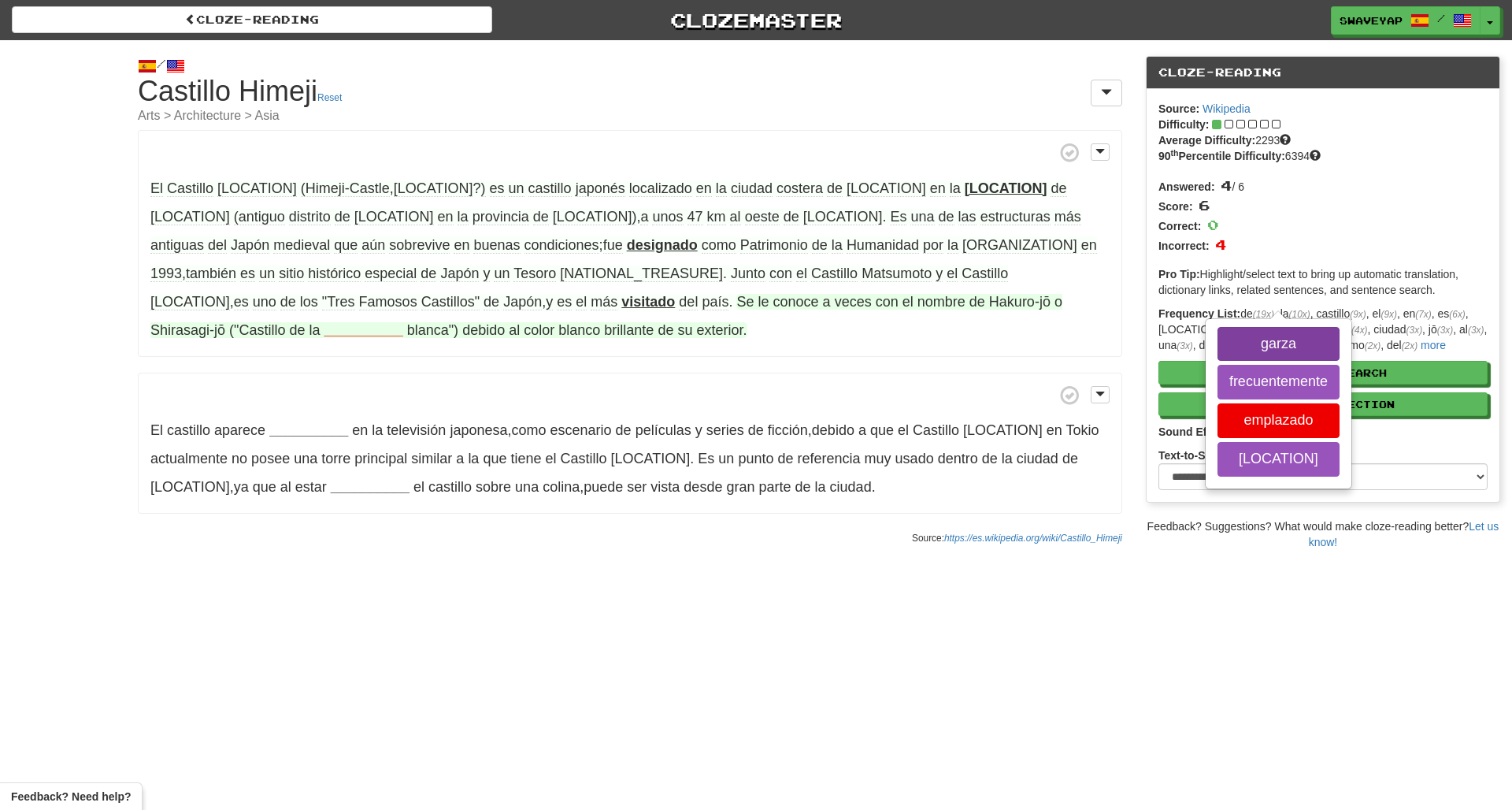 click on "garza" at bounding box center [1278, 344] 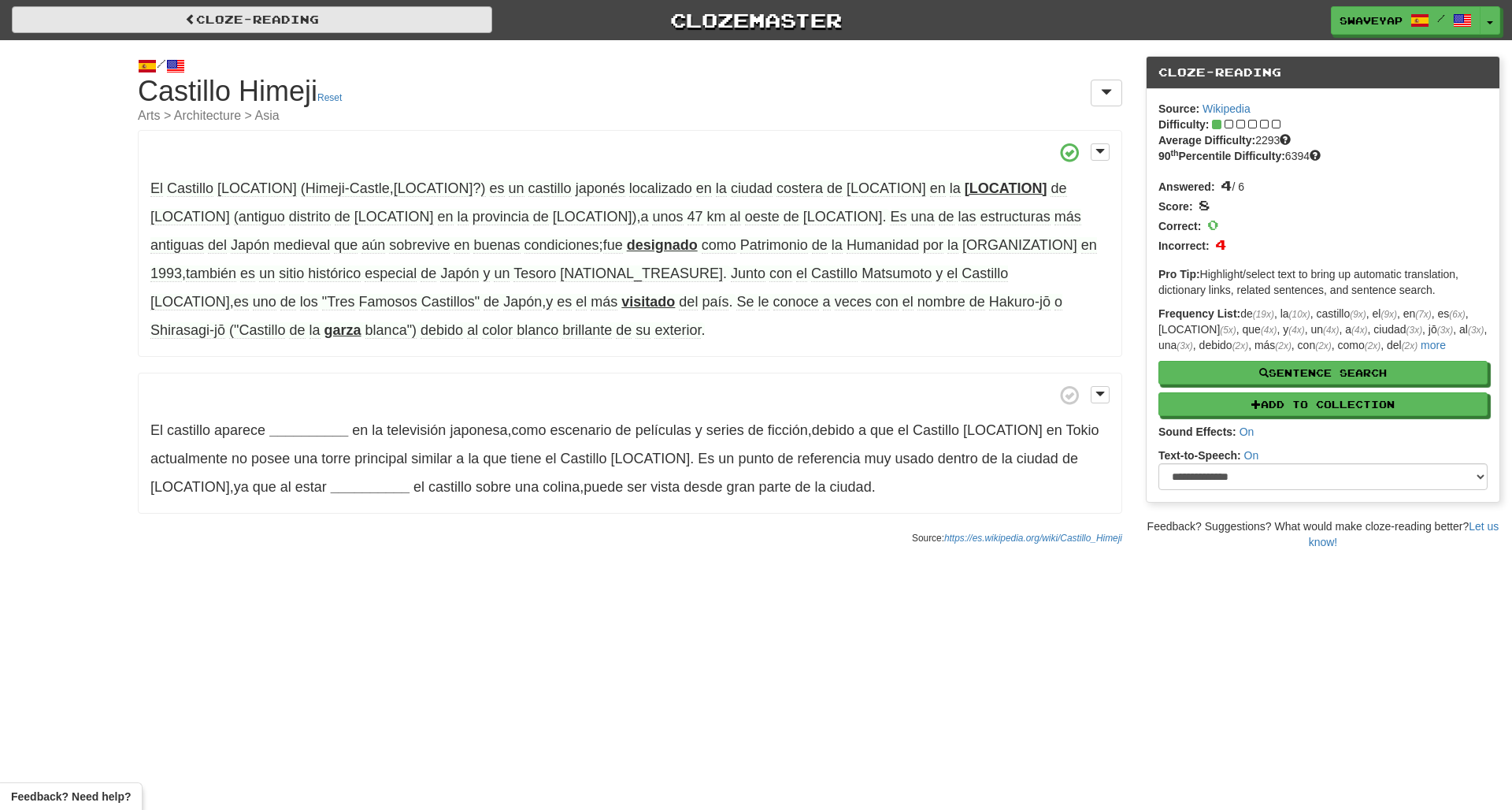 click on "Cloze-Reading" at bounding box center [252, 20] 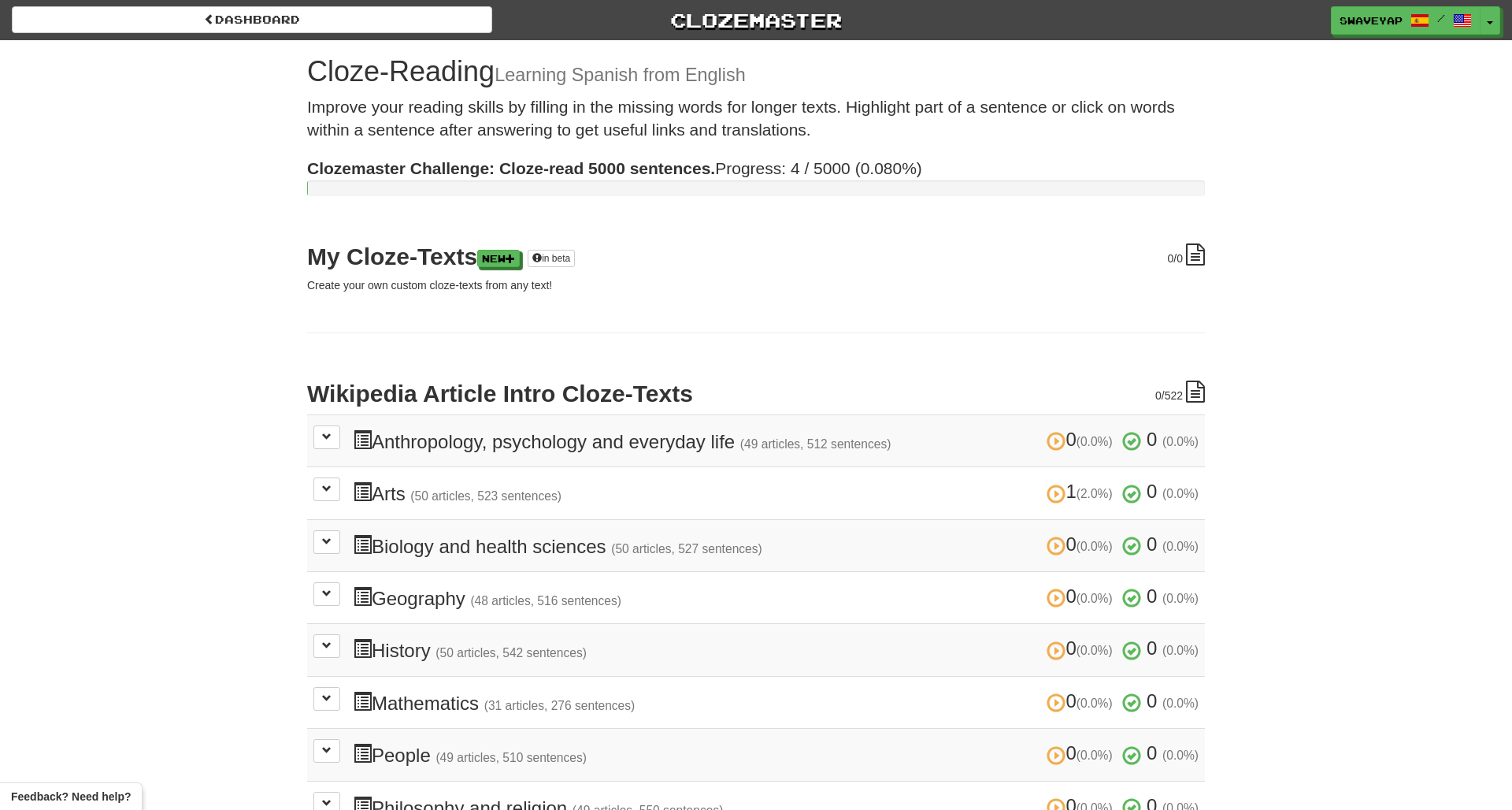scroll, scrollTop: 0, scrollLeft: 0, axis: both 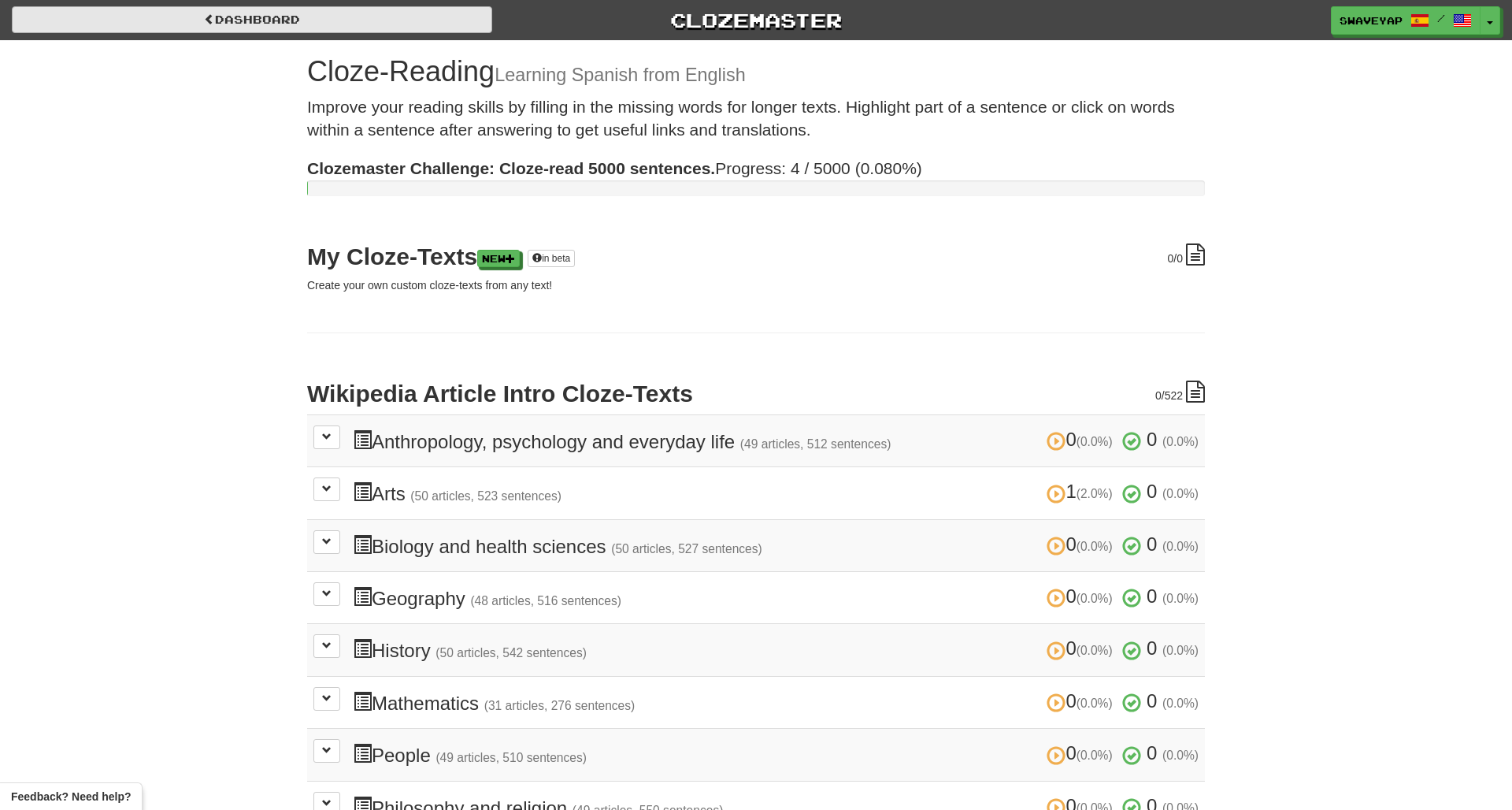 click on "Dashboard" at bounding box center [252, 20] 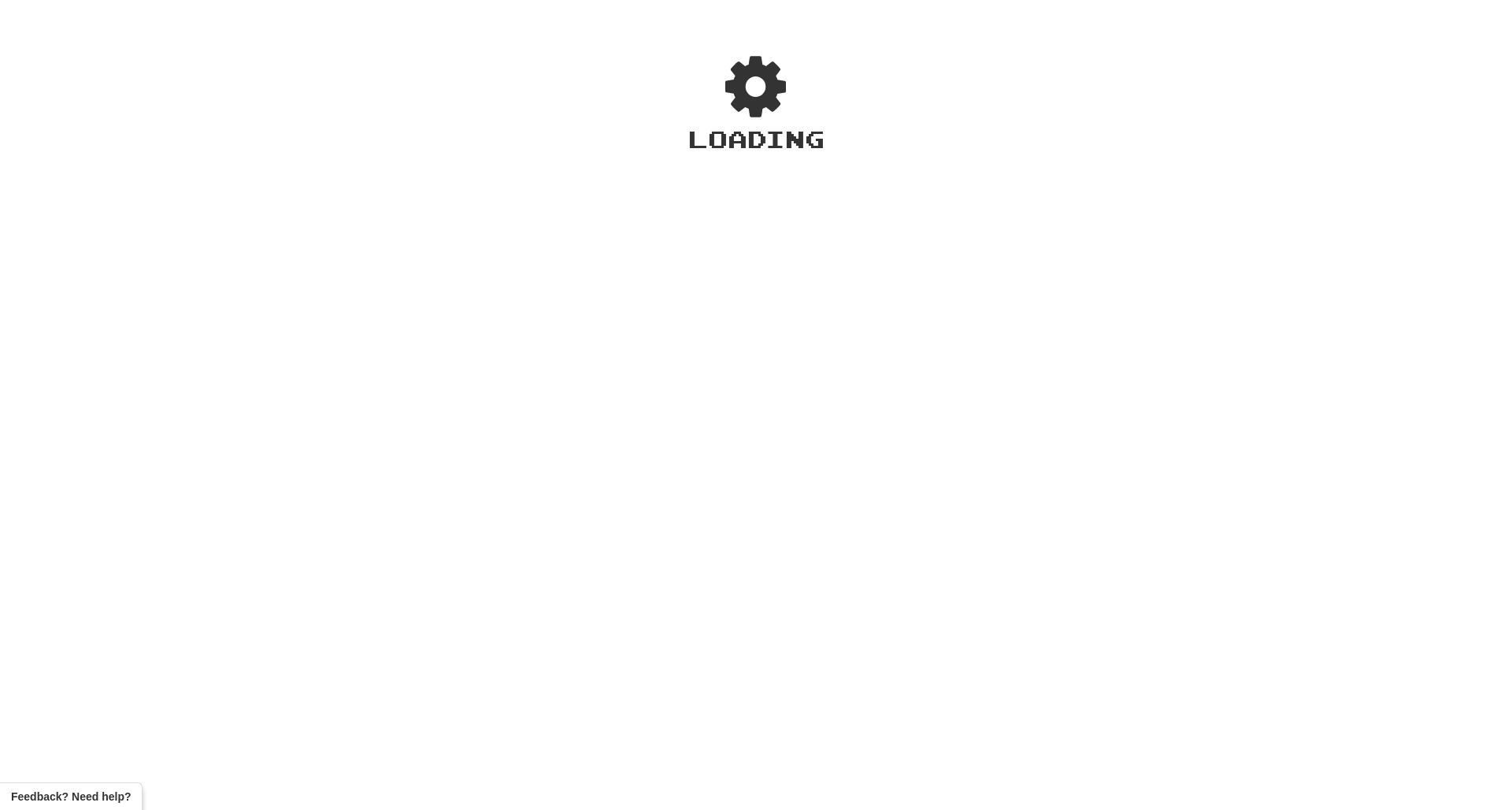 scroll, scrollTop: 0, scrollLeft: 0, axis: both 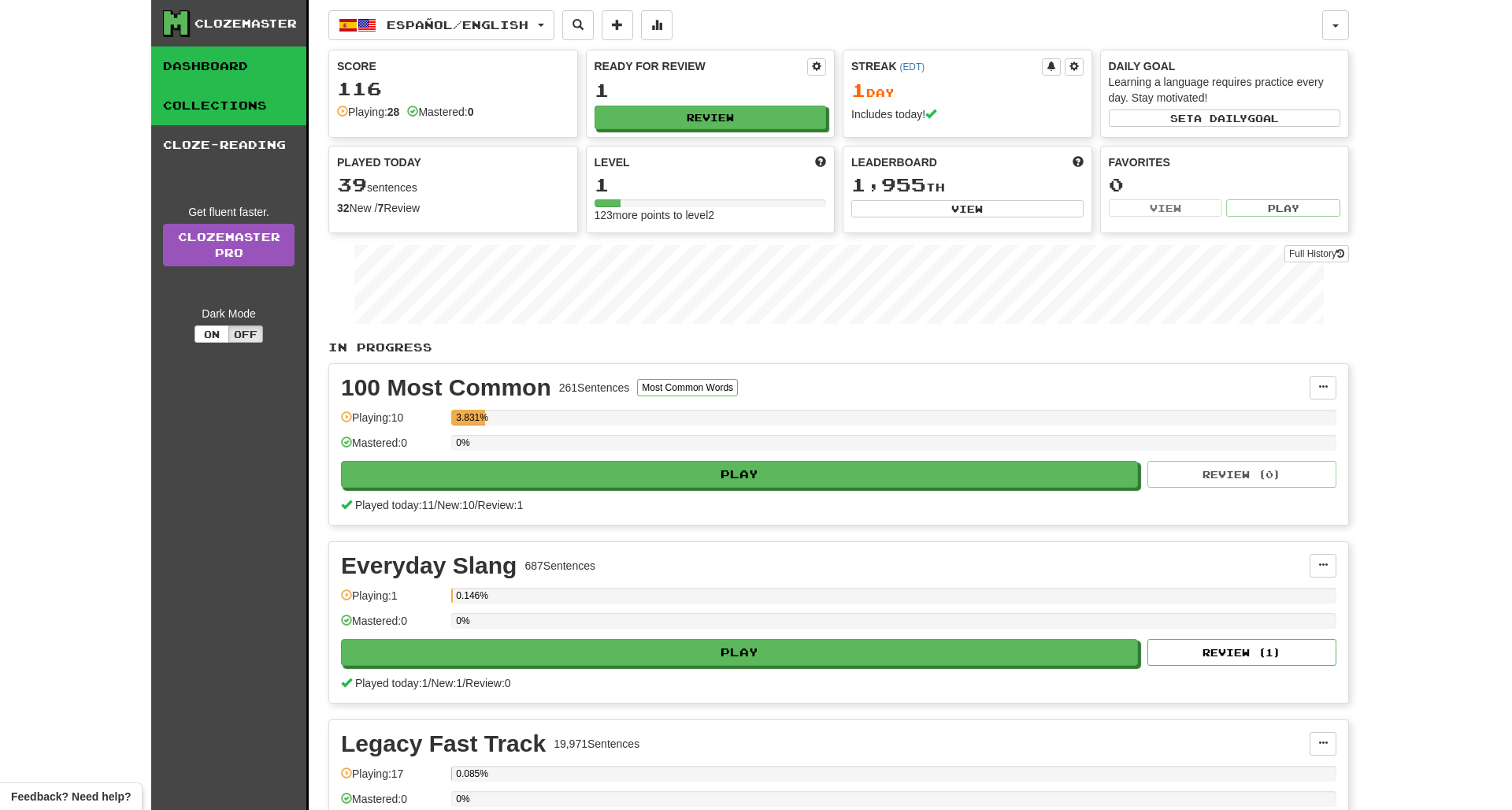 click on "Collections" at bounding box center (228, 106) 